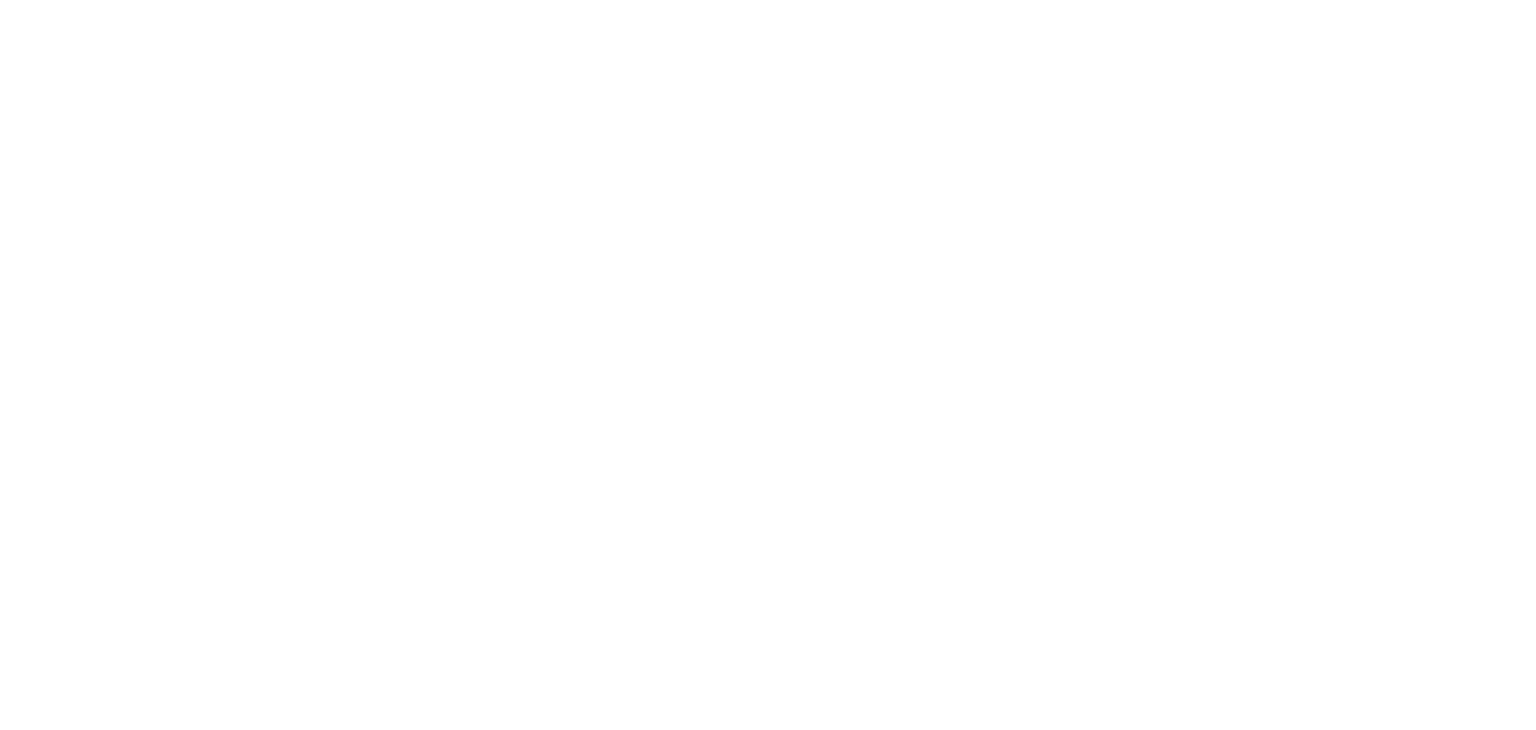 scroll, scrollTop: 0, scrollLeft: 0, axis: both 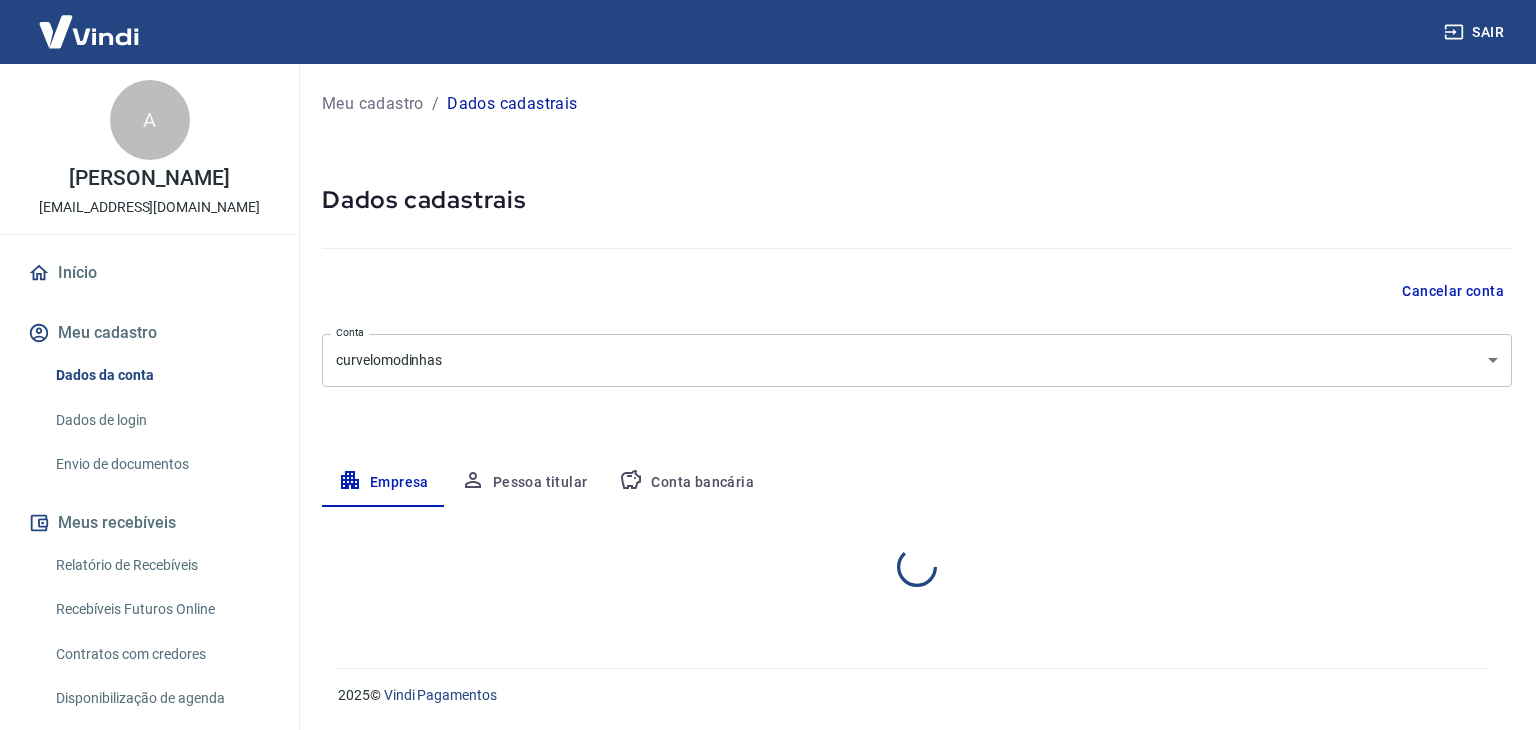 select on "MG" 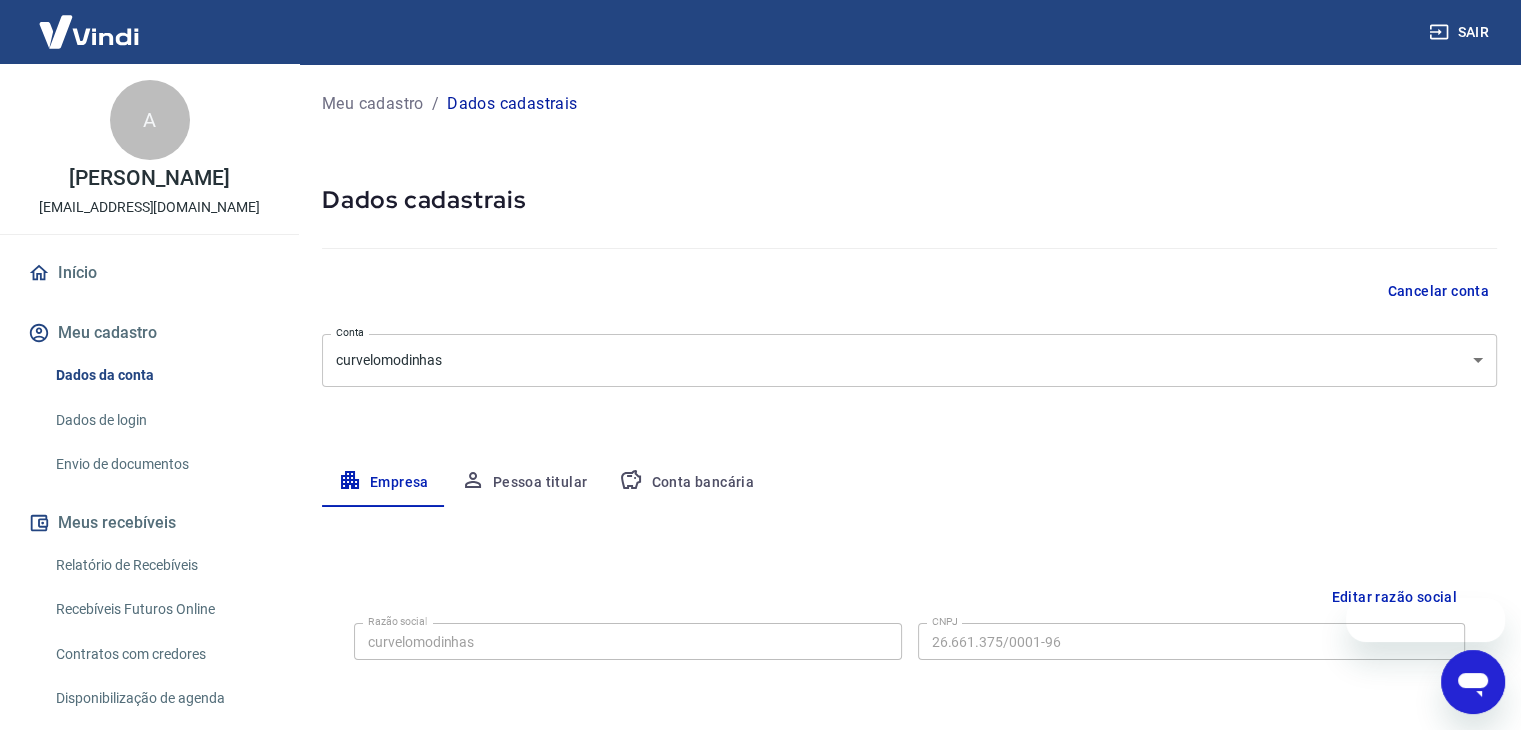 scroll, scrollTop: 0, scrollLeft: 0, axis: both 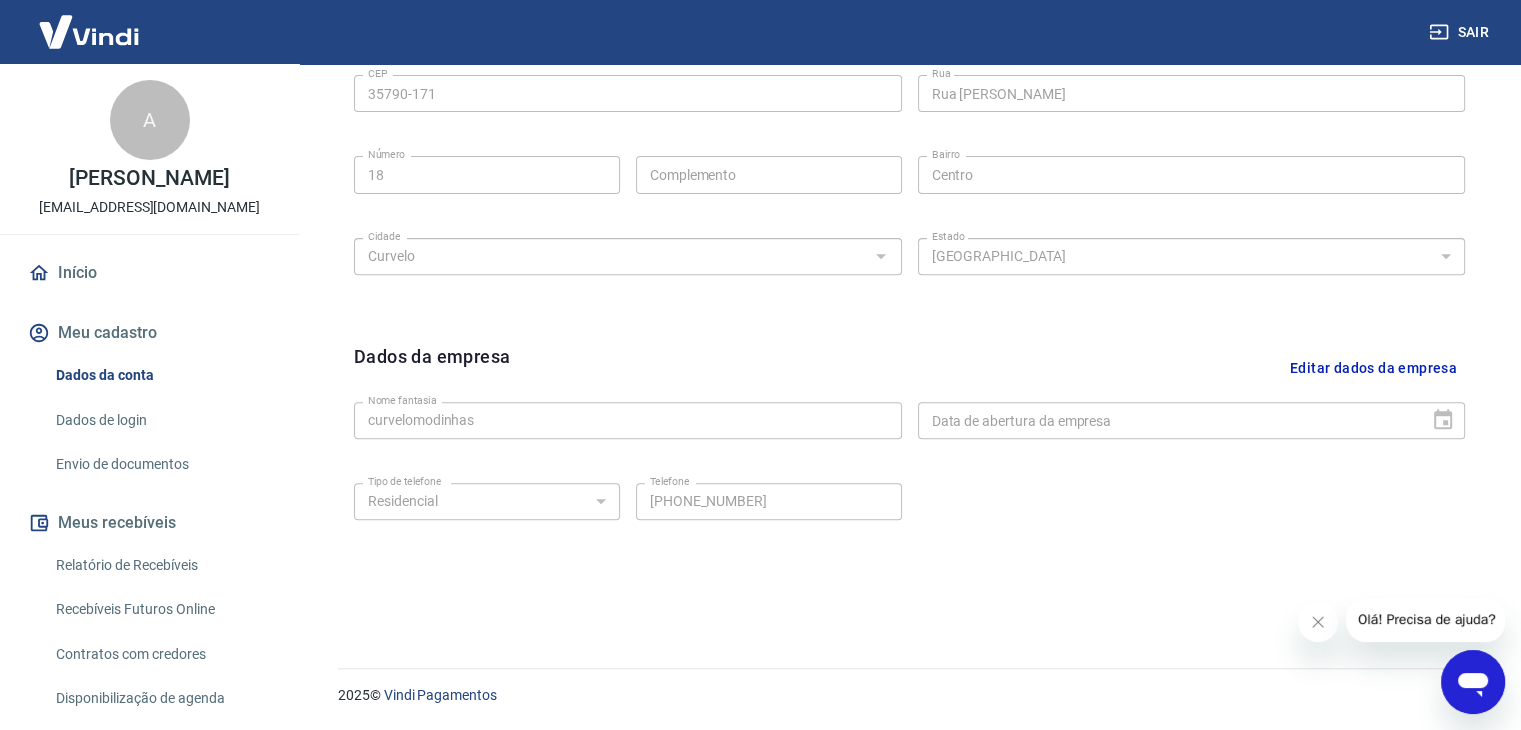 click on "Envio de documentos" at bounding box center (161, 464) 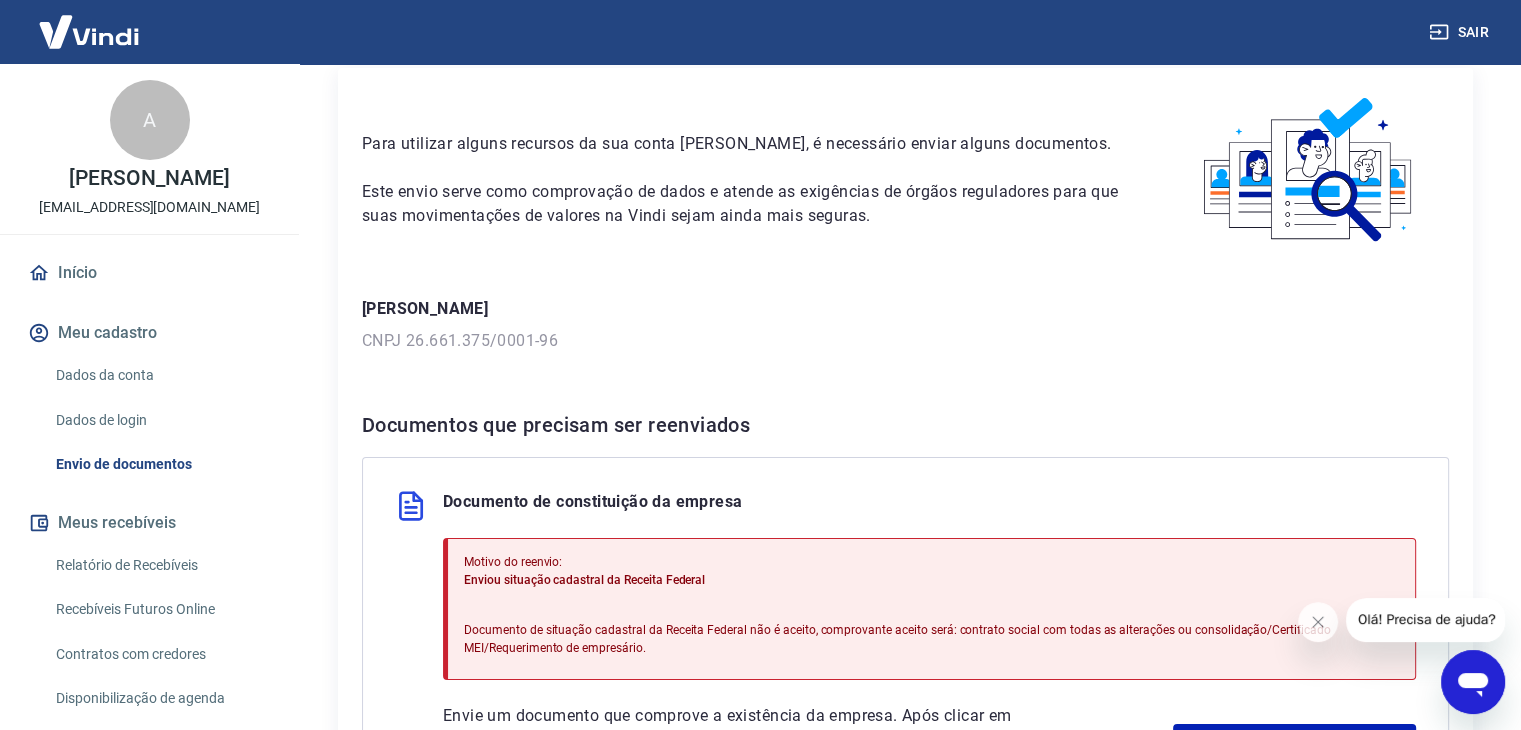scroll, scrollTop: 376, scrollLeft: 0, axis: vertical 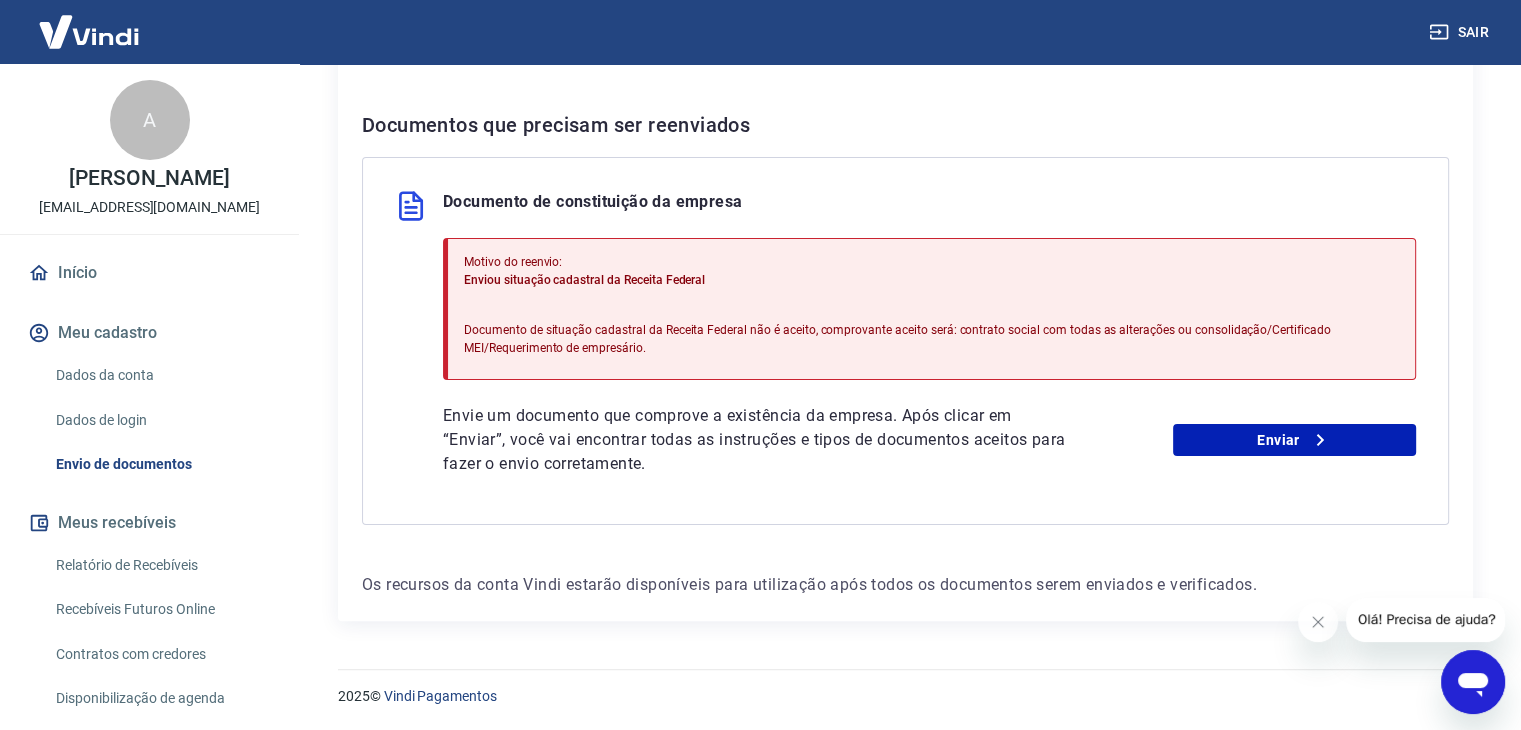 click at bounding box center [1473, 682] 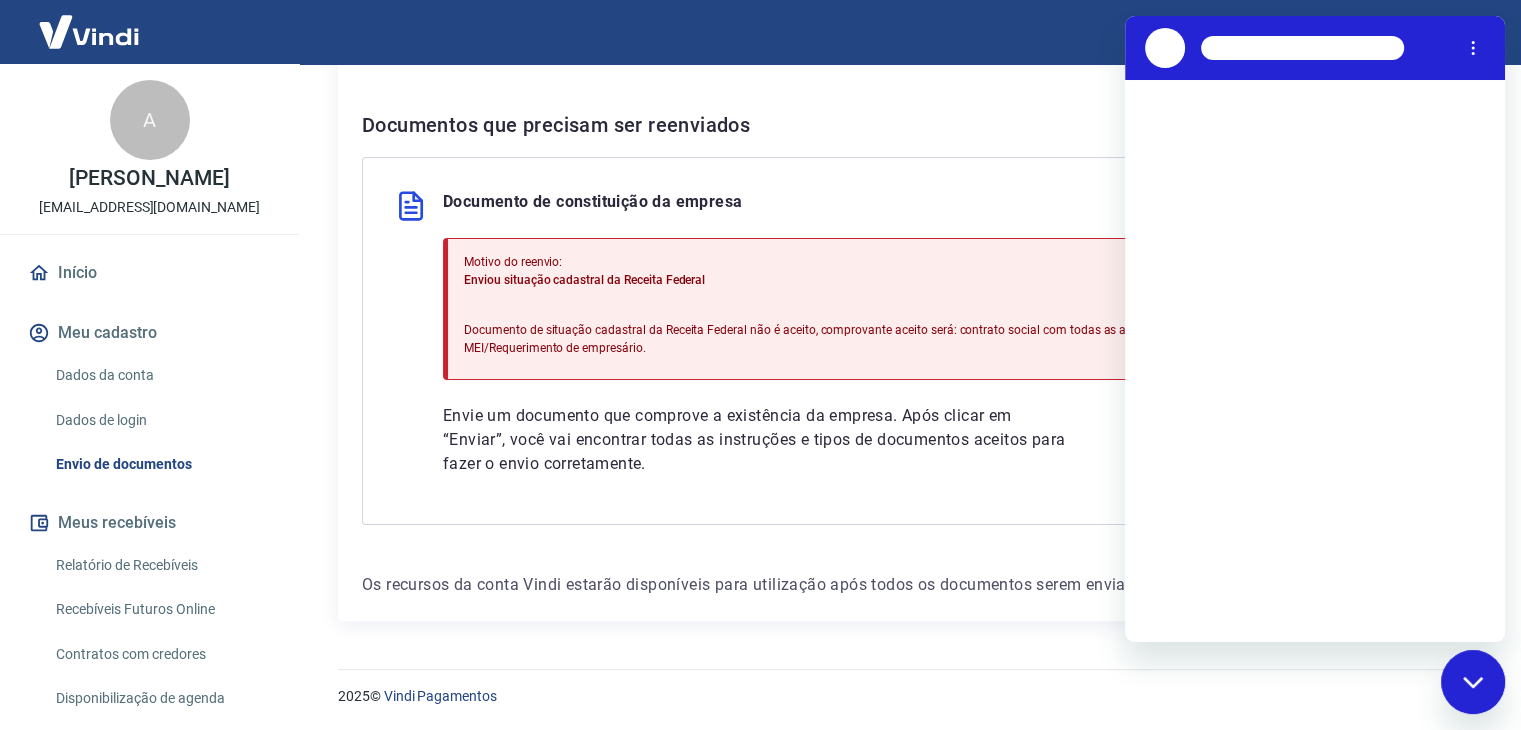 scroll, scrollTop: 0, scrollLeft: 0, axis: both 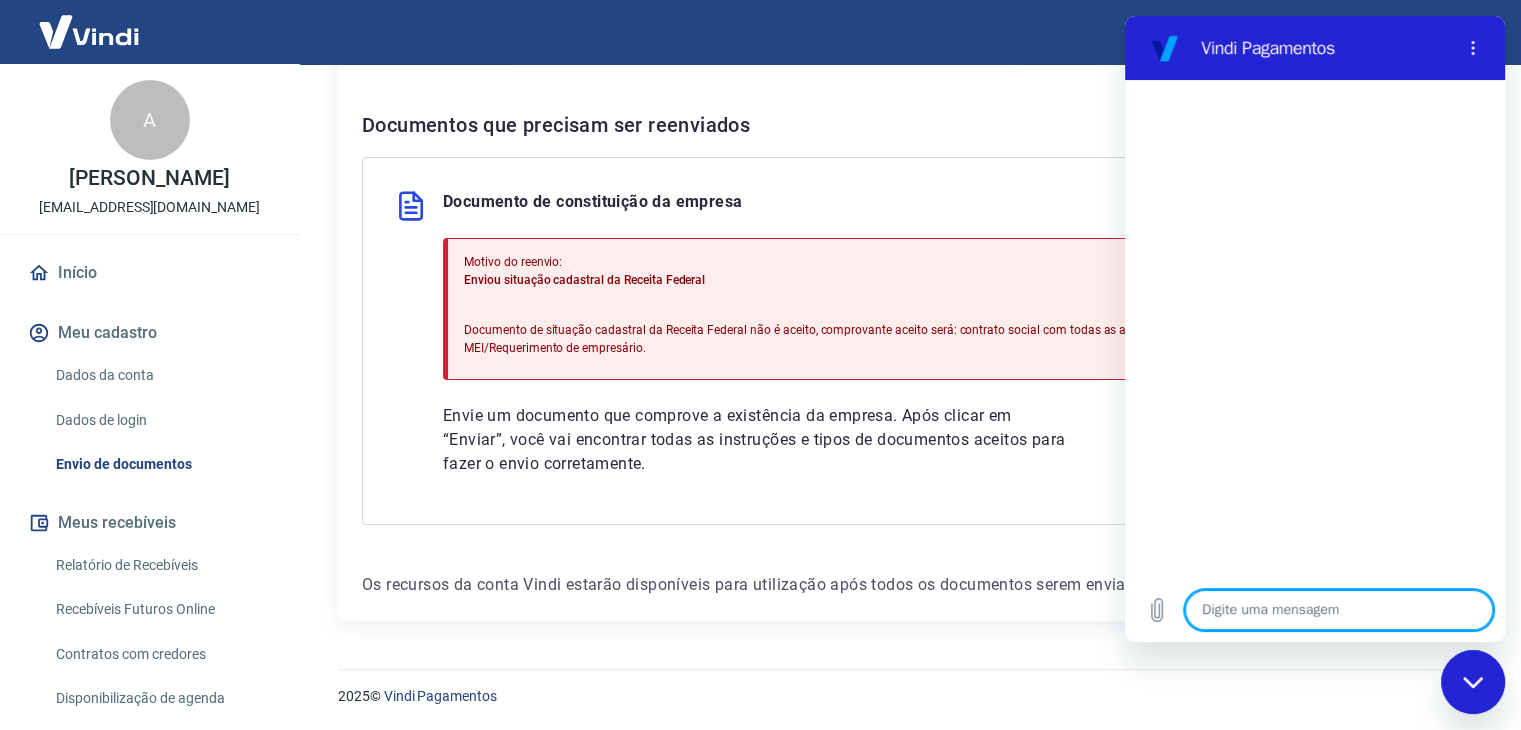 click 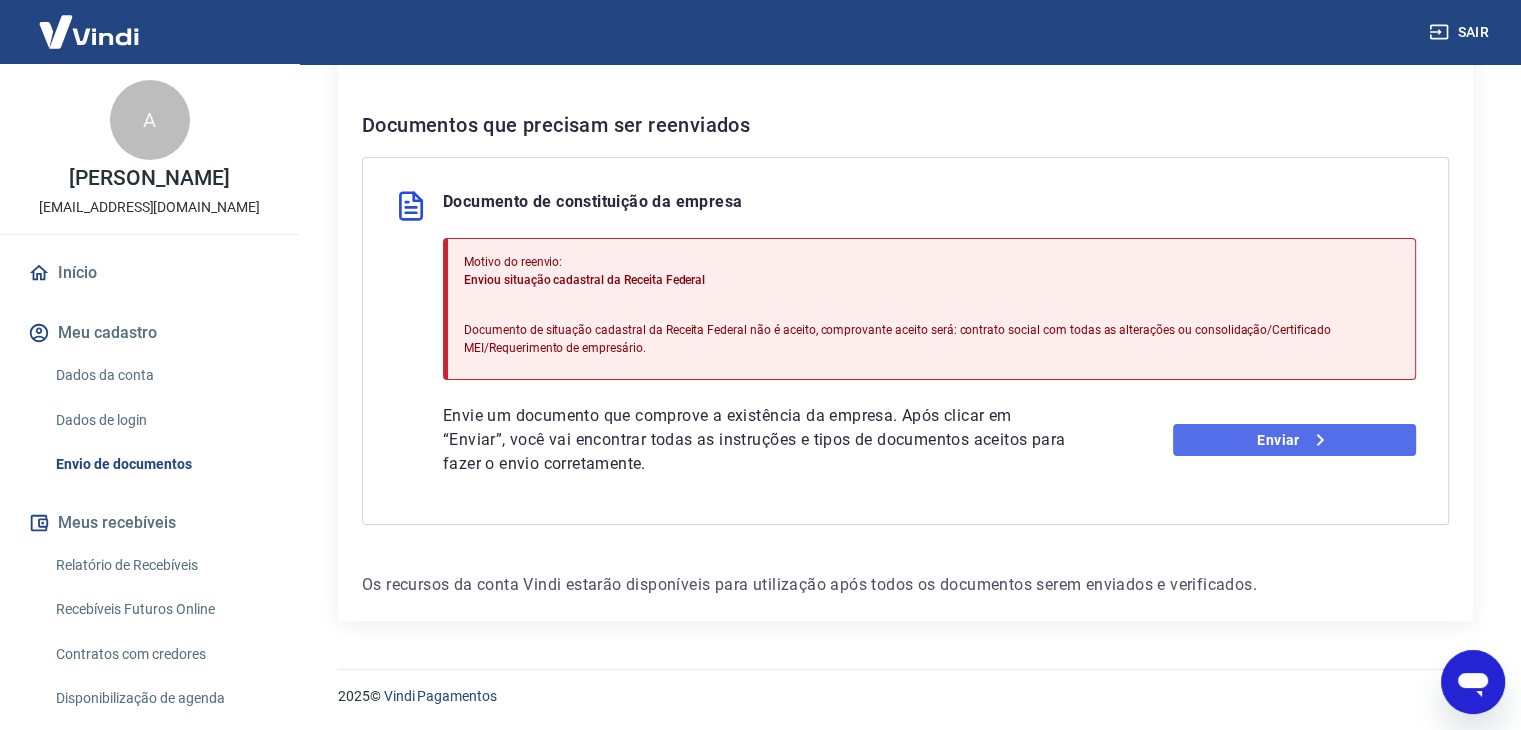 click on "Enviar" at bounding box center [1294, 440] 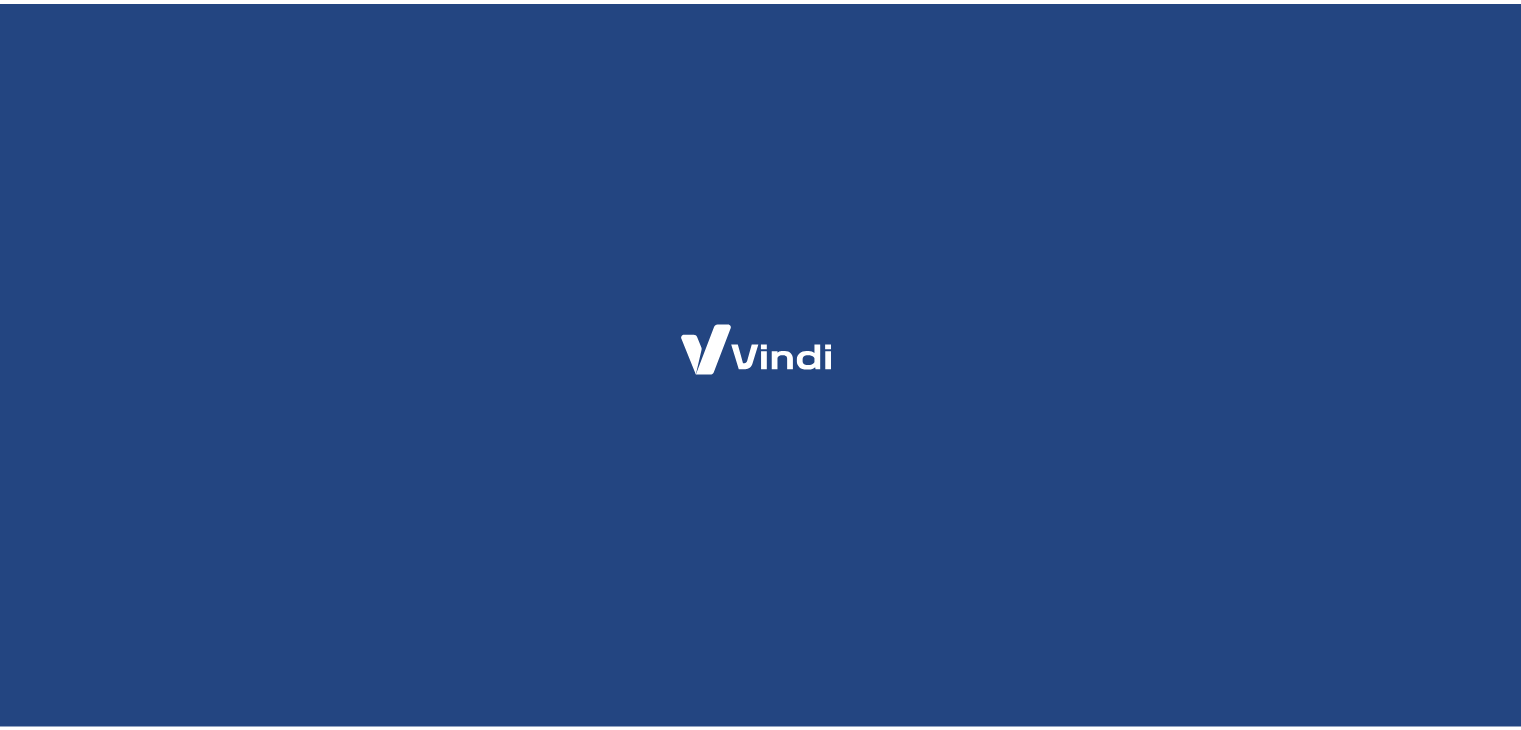scroll, scrollTop: 0, scrollLeft: 0, axis: both 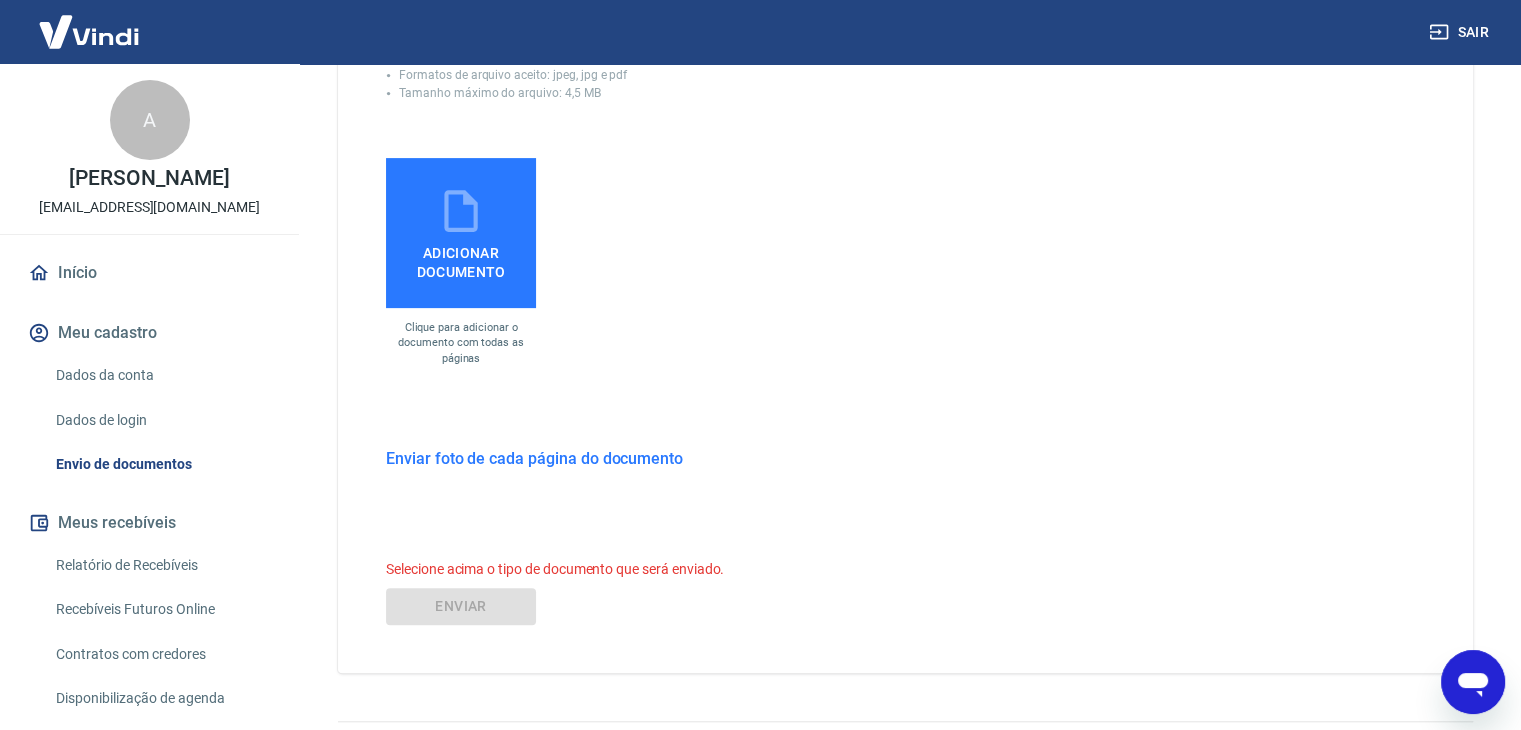 click on "Enviar foto de cada página do documento" at bounding box center [534, 458] 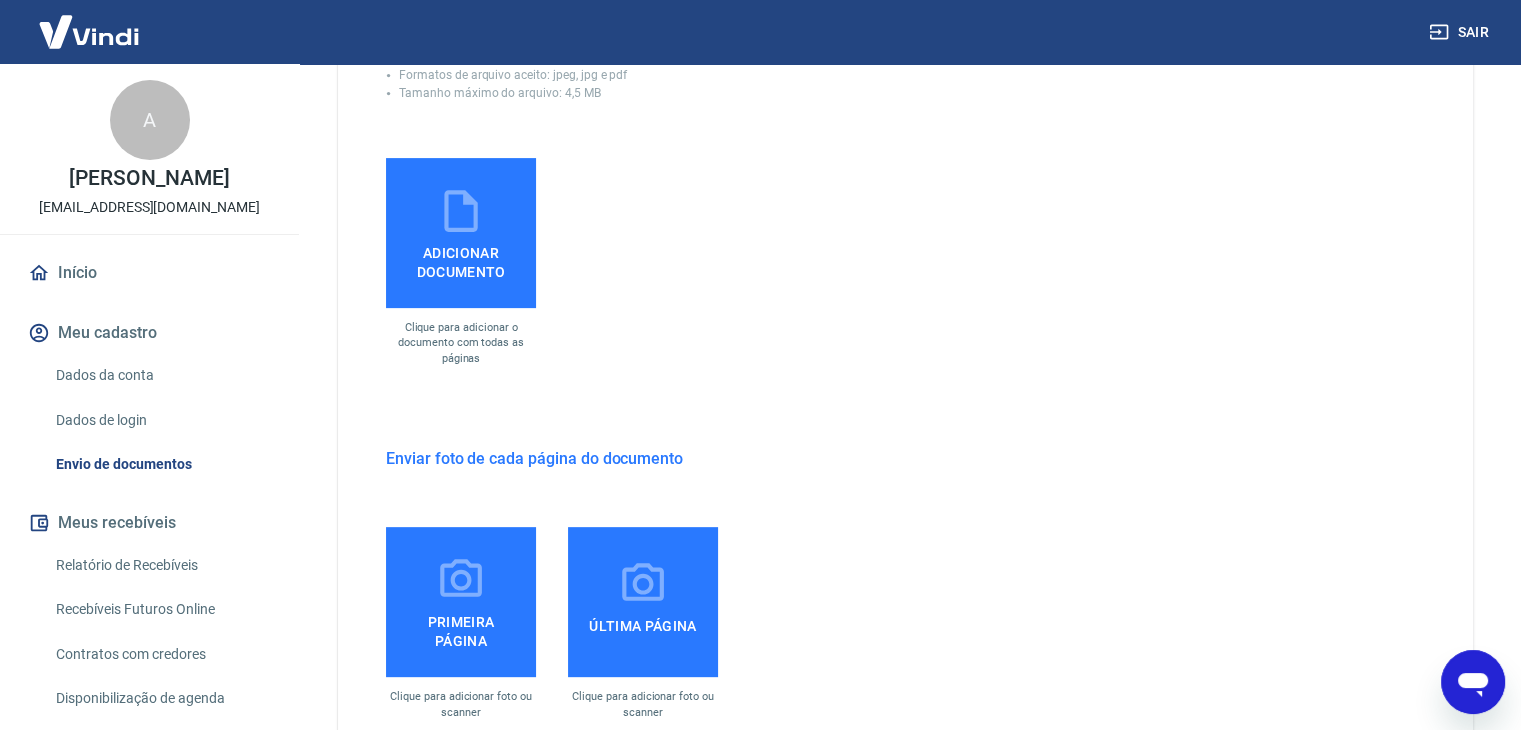 click on "Adicionar documento" at bounding box center [461, 233] 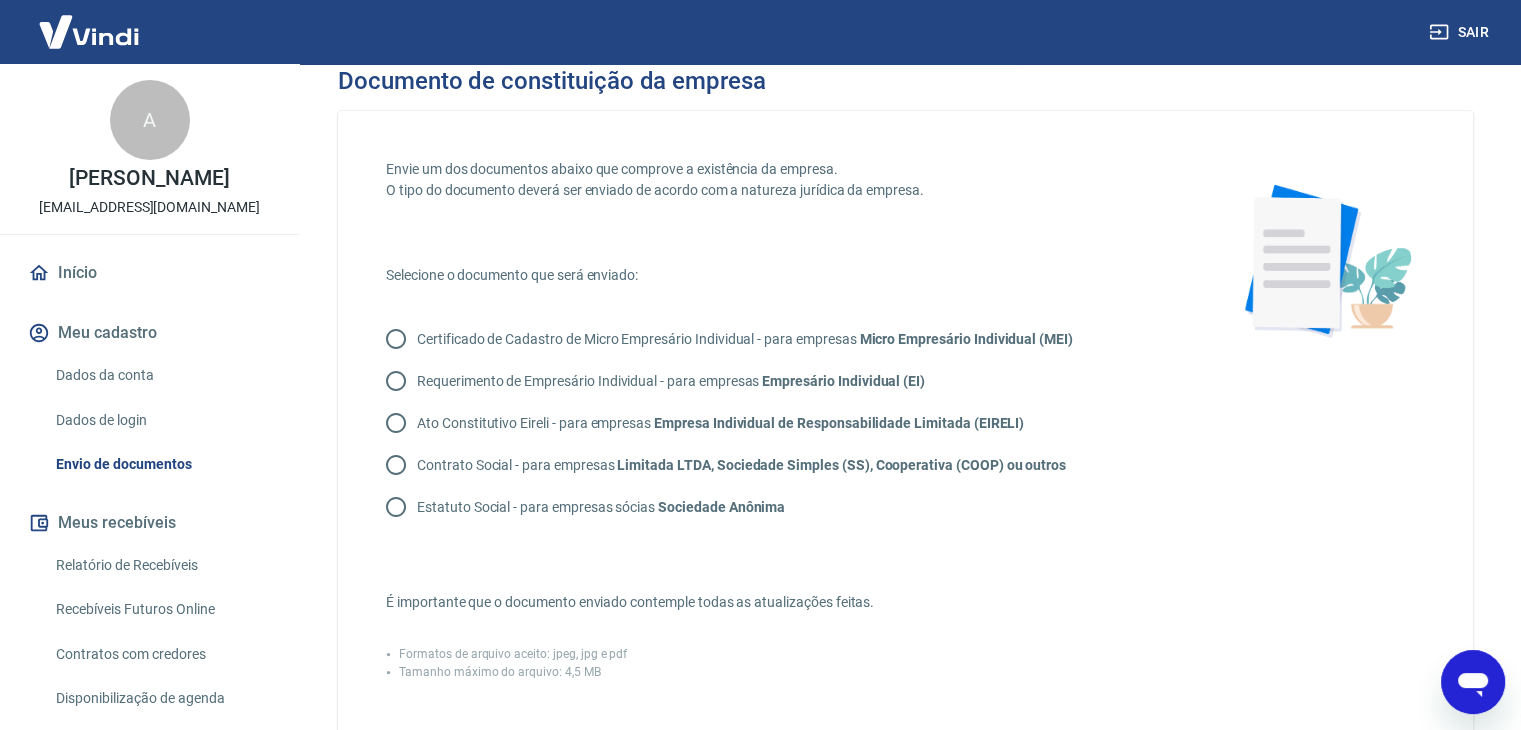 scroll, scrollTop: 0, scrollLeft: 0, axis: both 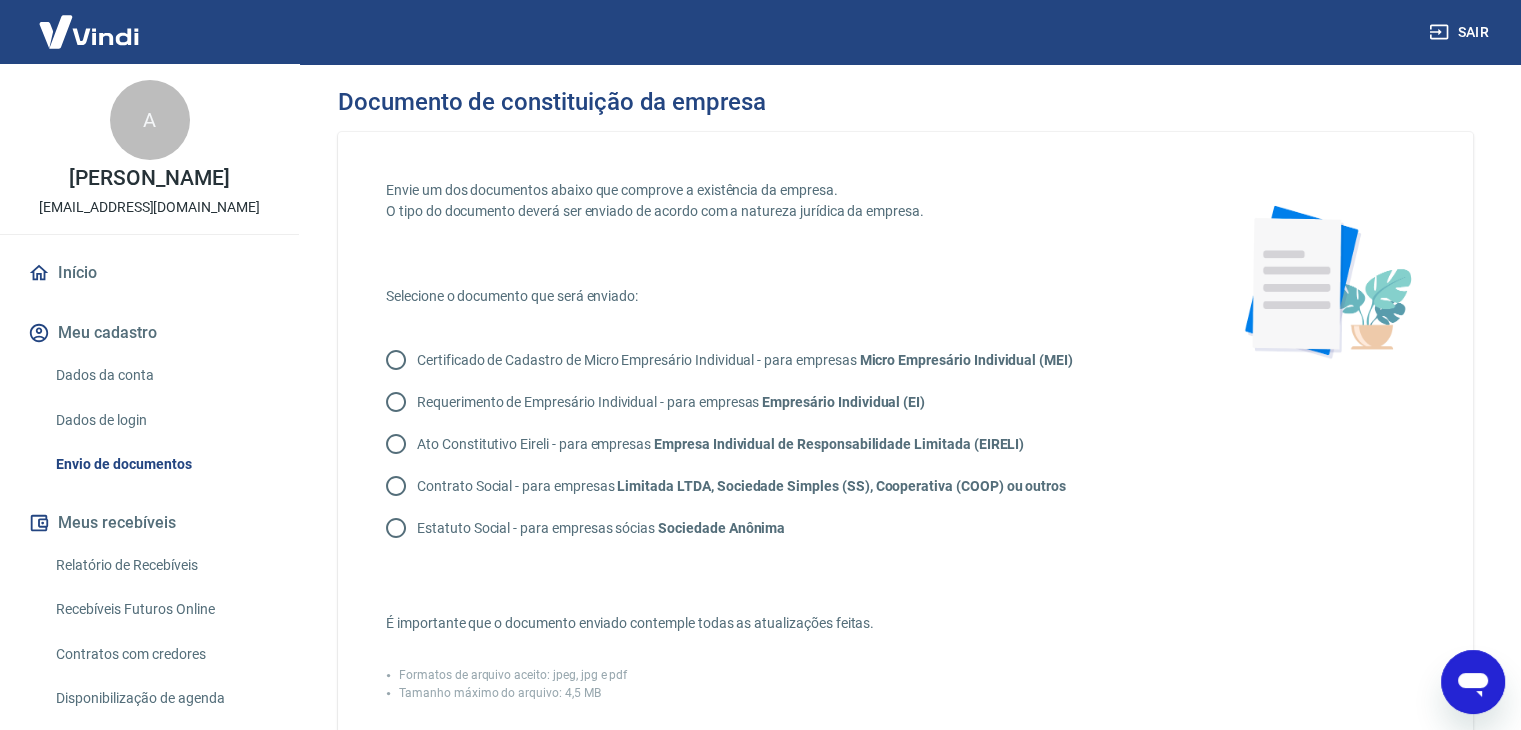 click on "Certificado de Cadastro de Micro Empresário Individual - para empresas   Micro Empresário Individual (MEI)" at bounding box center [396, 360] 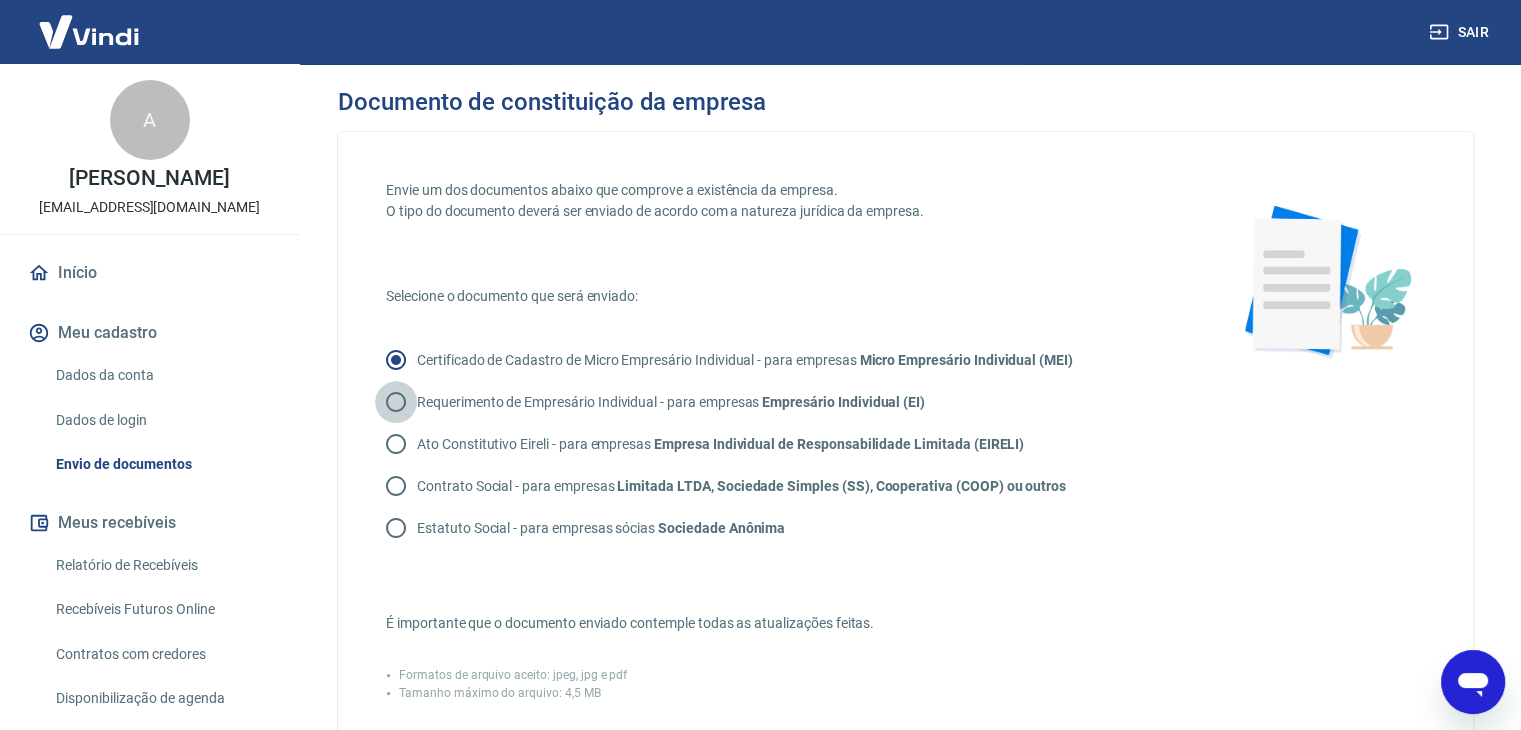 click on "Requerimento de Empresário Individual - para empresas   Empresário Individual (EI)" at bounding box center (396, 402) 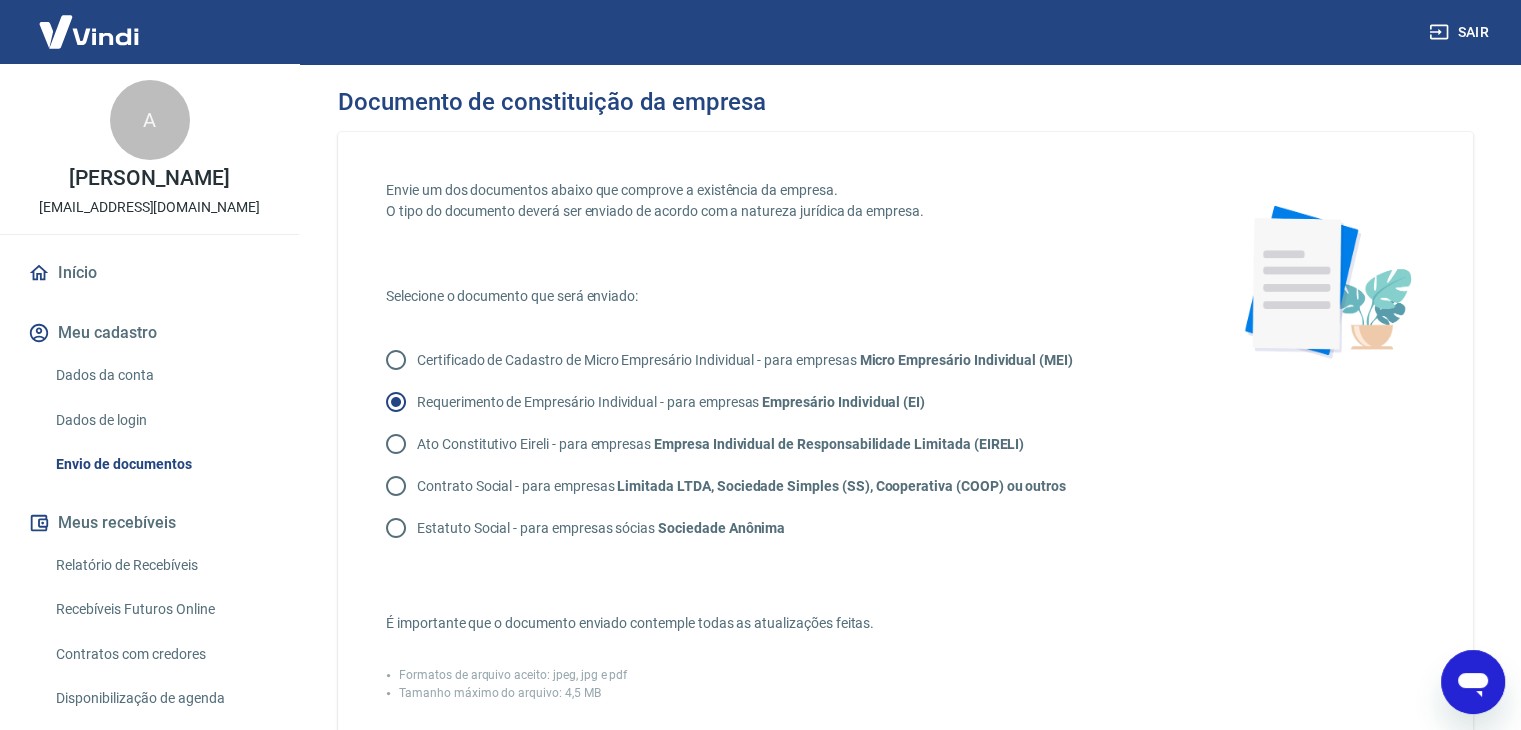 click on "Ato Constitutivo Eireli - para empresas   Empresa Individual de Responsabilidade Limitada (EIRELI)" at bounding box center (396, 444) 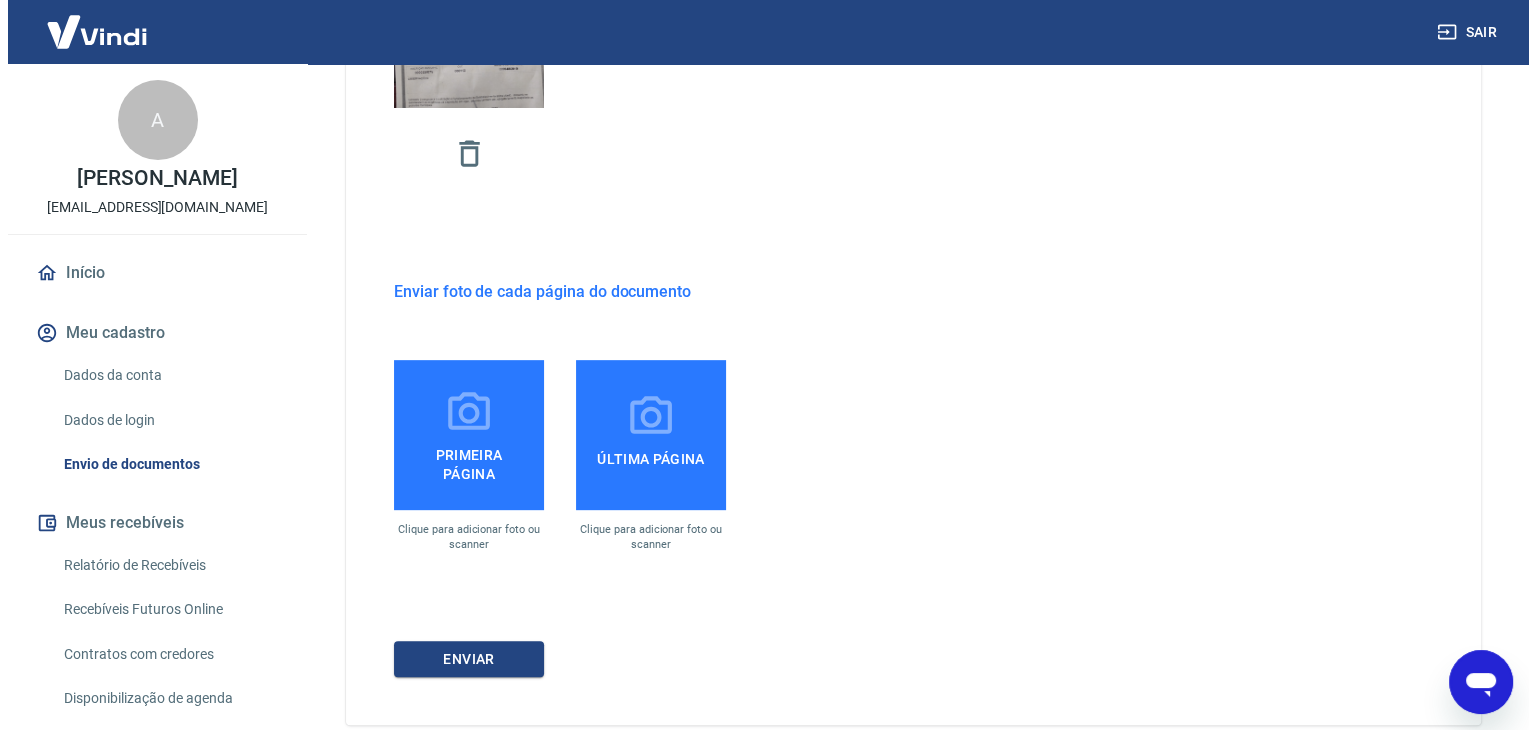scroll, scrollTop: 905, scrollLeft: 0, axis: vertical 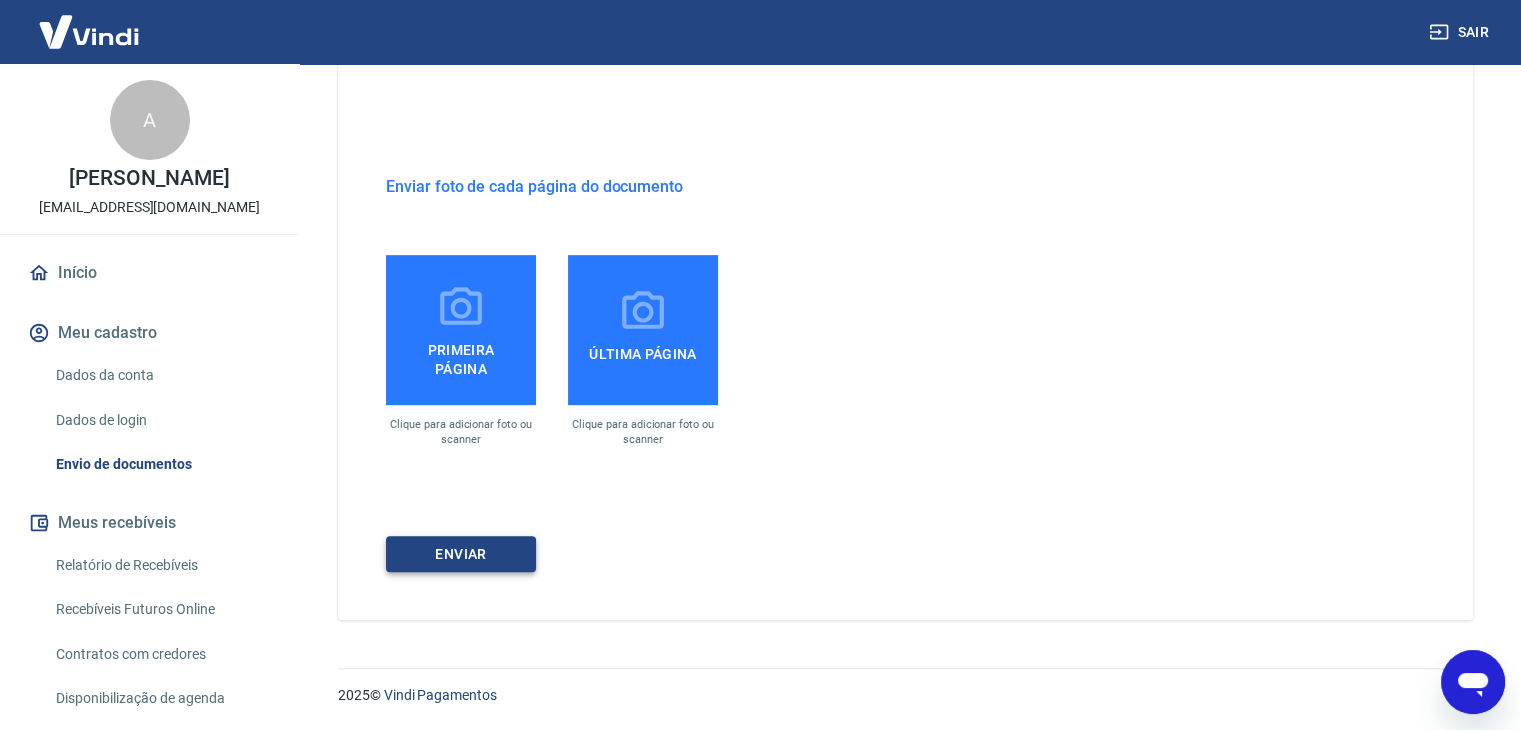 click on "ENVIAR" at bounding box center [461, 554] 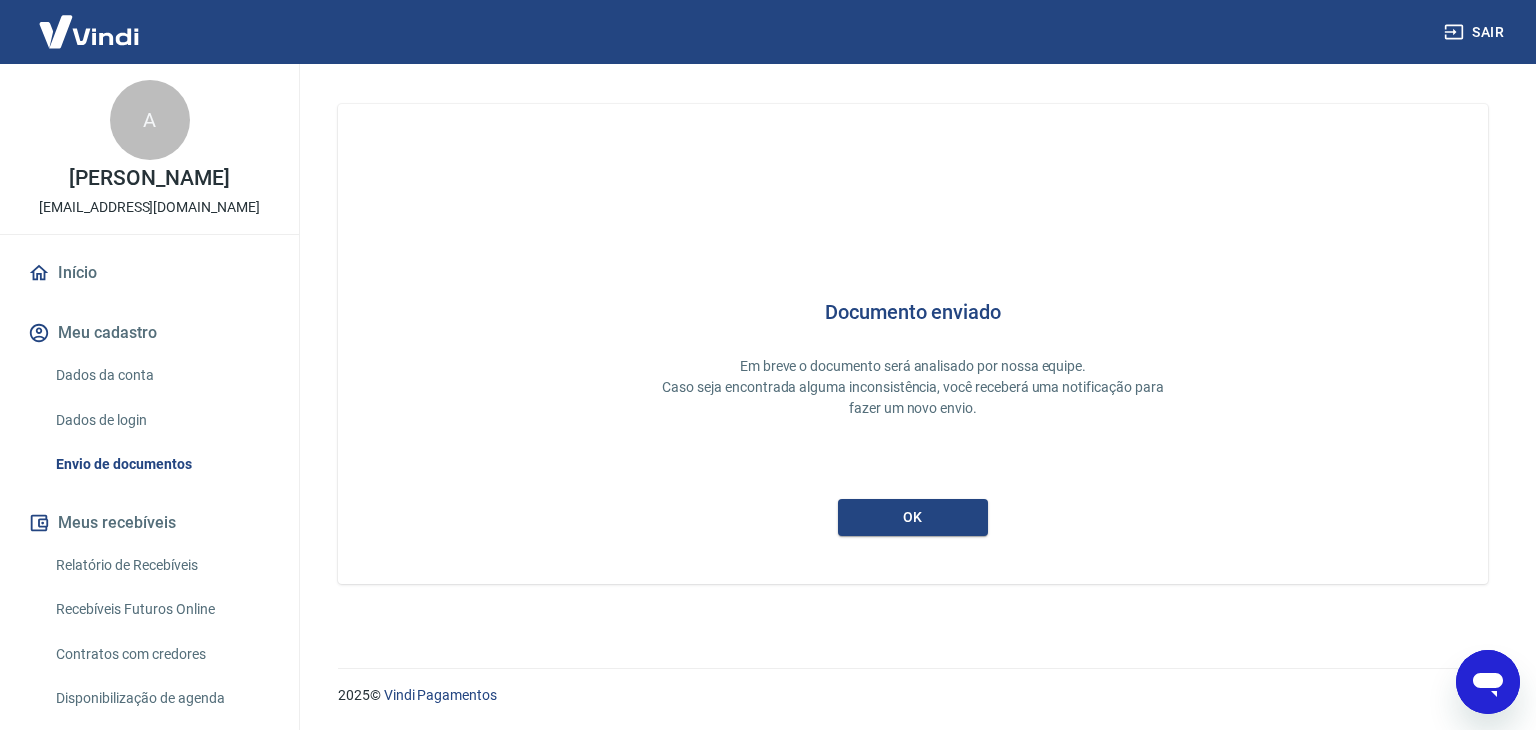 scroll, scrollTop: 0, scrollLeft: 0, axis: both 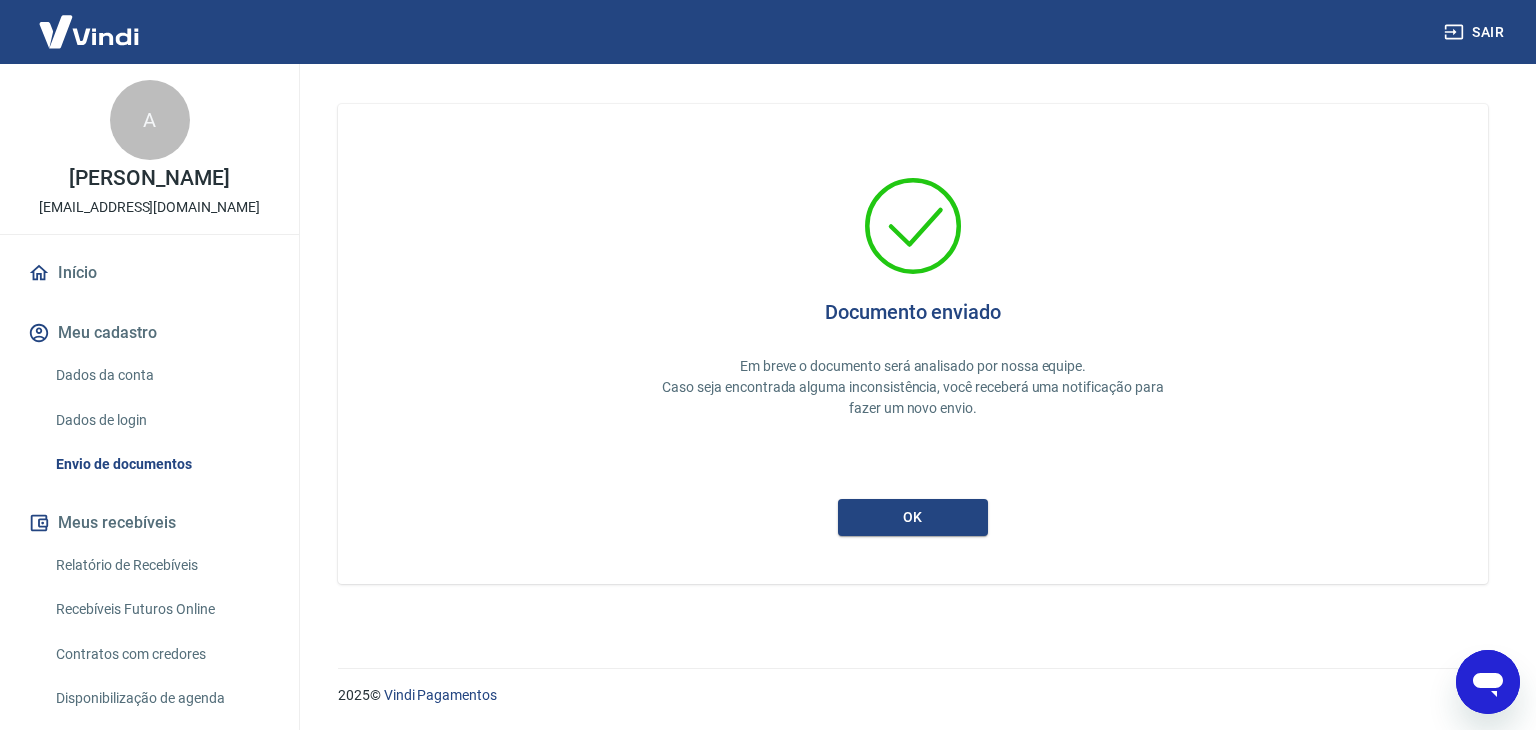 click 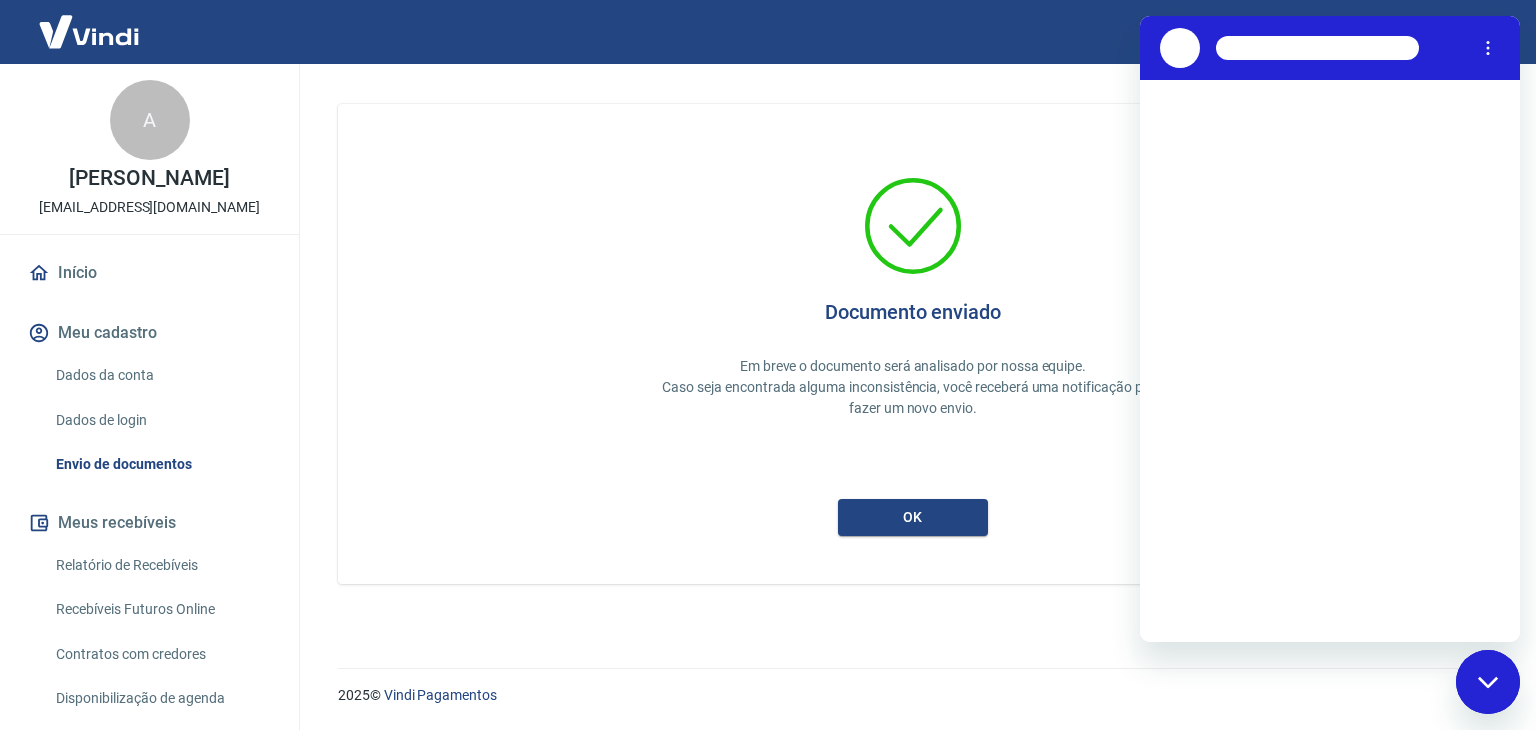 scroll, scrollTop: 0, scrollLeft: 0, axis: both 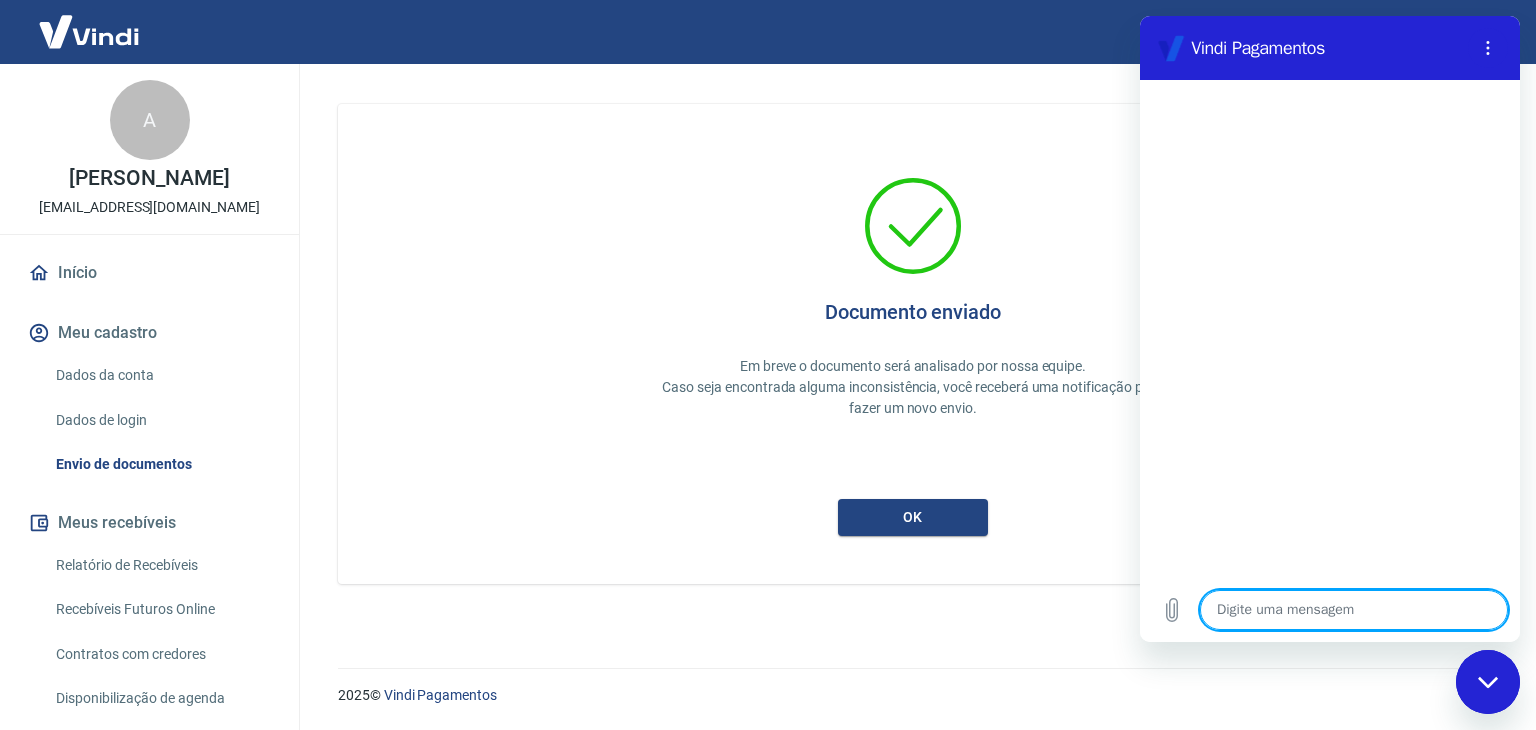 click at bounding box center [1354, 610] 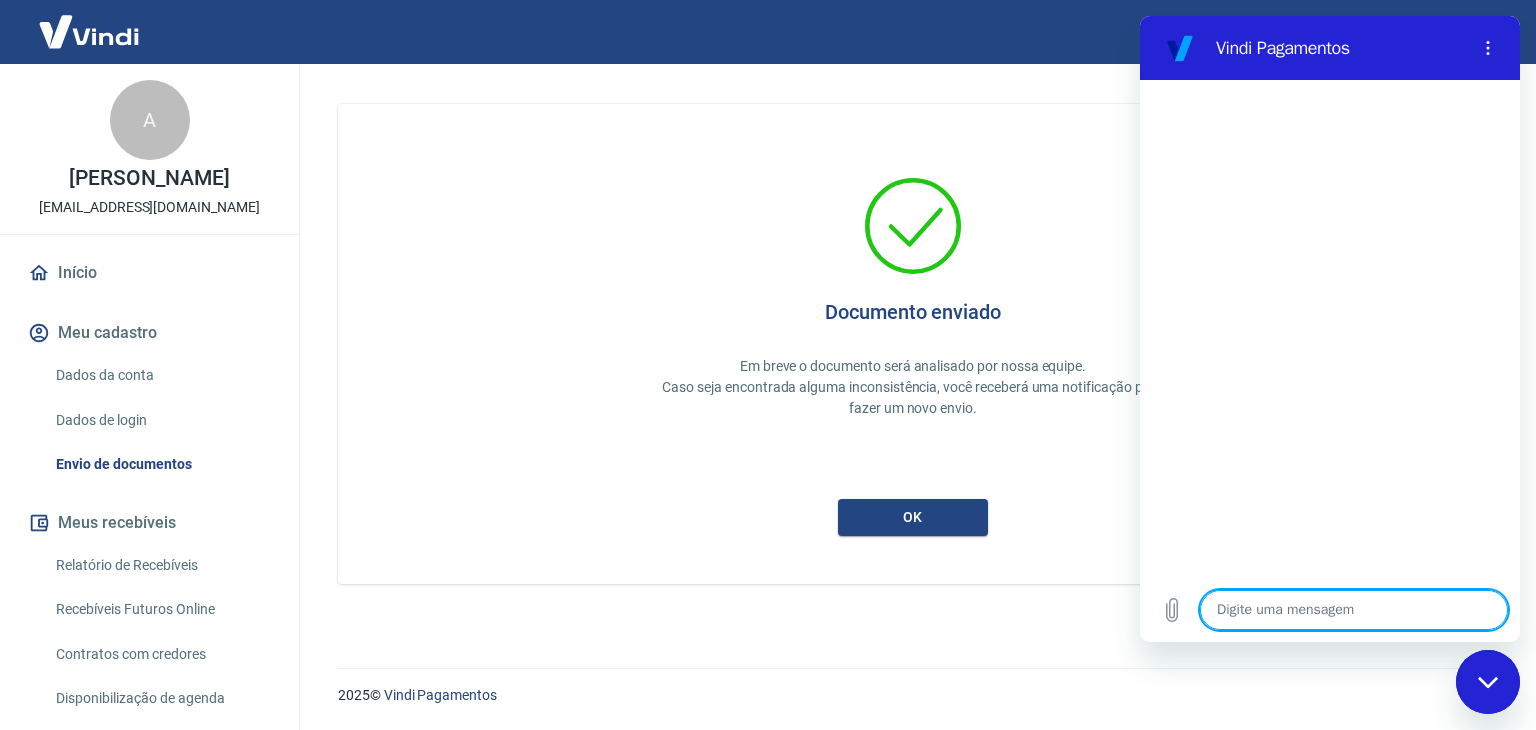type on "o" 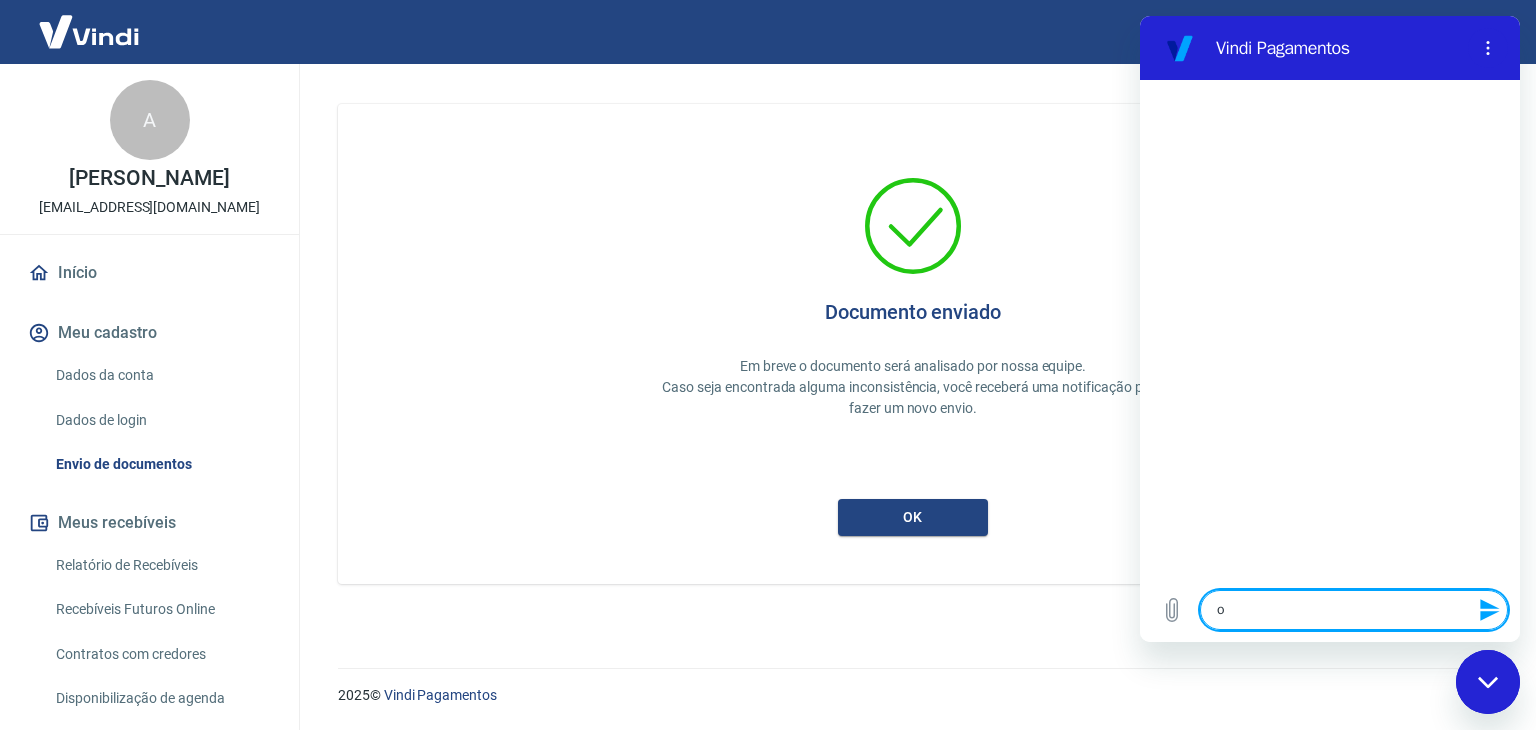 type on "oi" 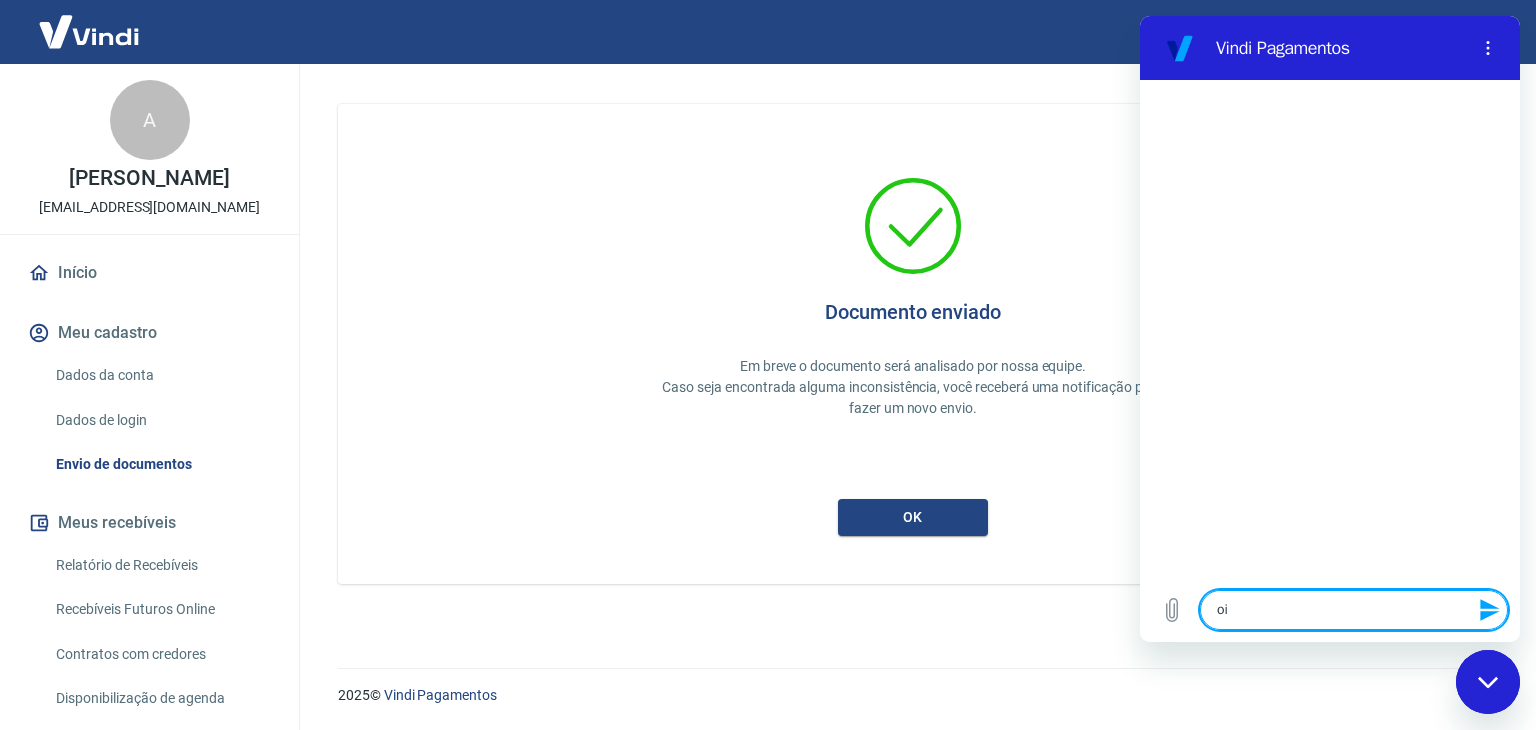 type 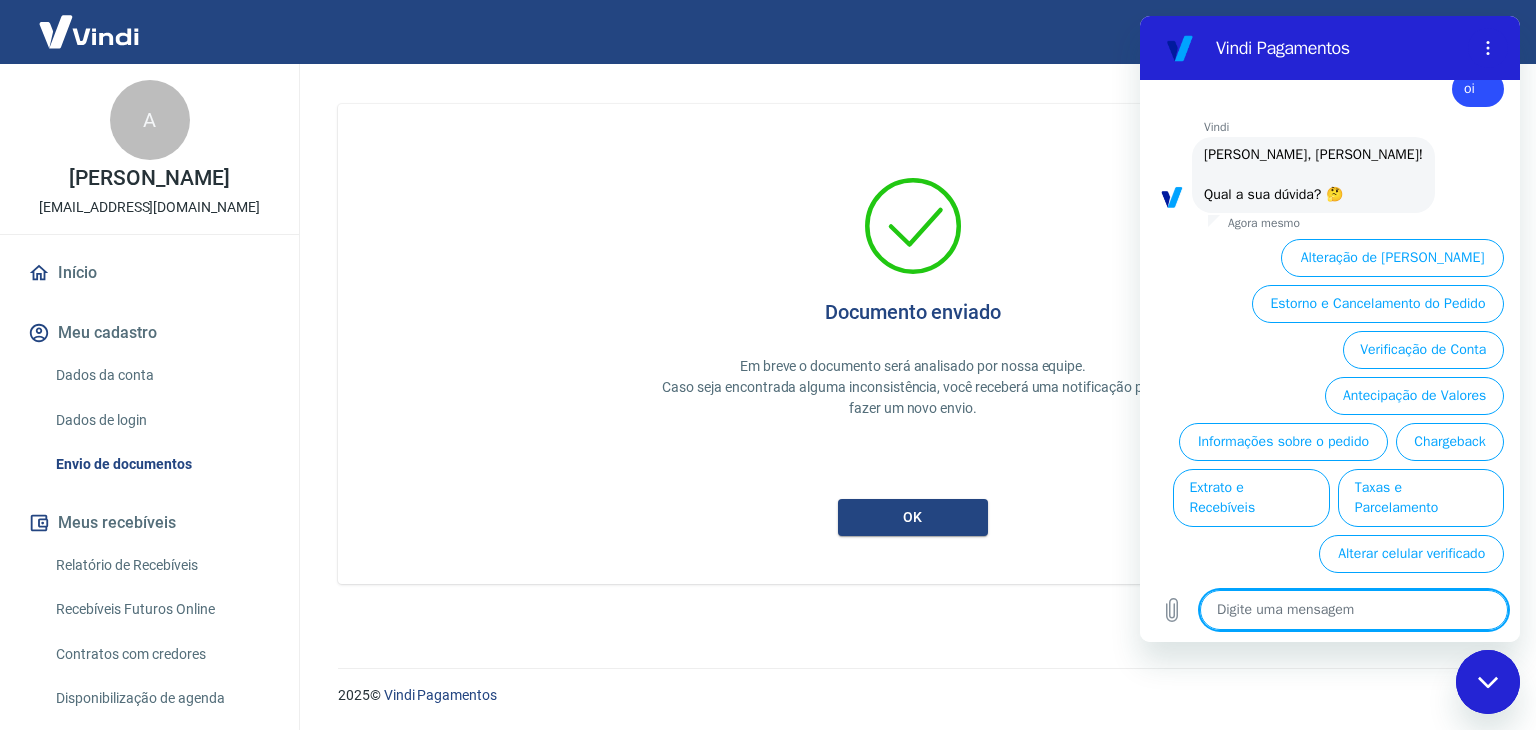 scroll, scrollTop: 72, scrollLeft: 0, axis: vertical 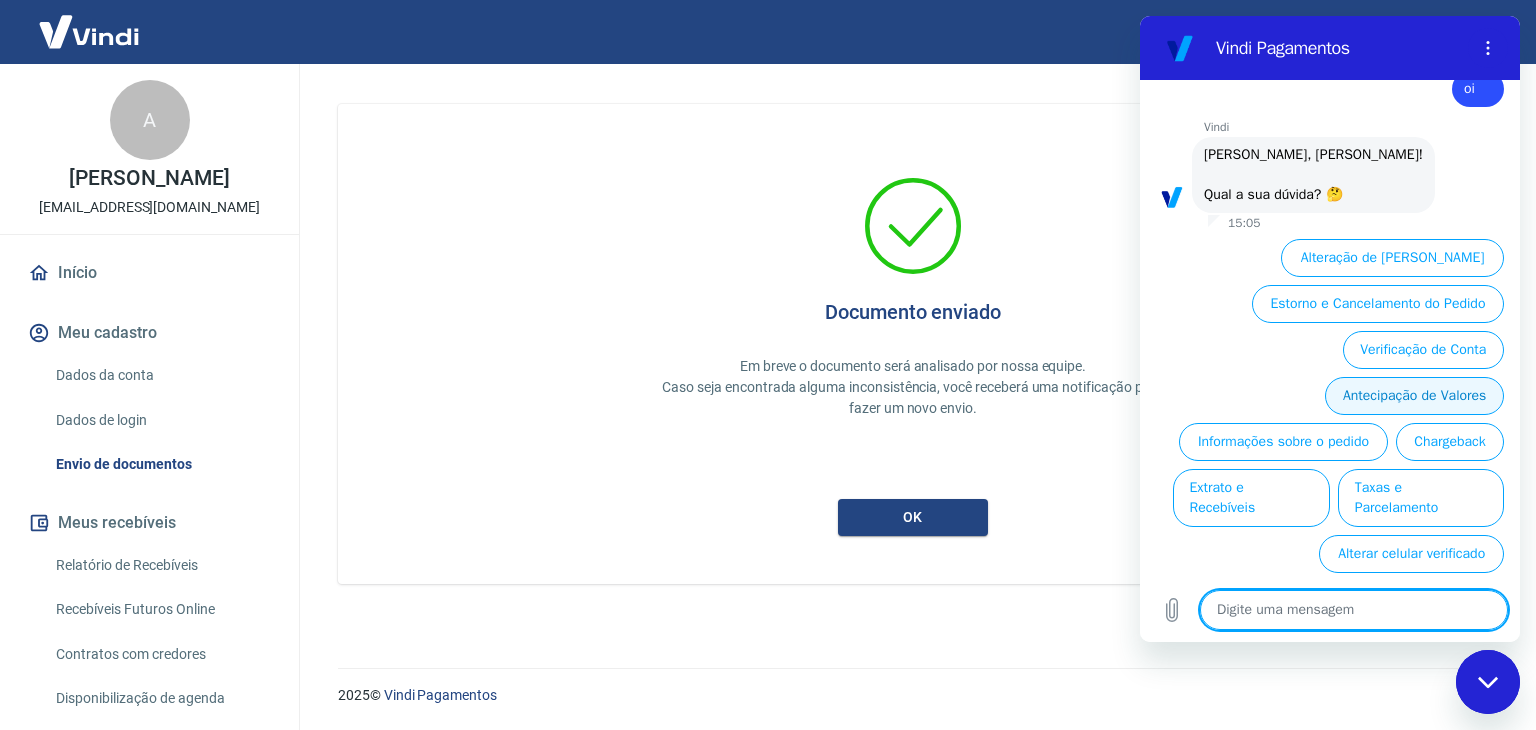 click on "Antecipação de Valores" at bounding box center [1414, 396] 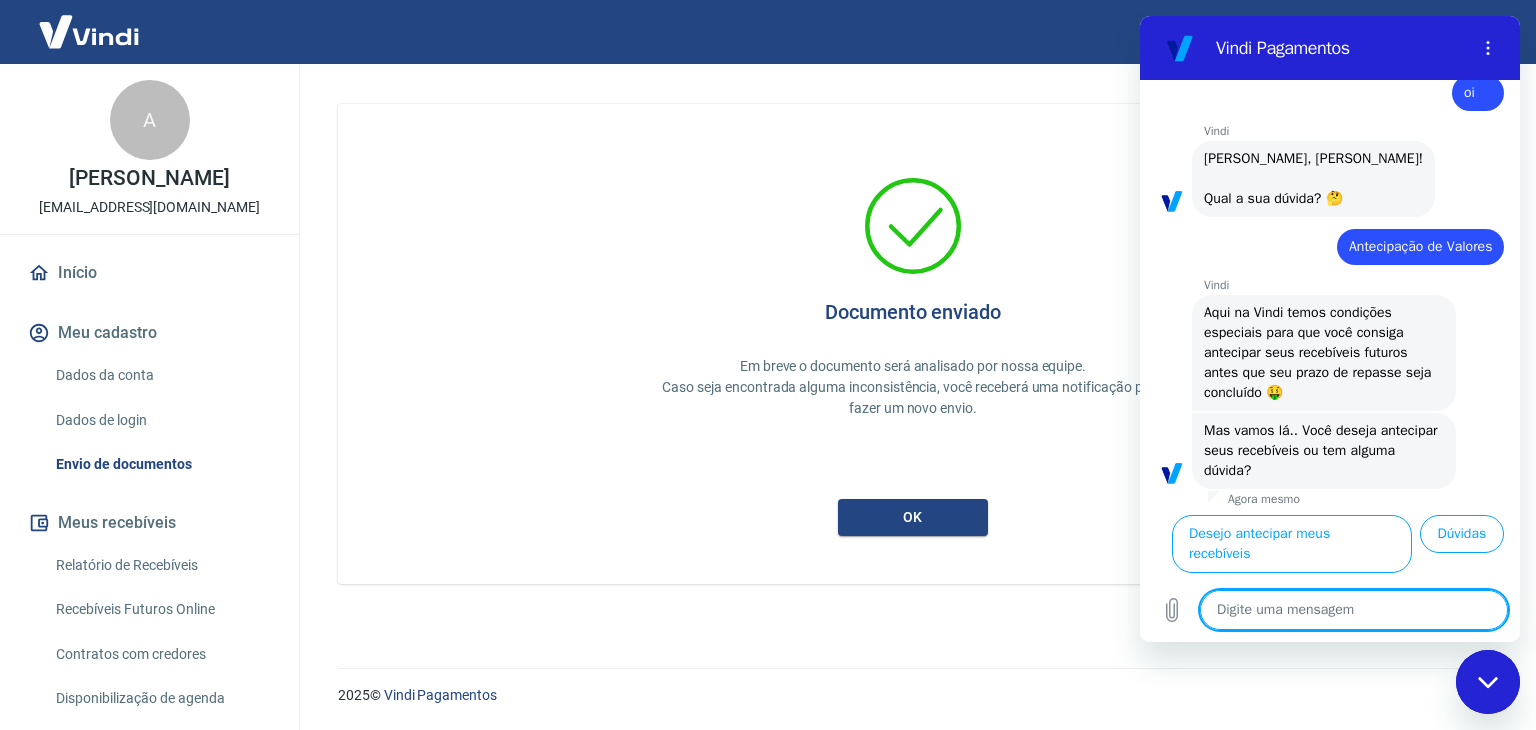 scroll, scrollTop: 70, scrollLeft: 0, axis: vertical 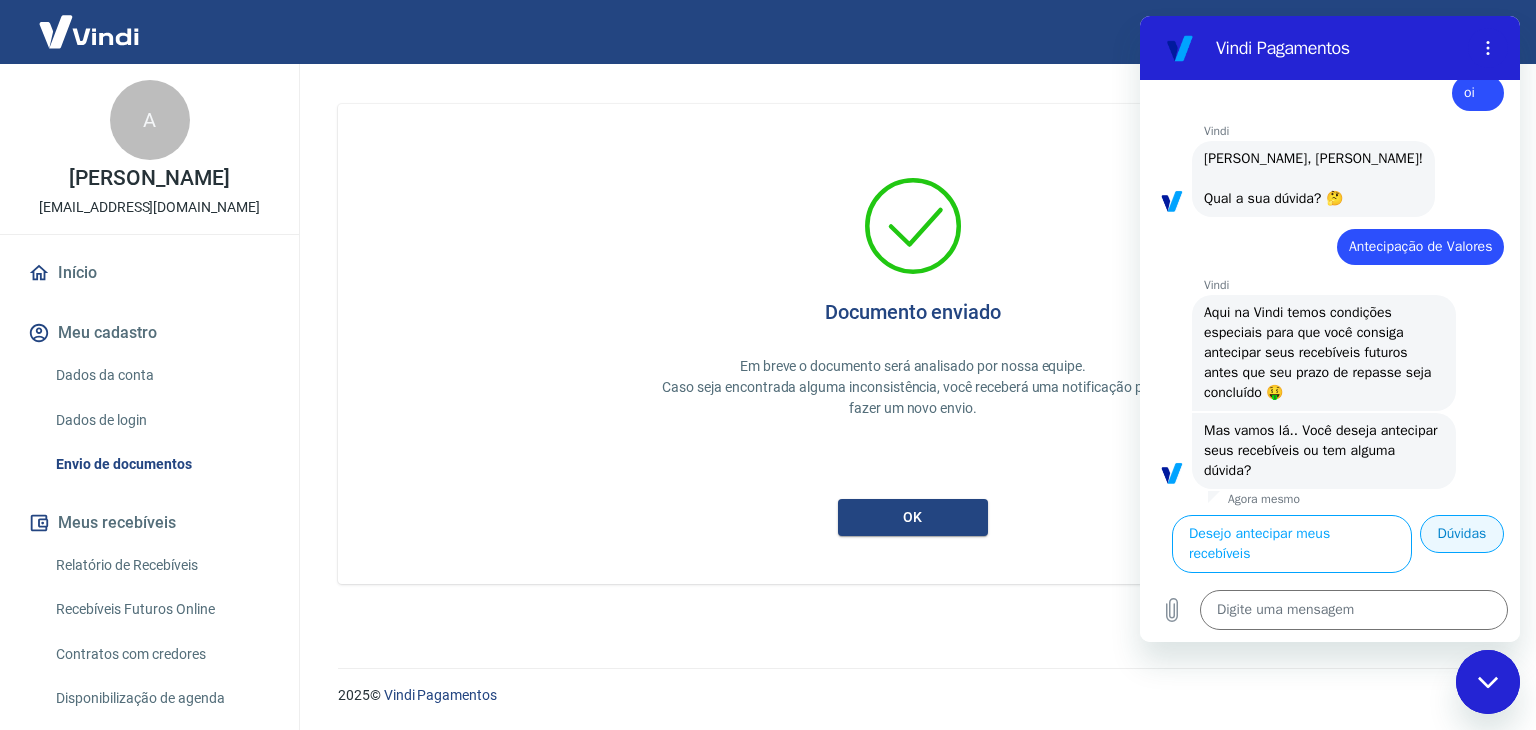 click on "Dúvidas" at bounding box center (1462, 534) 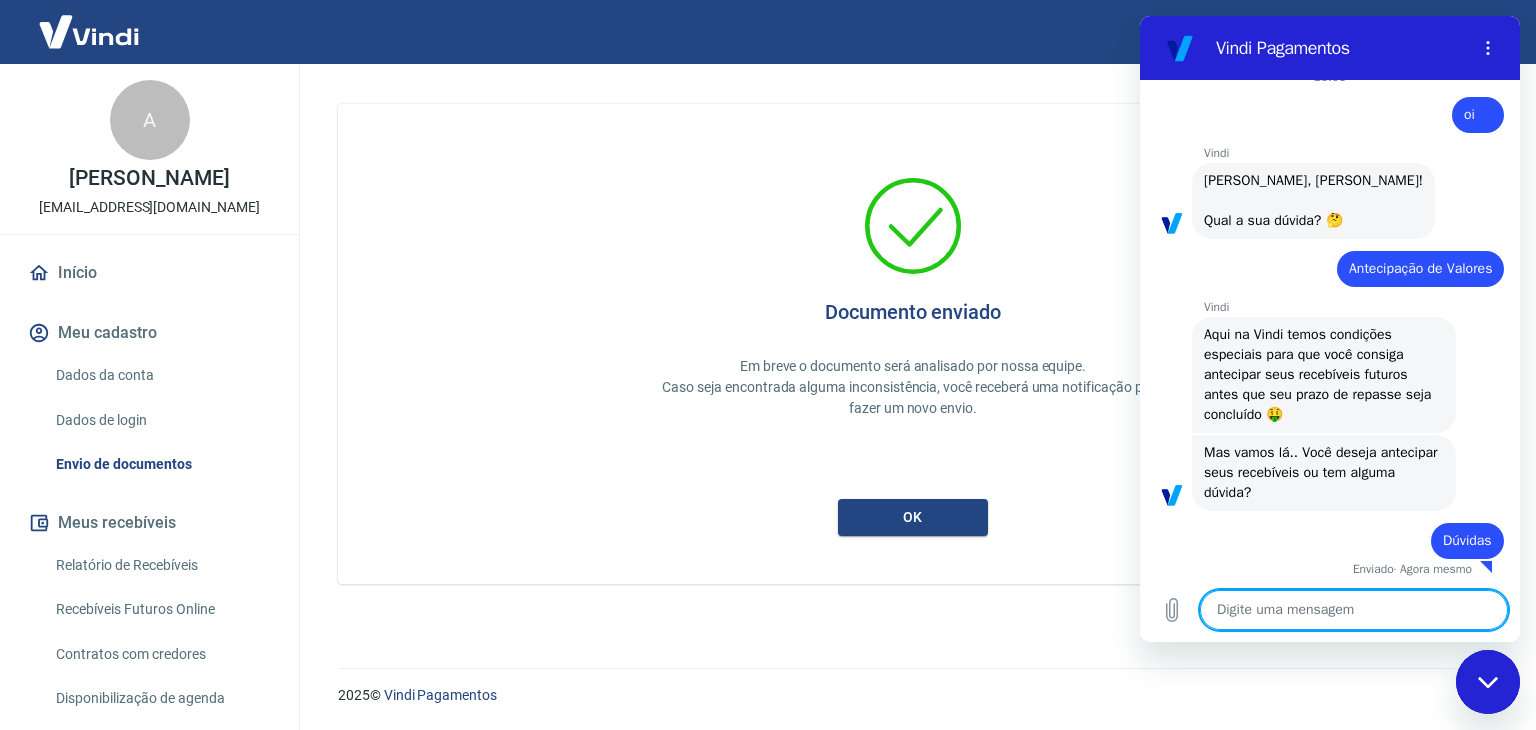 scroll, scrollTop: 27, scrollLeft: 0, axis: vertical 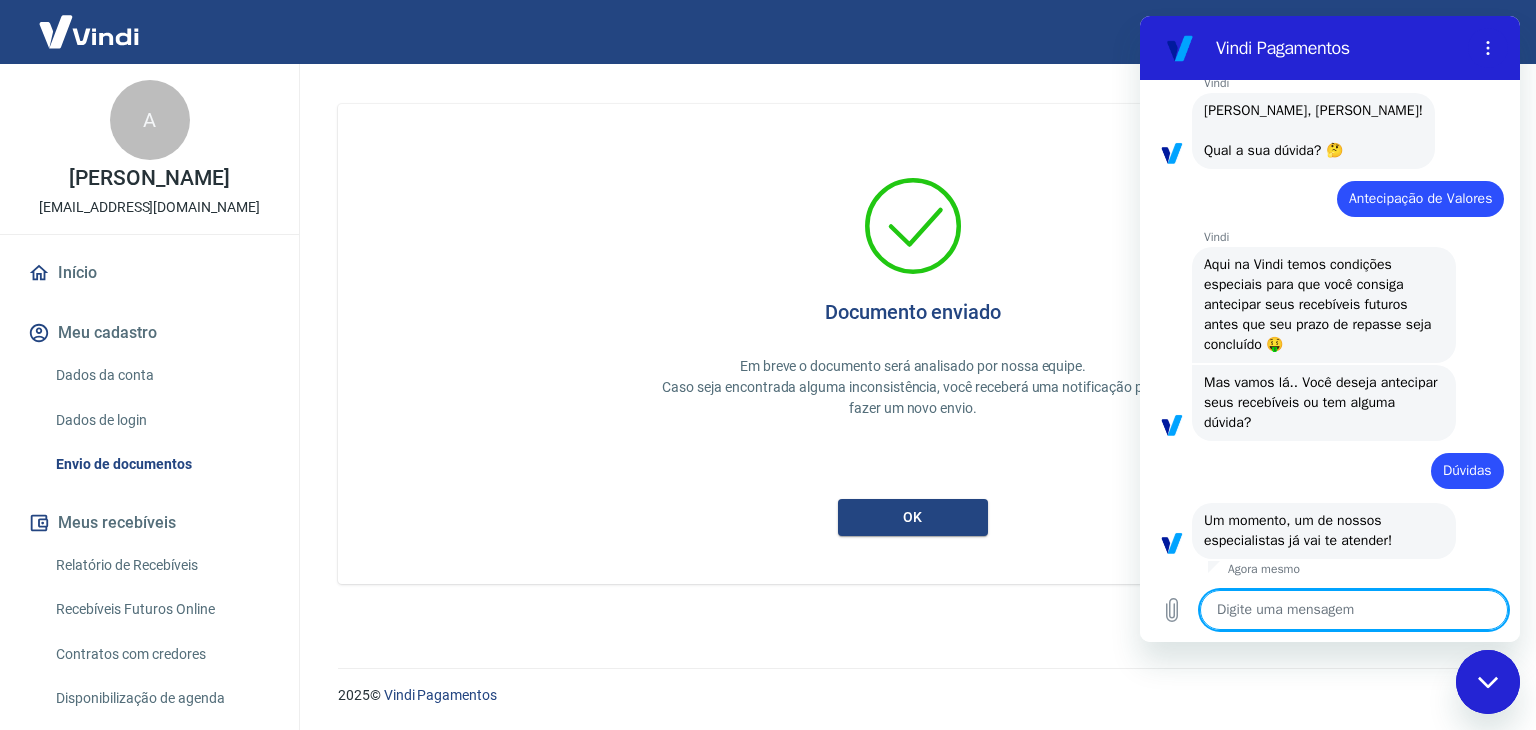 click at bounding box center (1354, 610) 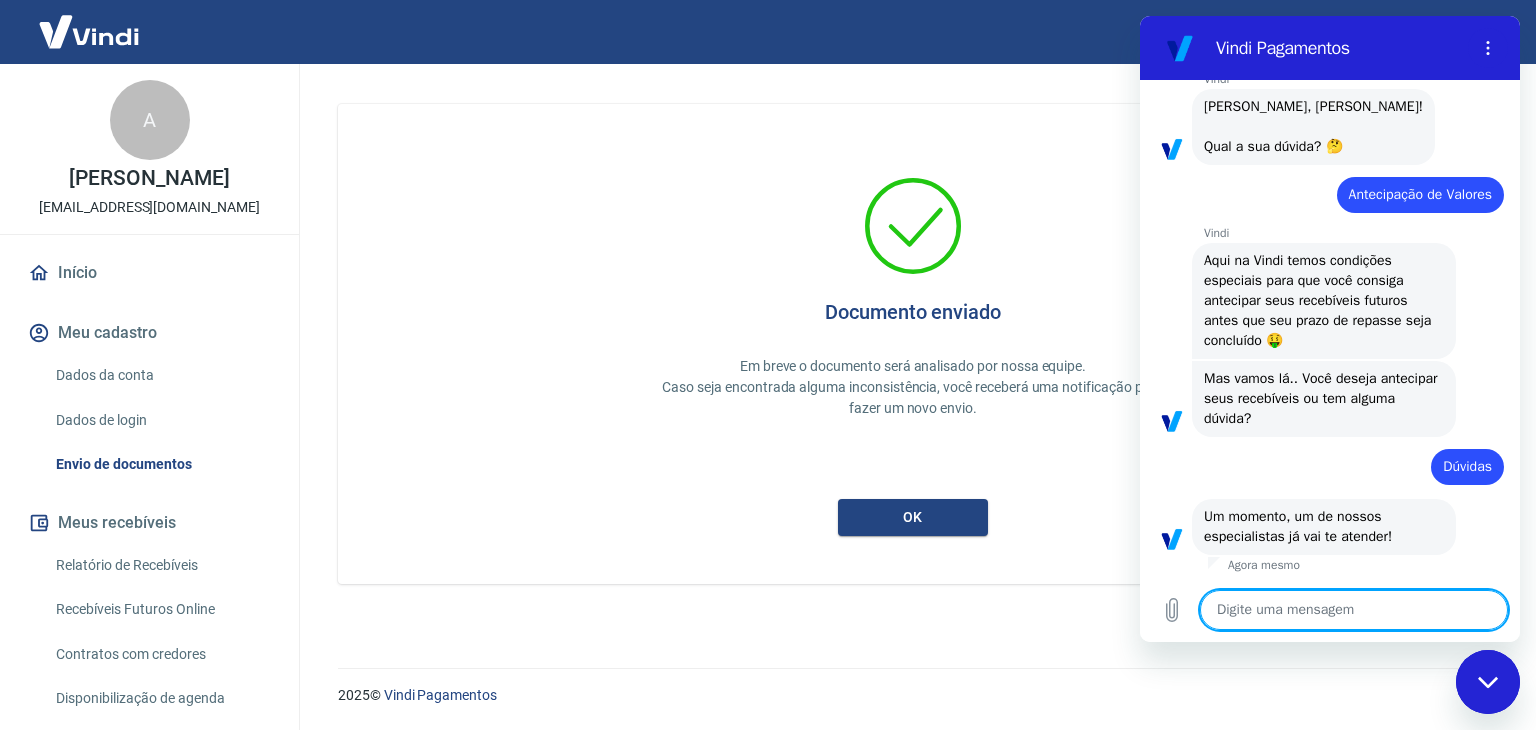 type on "x" 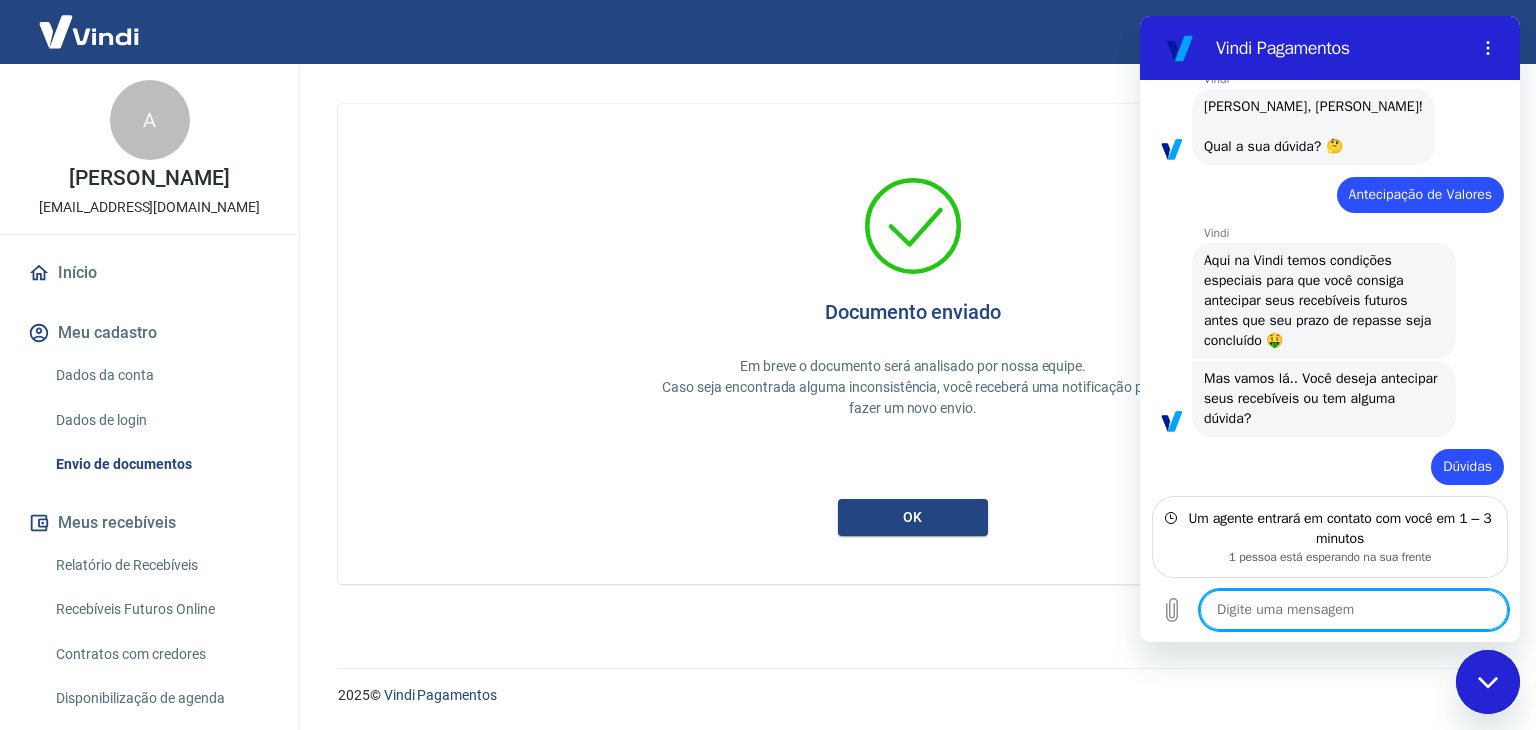 scroll, scrollTop: 187, scrollLeft: 0, axis: vertical 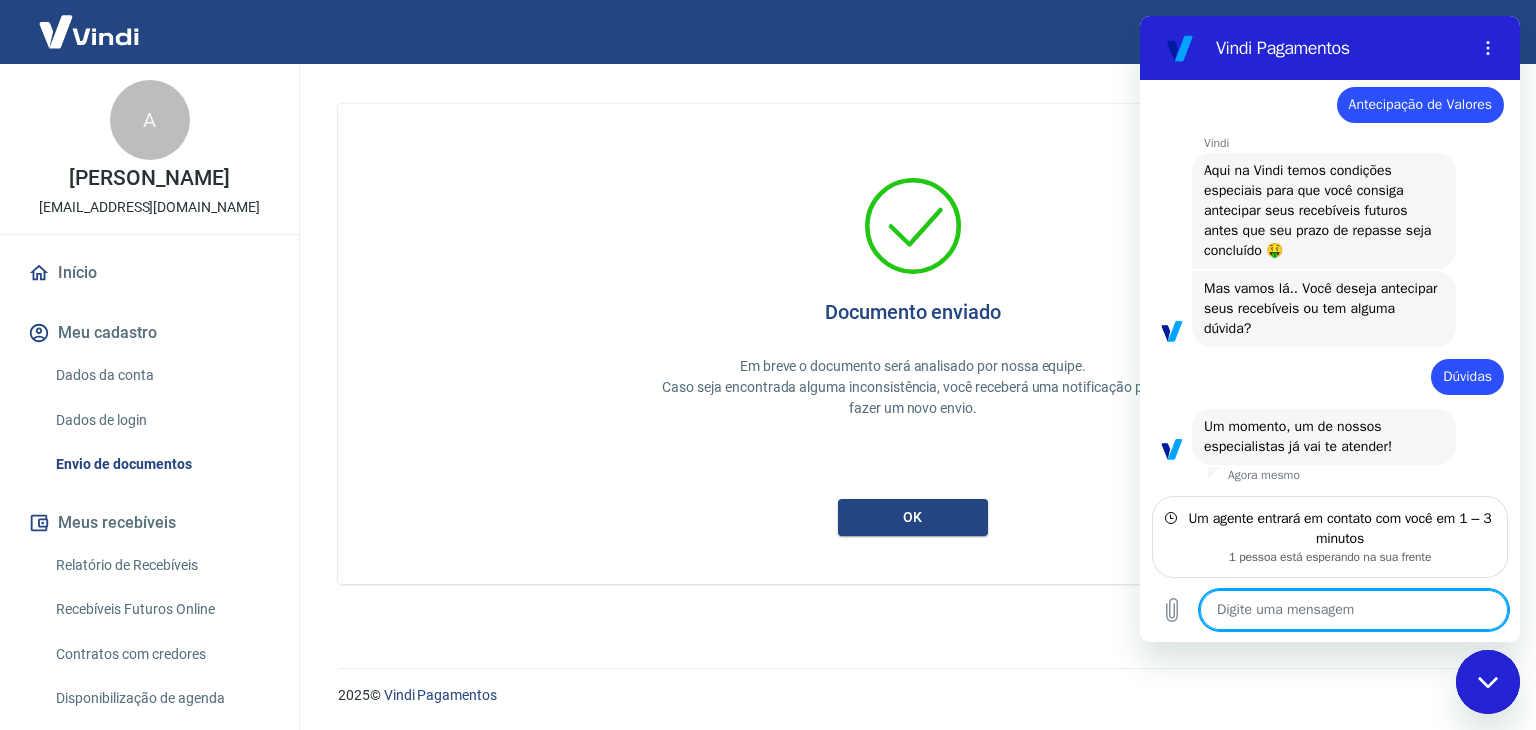 type on "B" 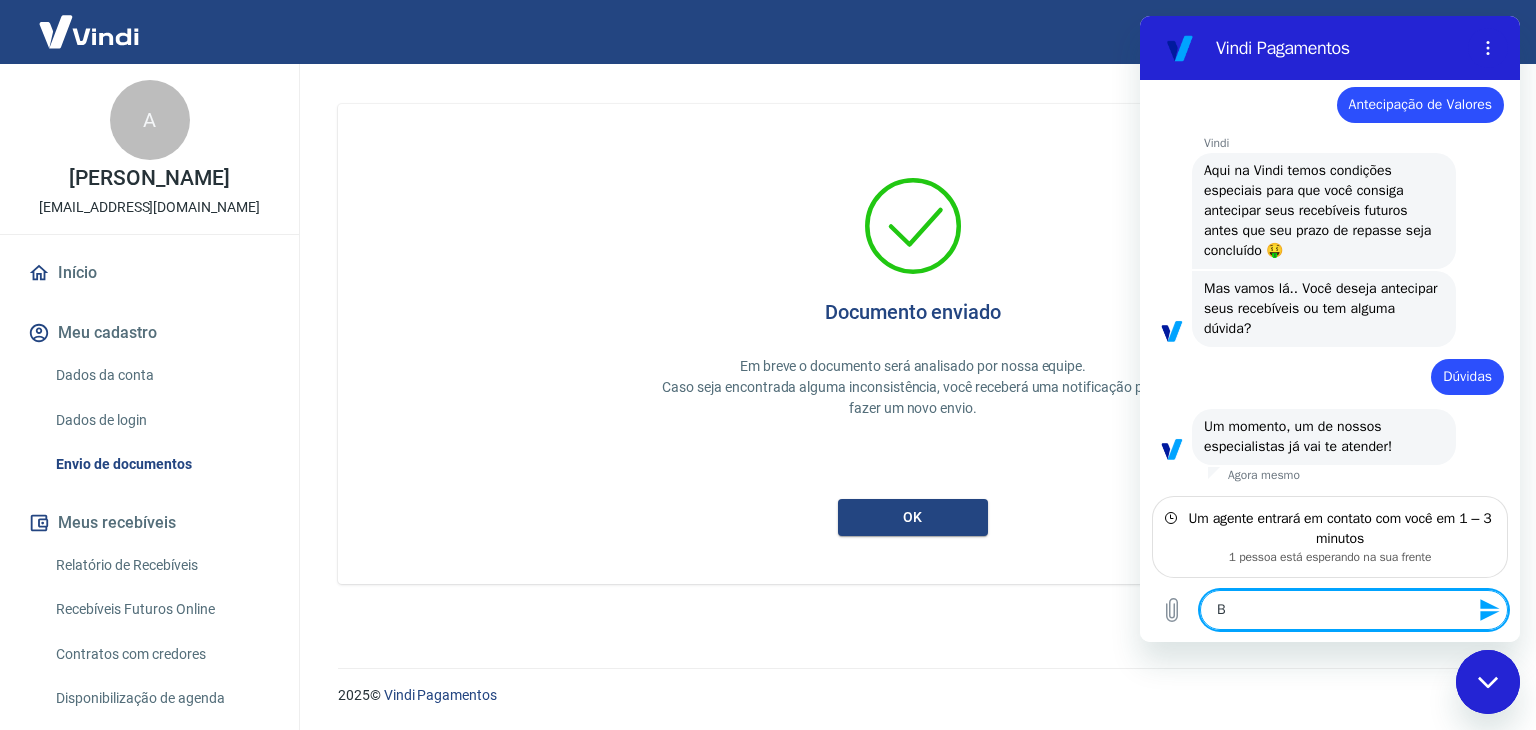 type on "Bo" 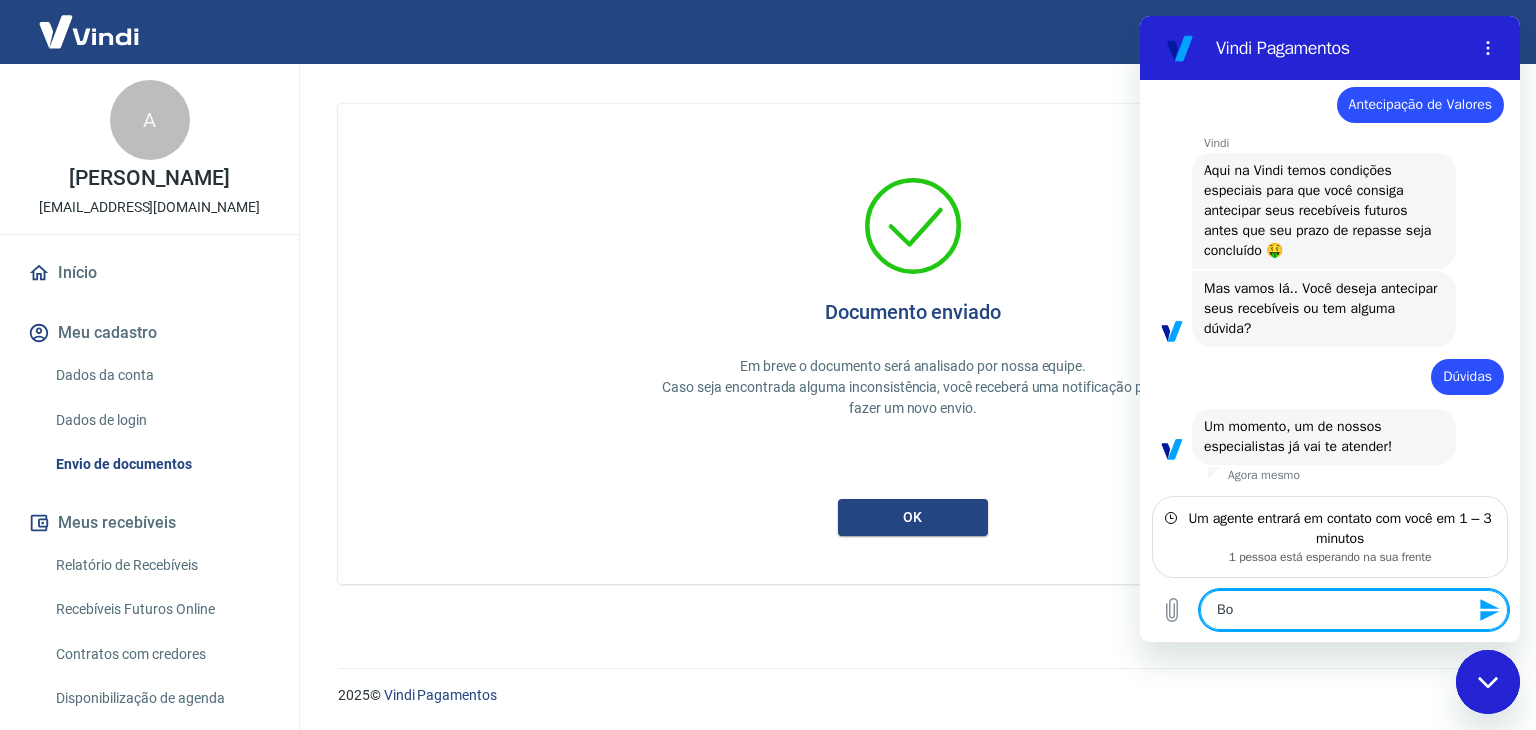 type on "Boa" 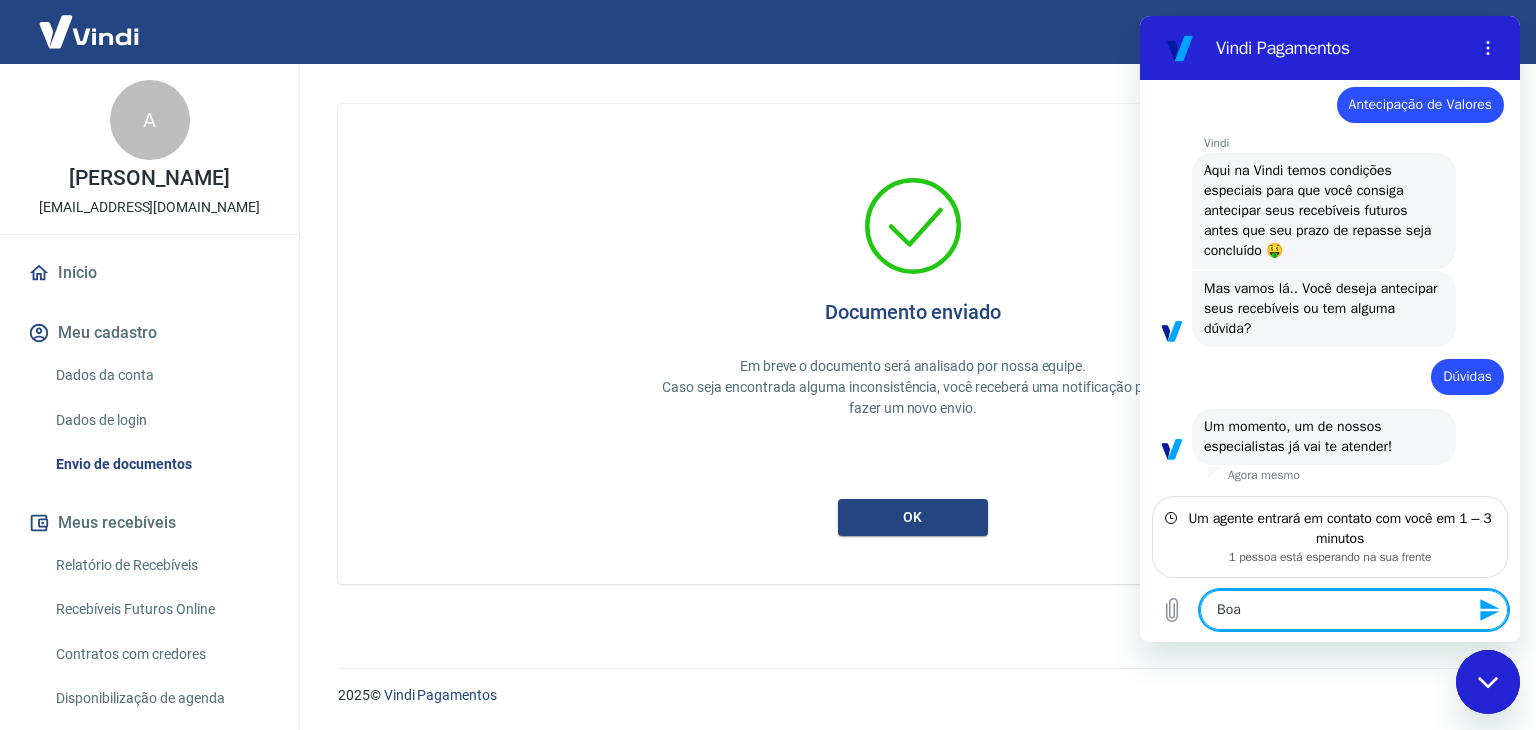 type on "Boa" 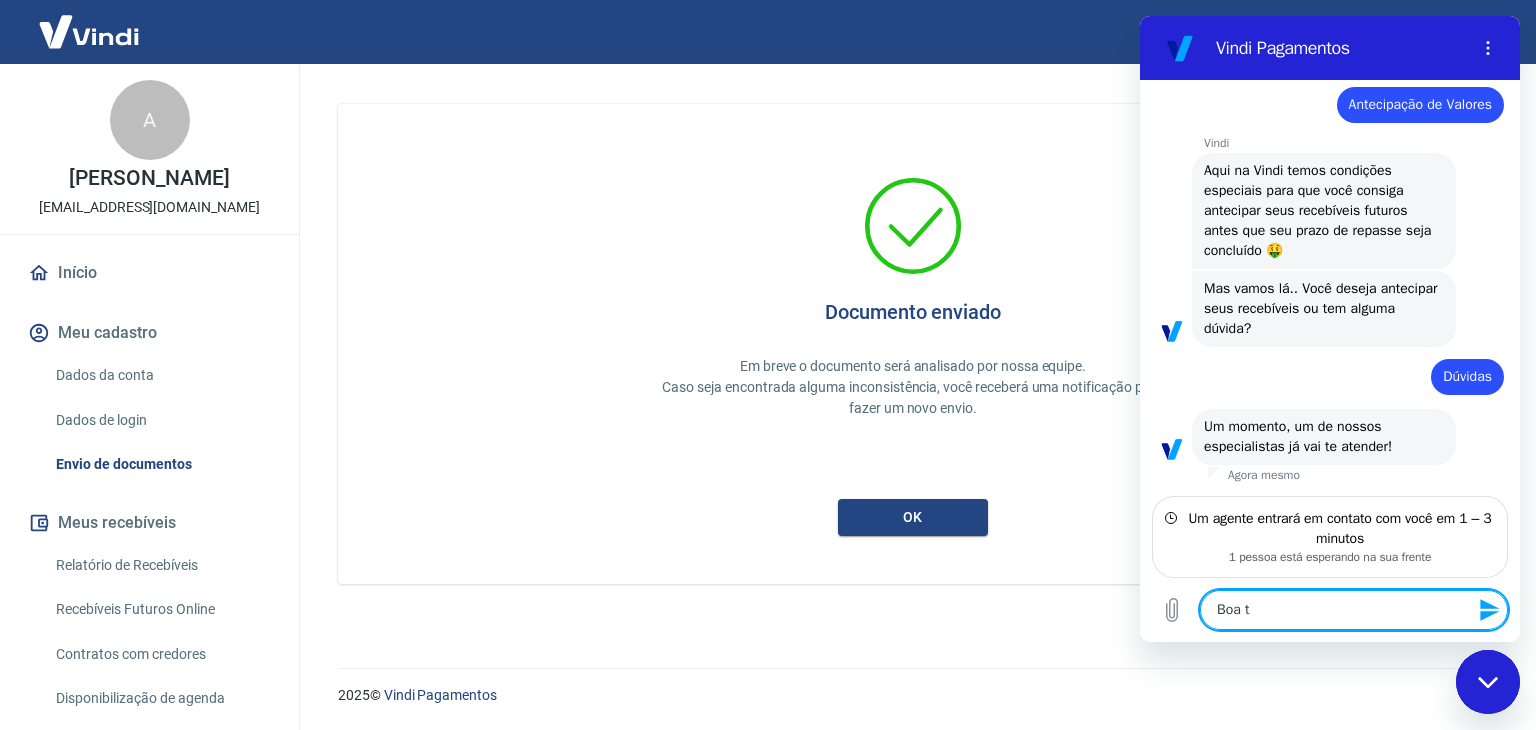 type on "Boa ta" 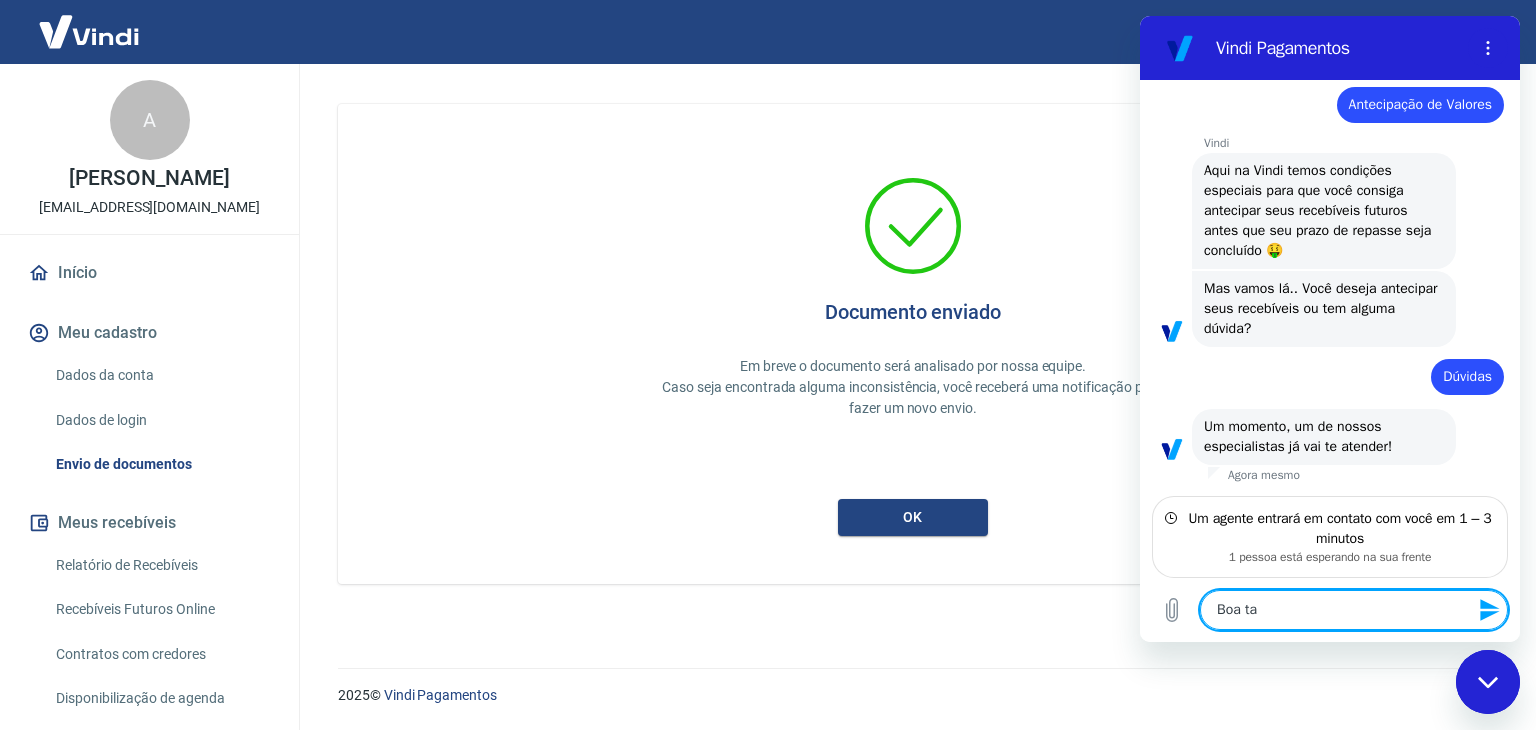 type on "Boa tar" 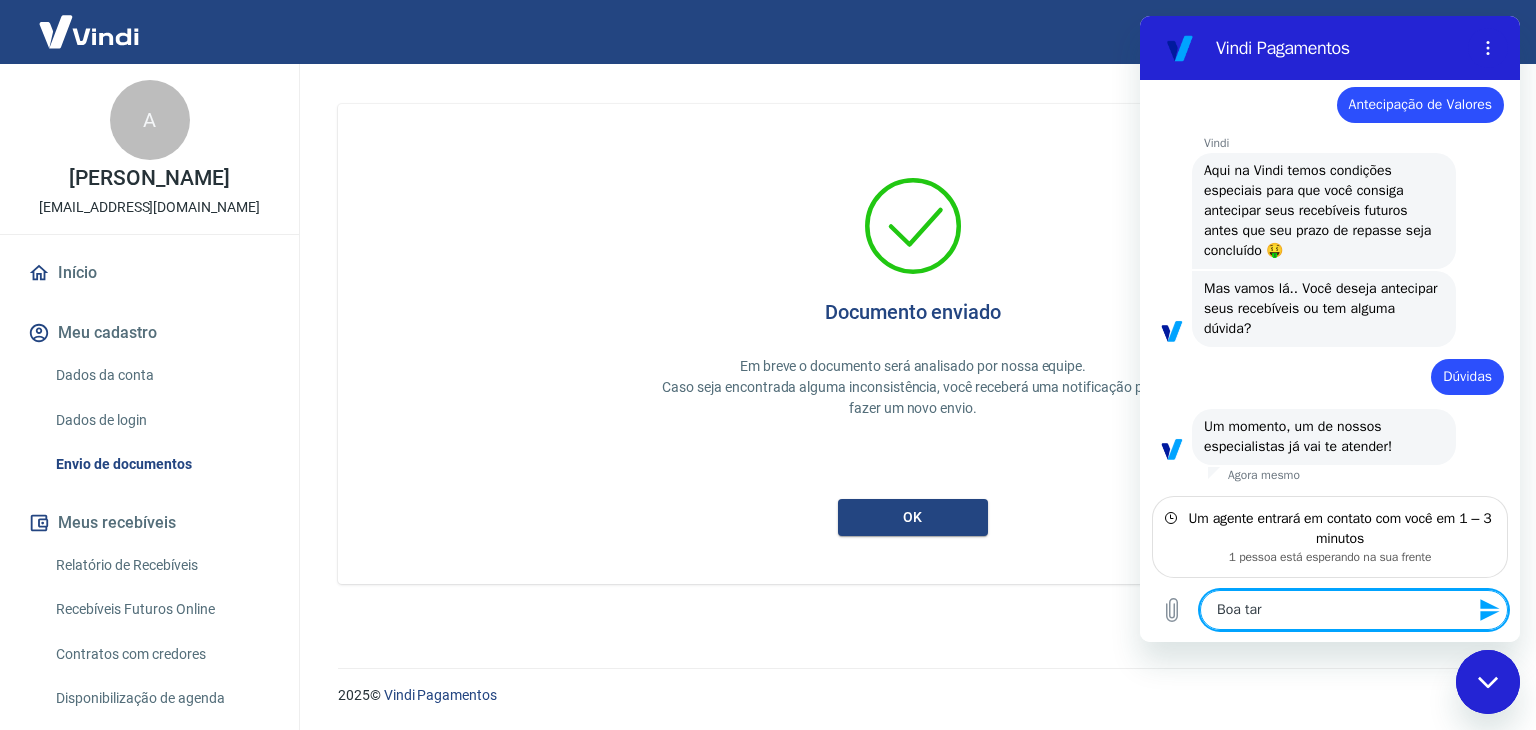 type on "Boa tard" 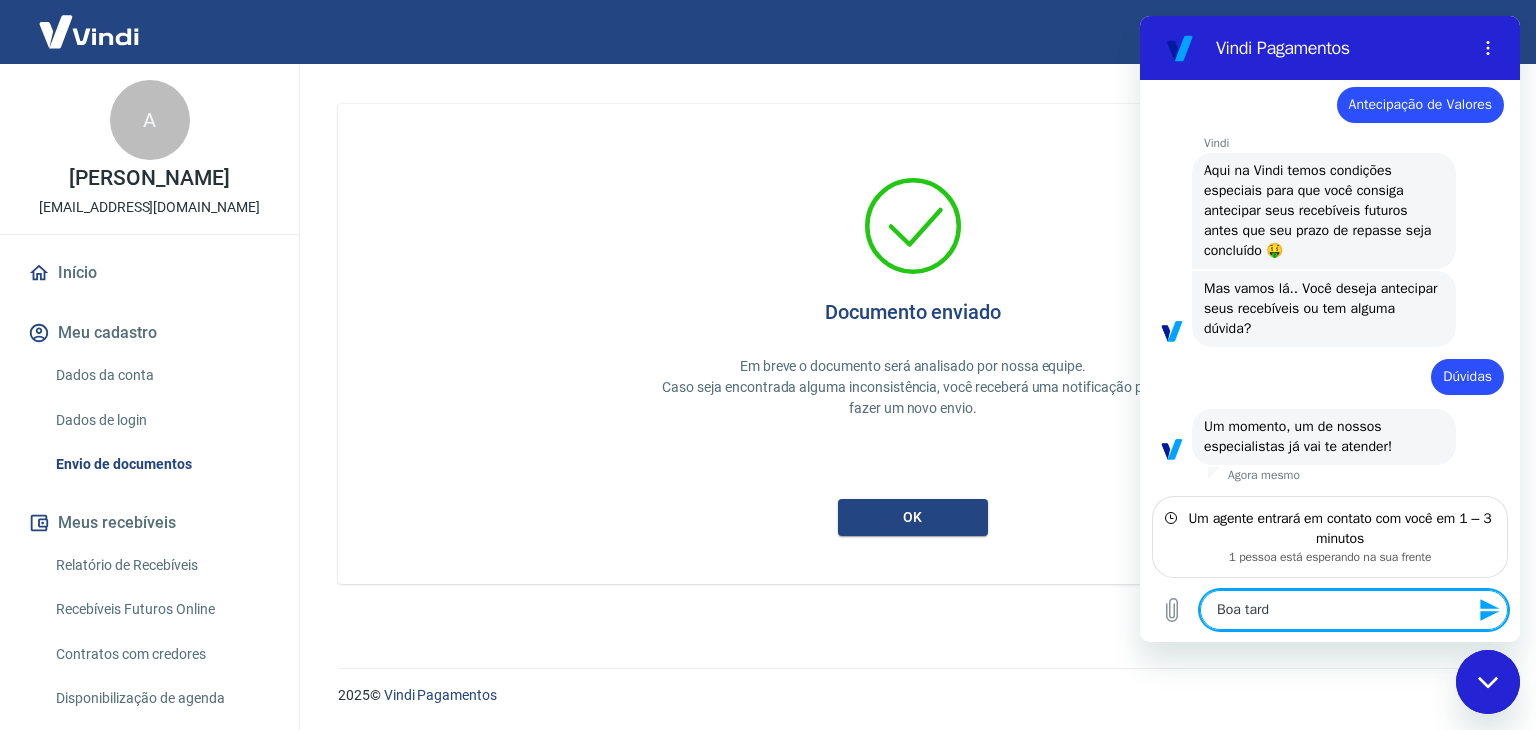type on "Boa tarde" 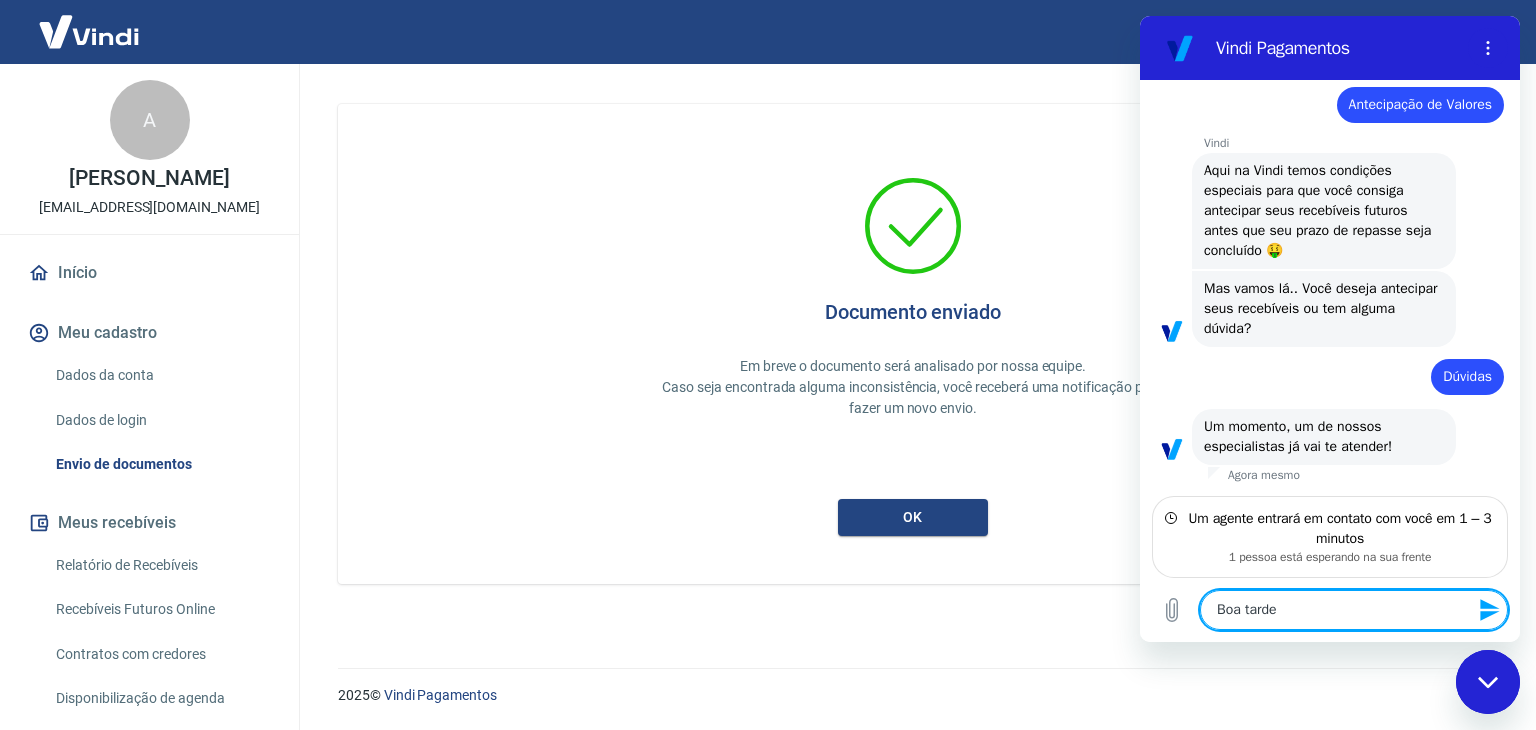type on "Boa tarde," 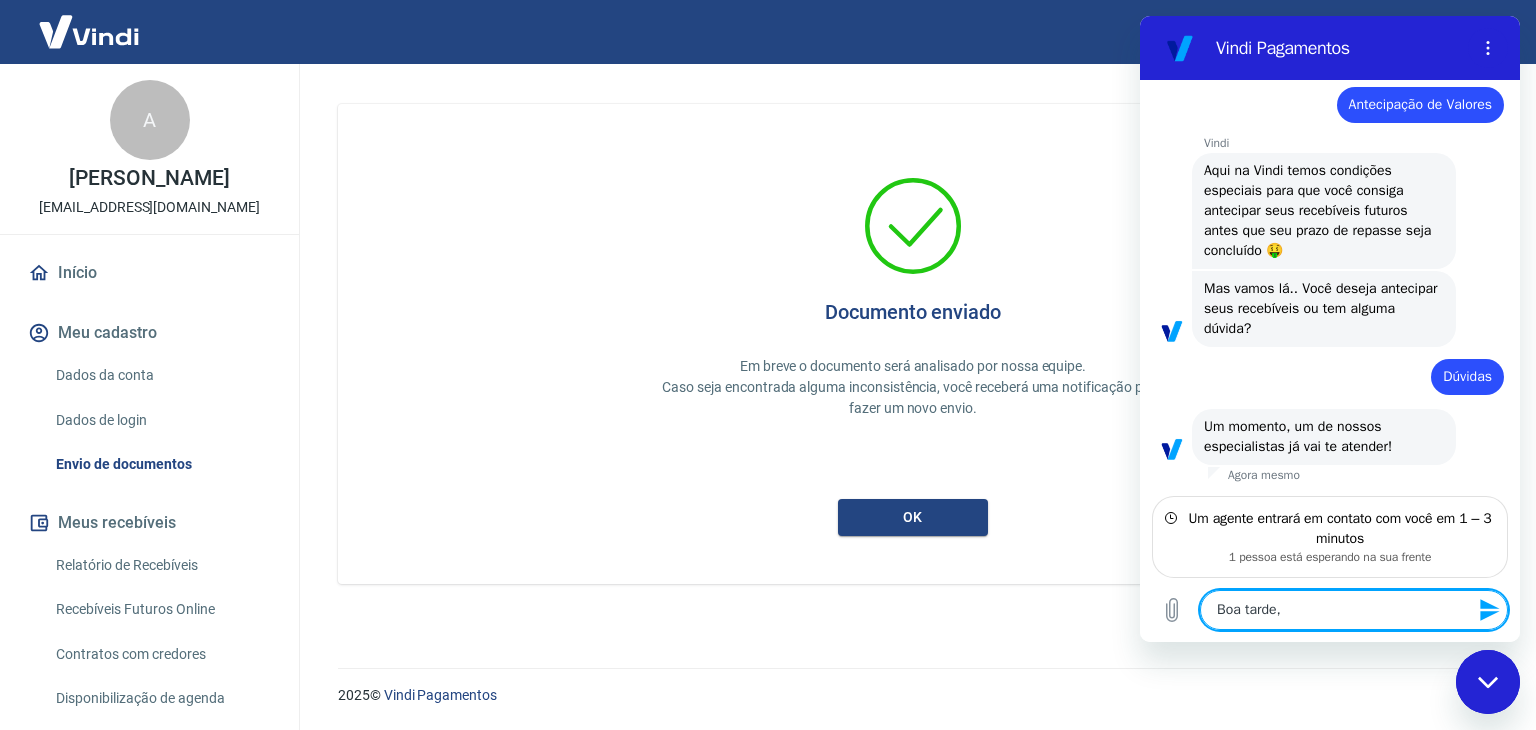type on "Boa tarde," 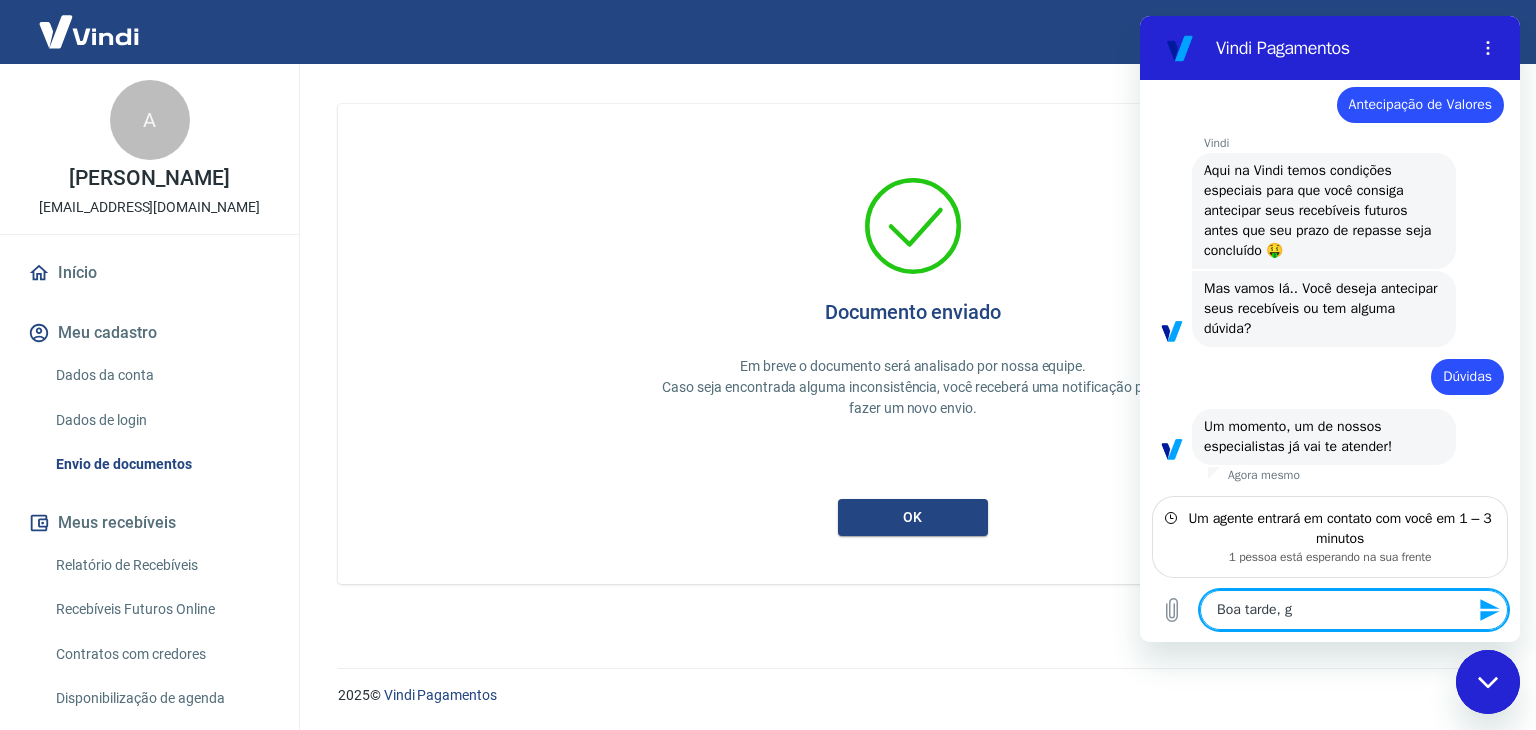 type on "Boa tarde, go" 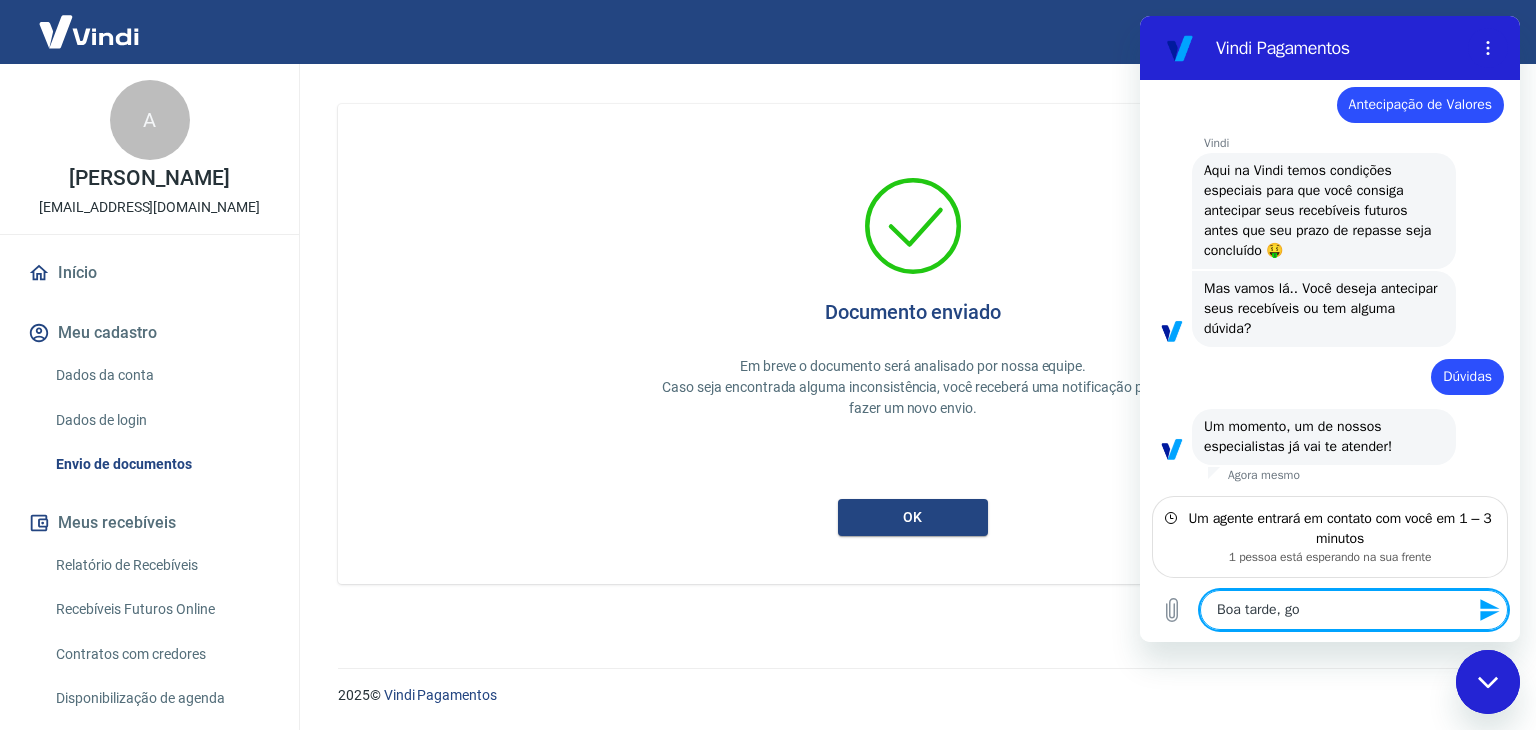 type on "Boa tarde, gos" 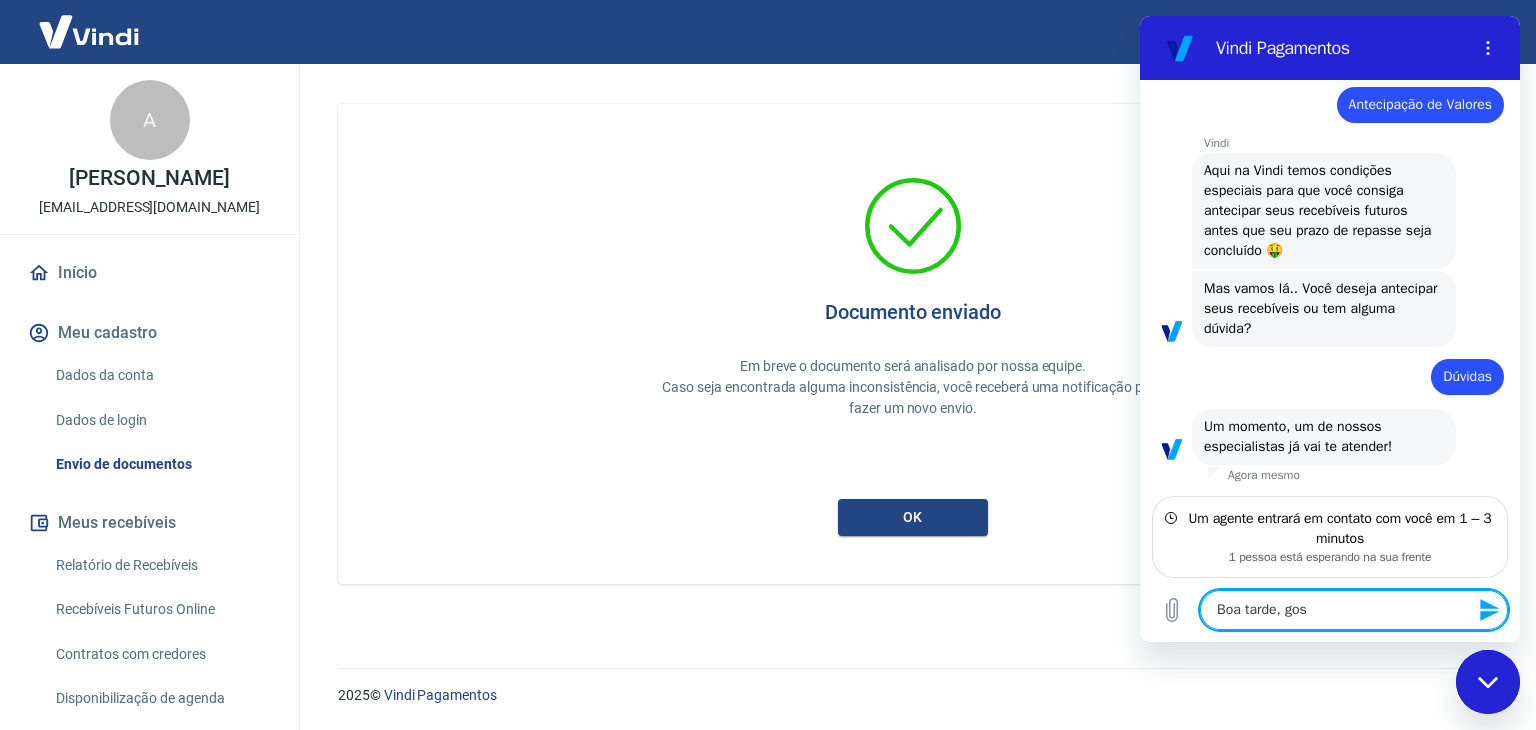 type on "Boa tarde, gost" 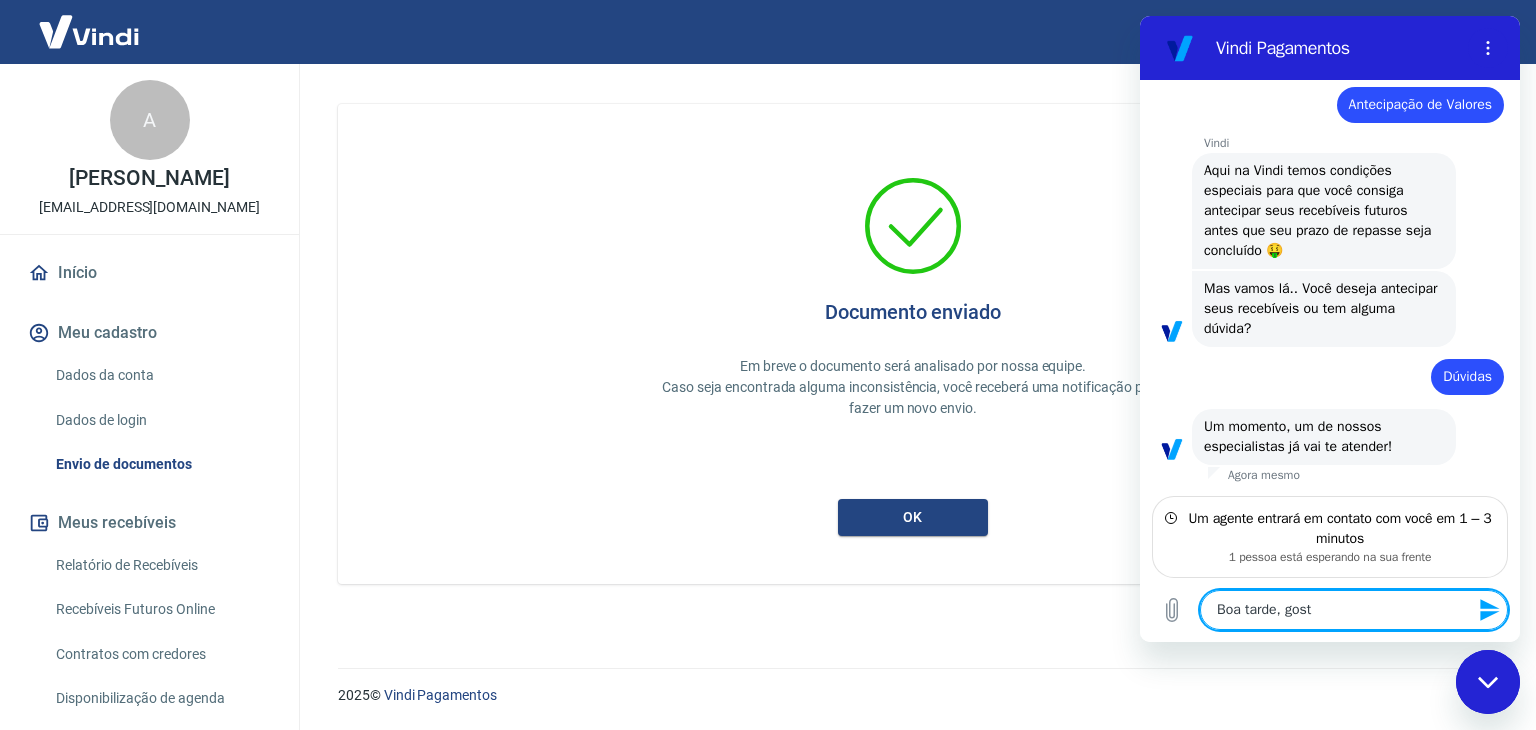 type on "Boa tarde, gosta" 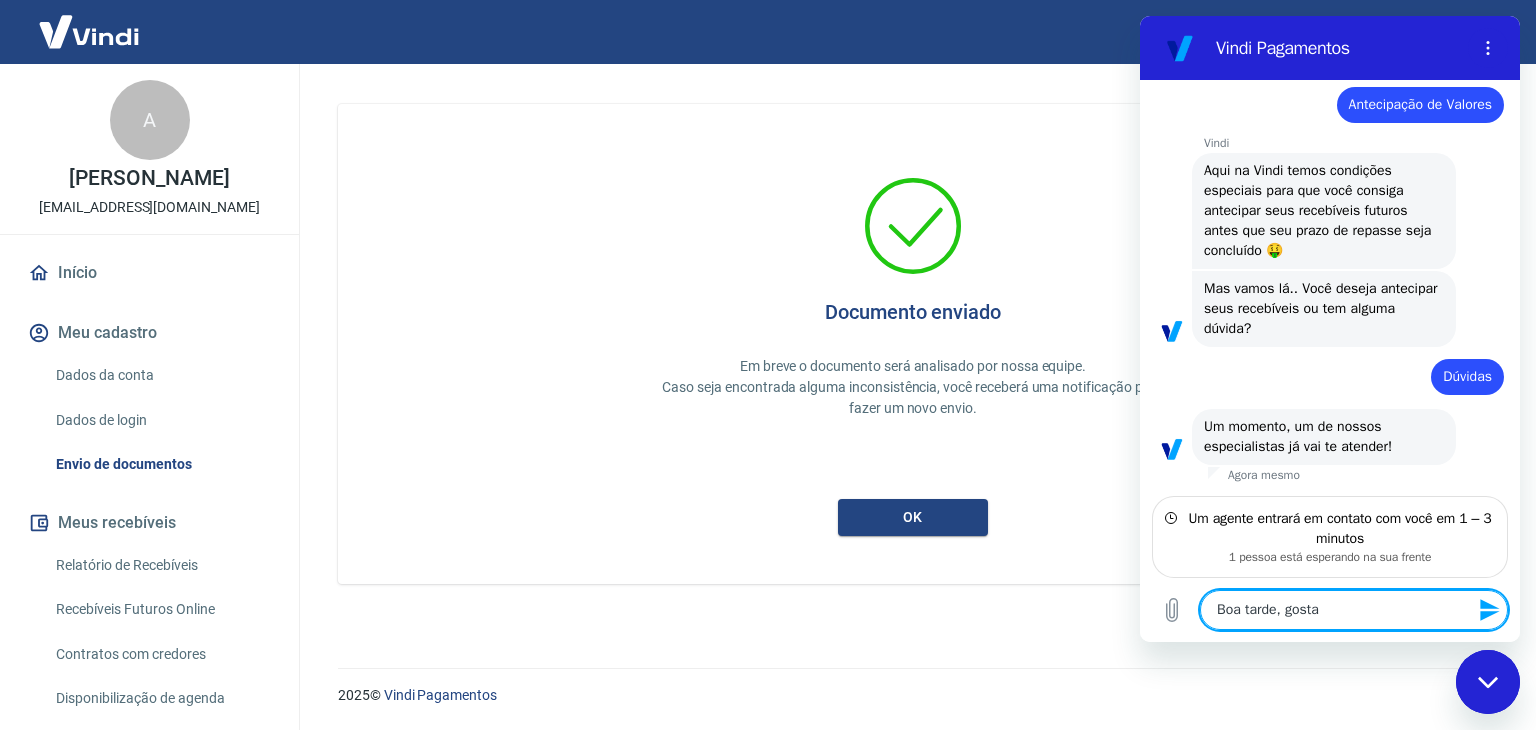 type on "x" 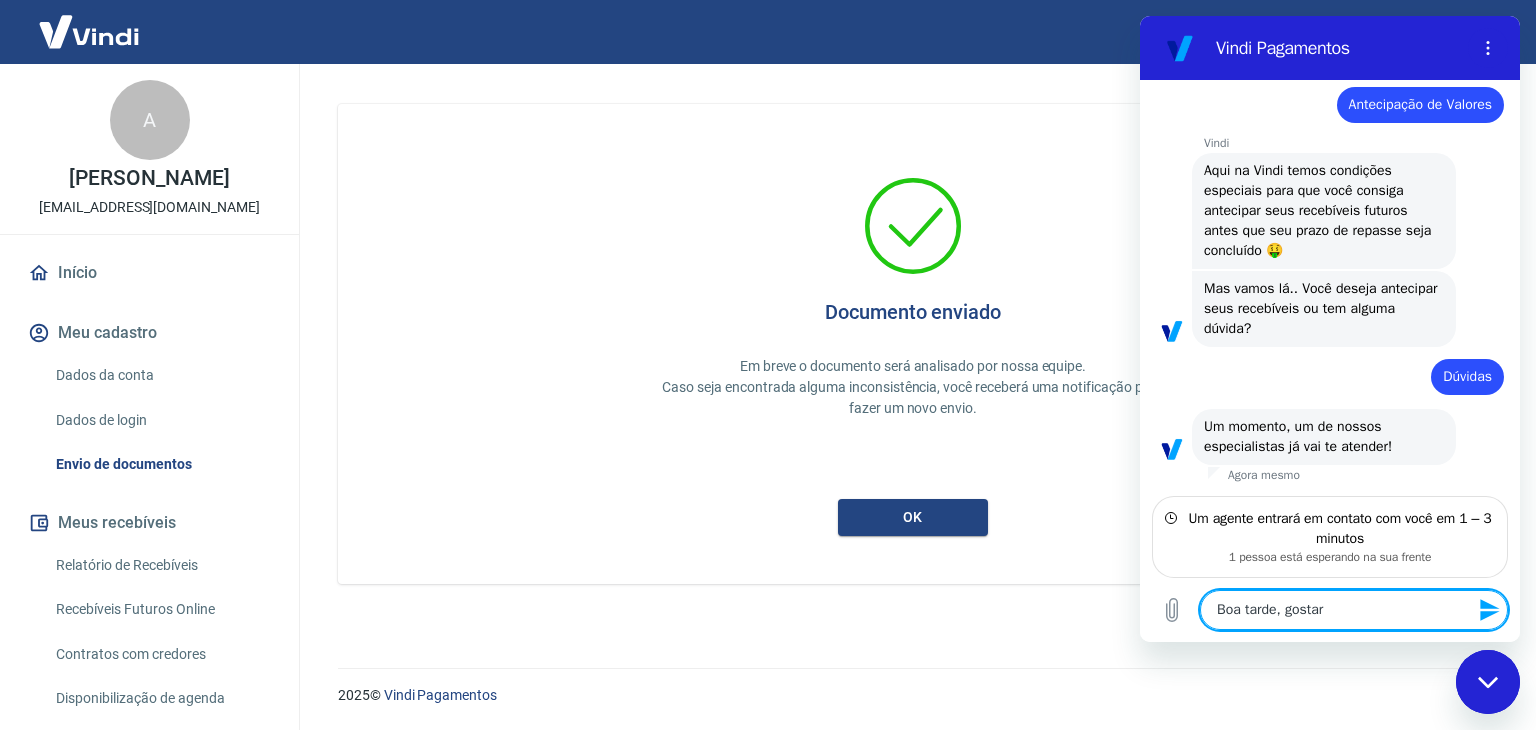 type on "Boa tarde, gostaru" 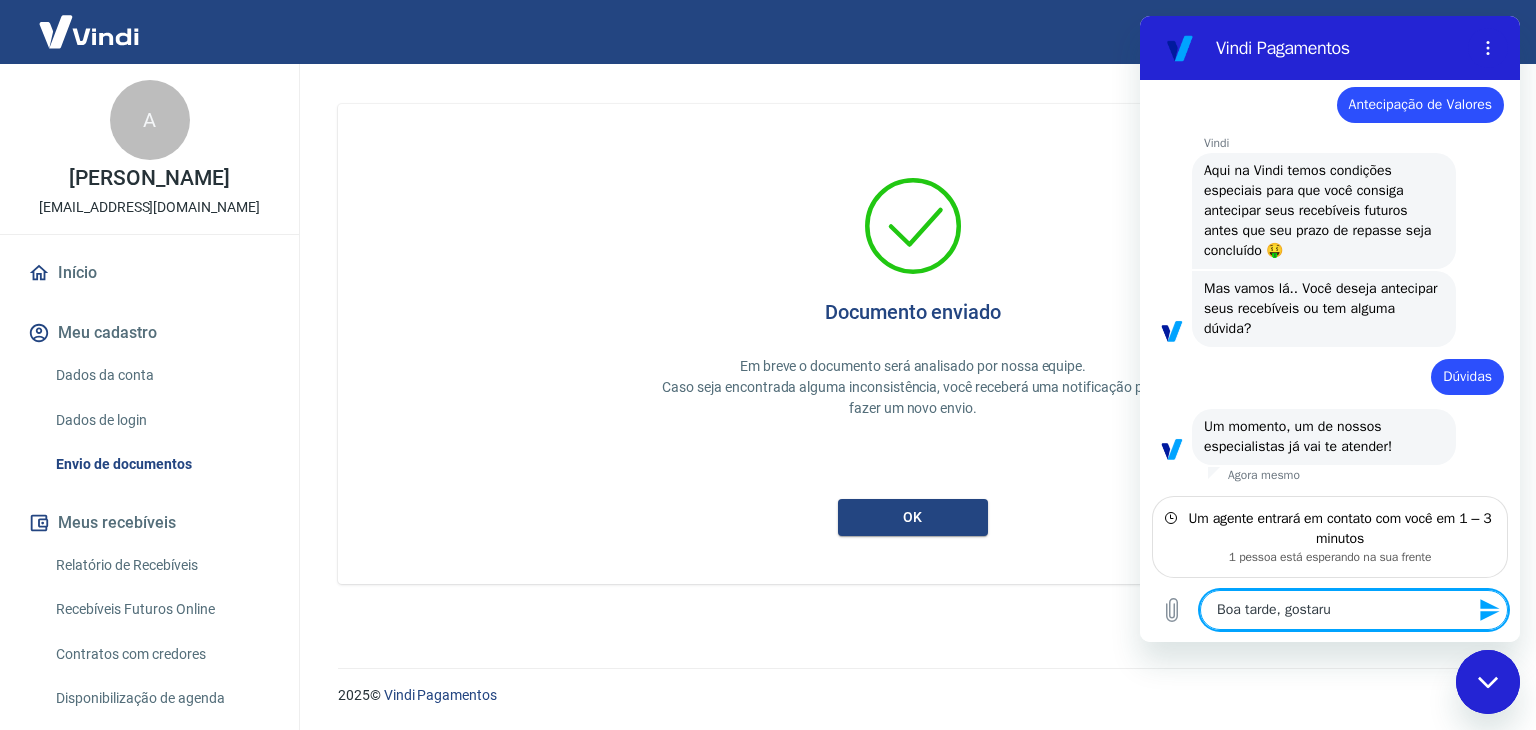 type on "Boa tarde, gostarua" 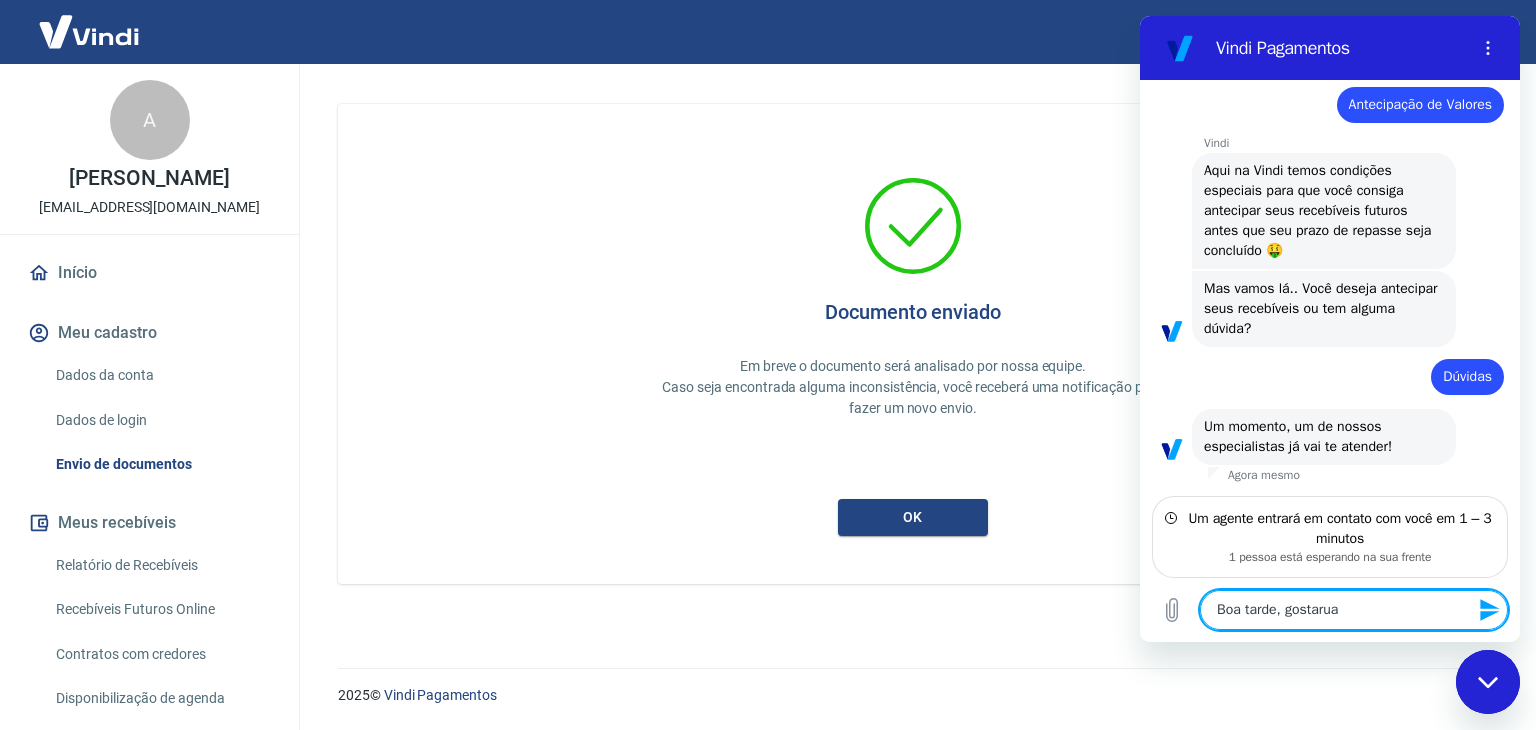 type on "x" 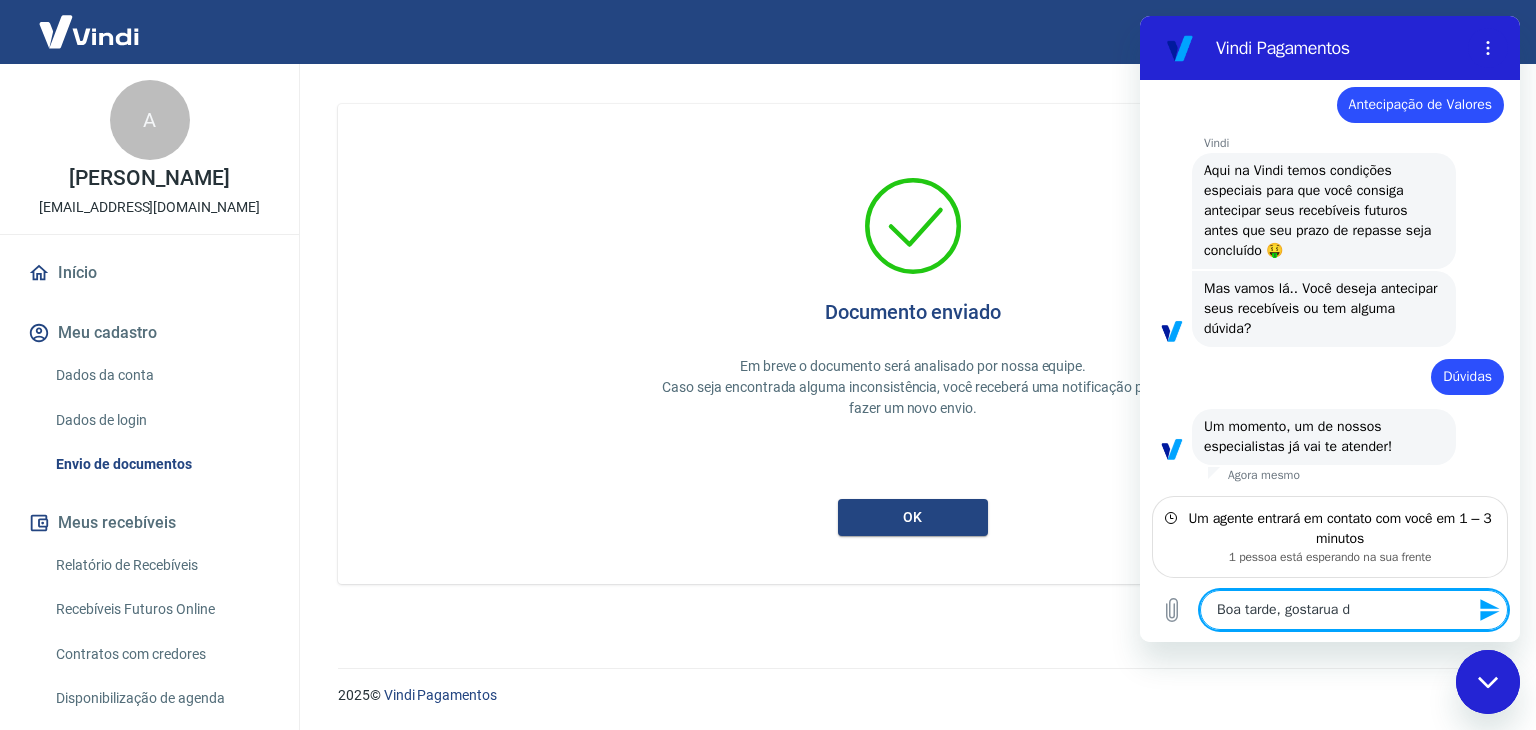 type on "Boa tarde, gostarua" 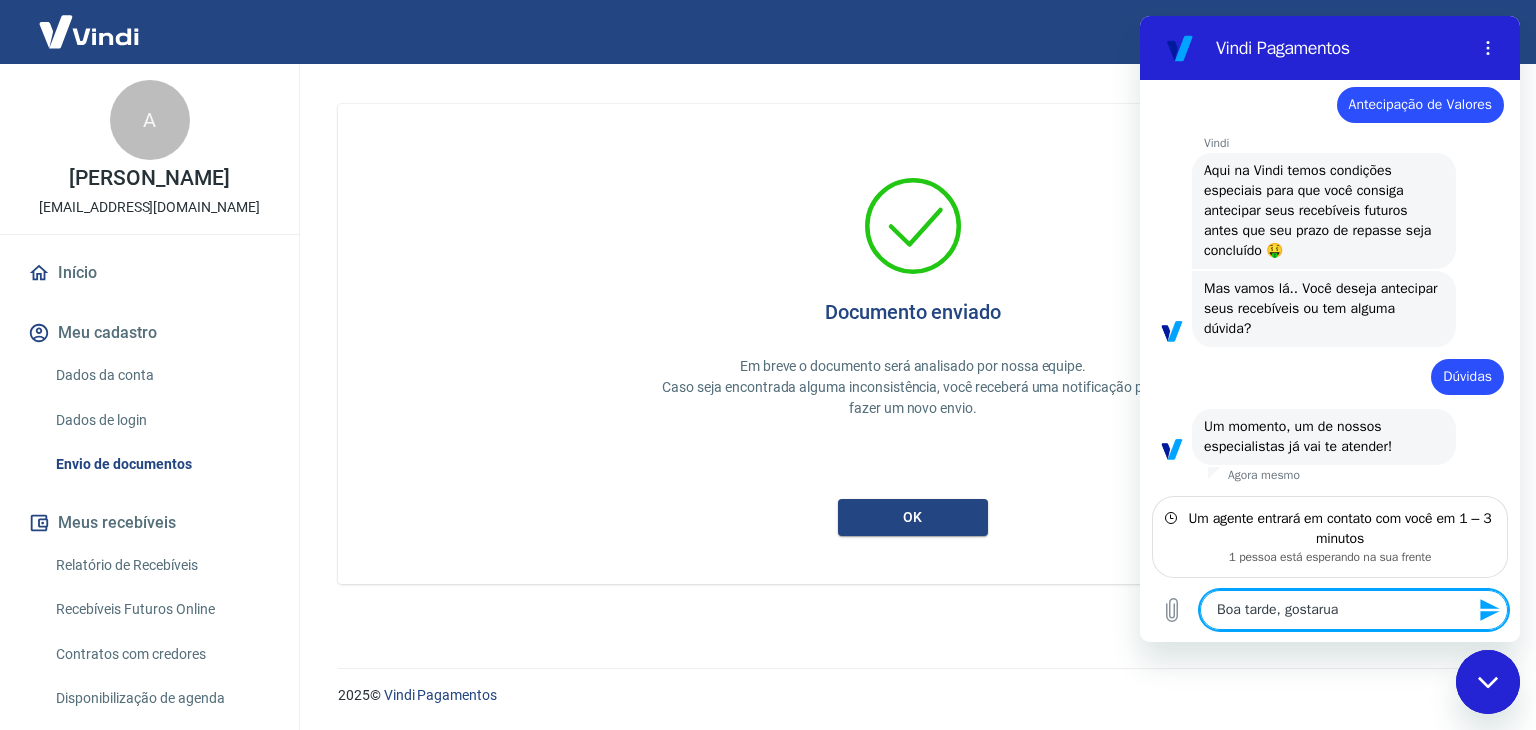 type on "Boa tarde, gostarua" 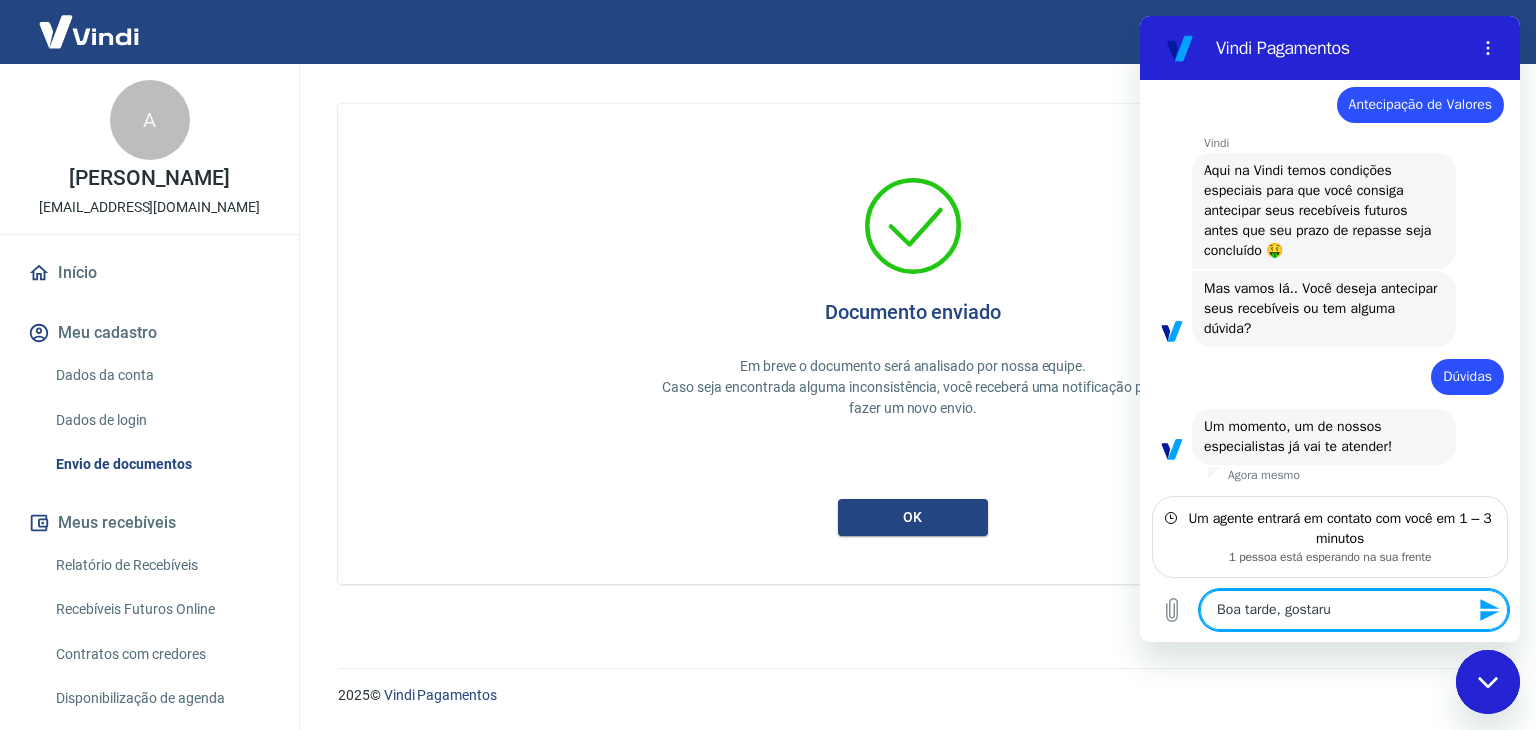 type on "Boa tarde, gostar" 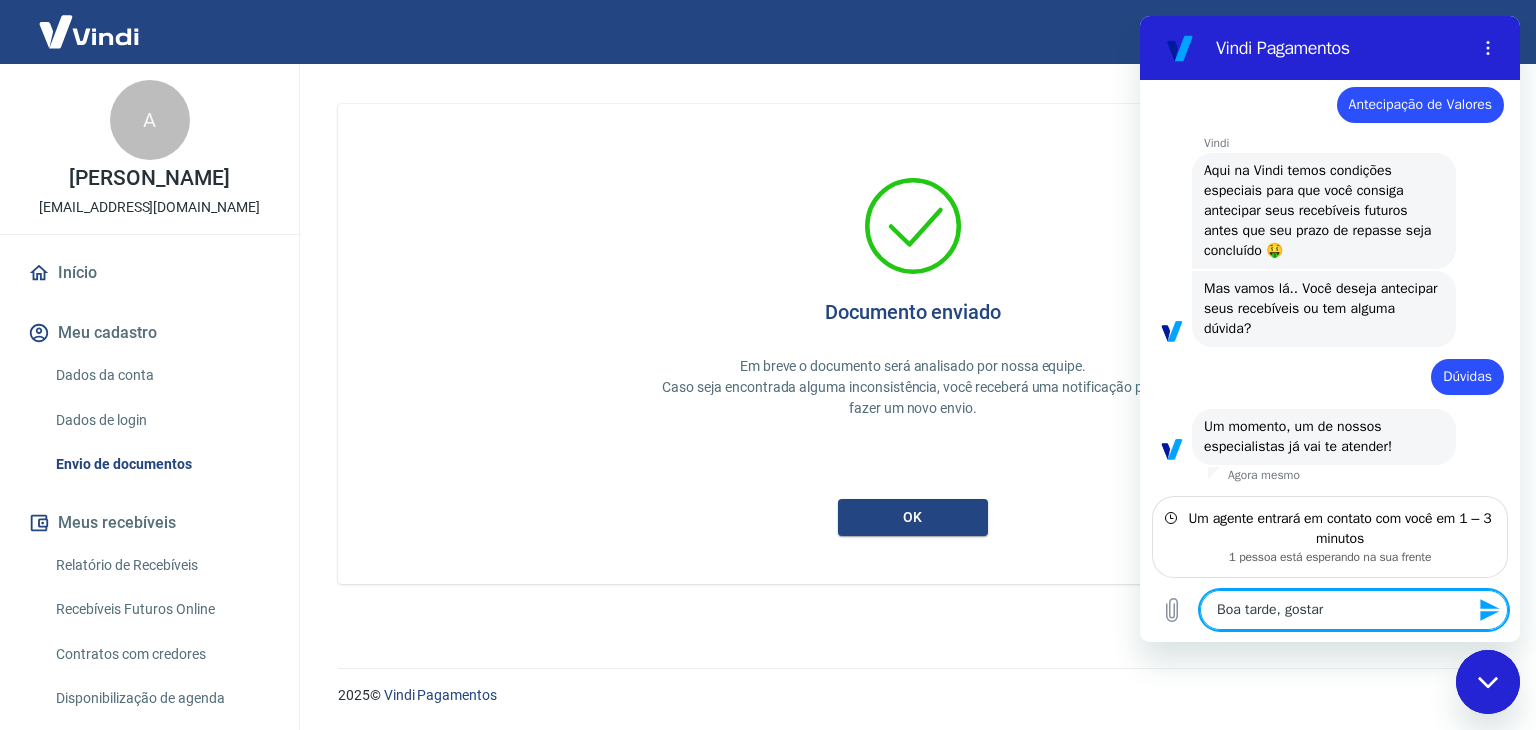 type on "Boa tarde, gosta" 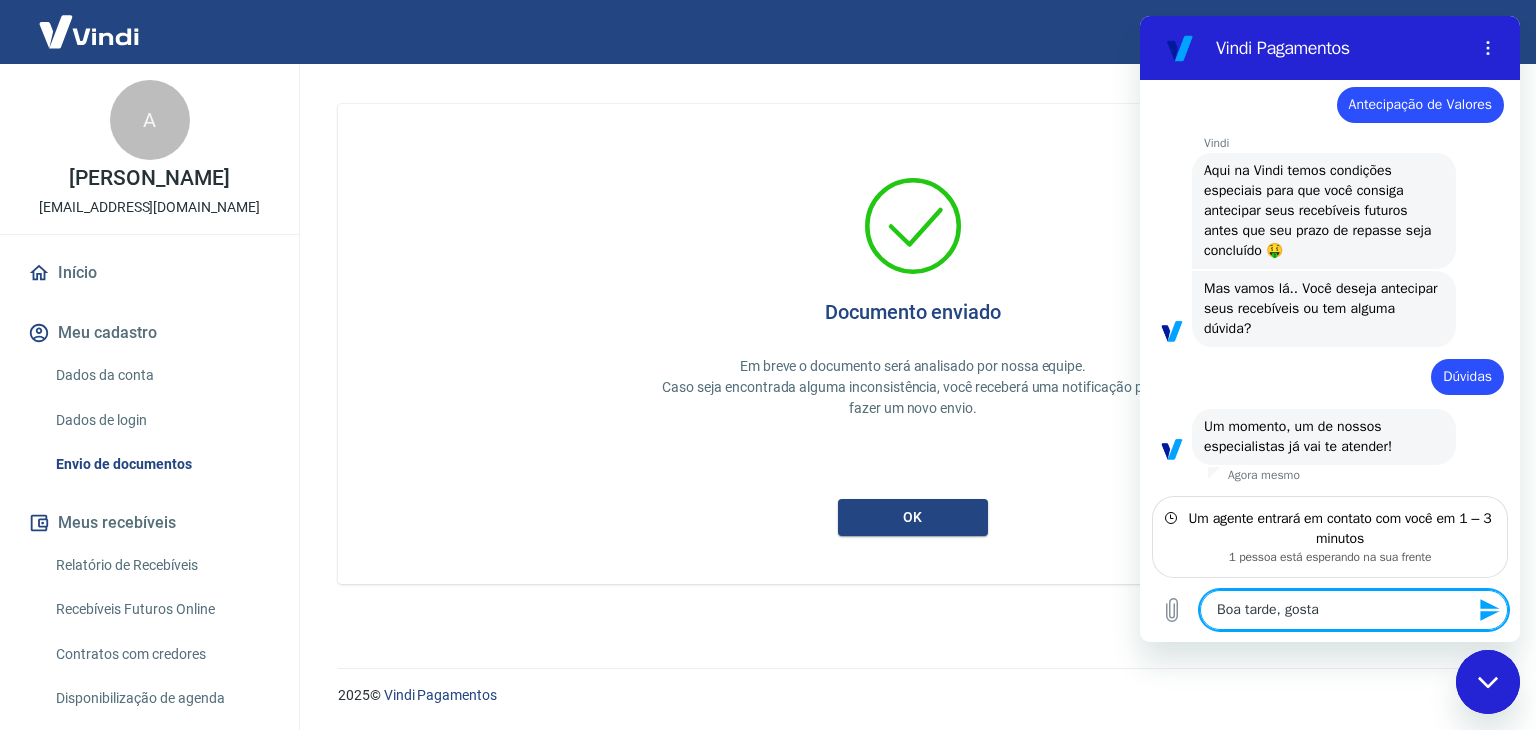 type on "Boa tarde, gostar" 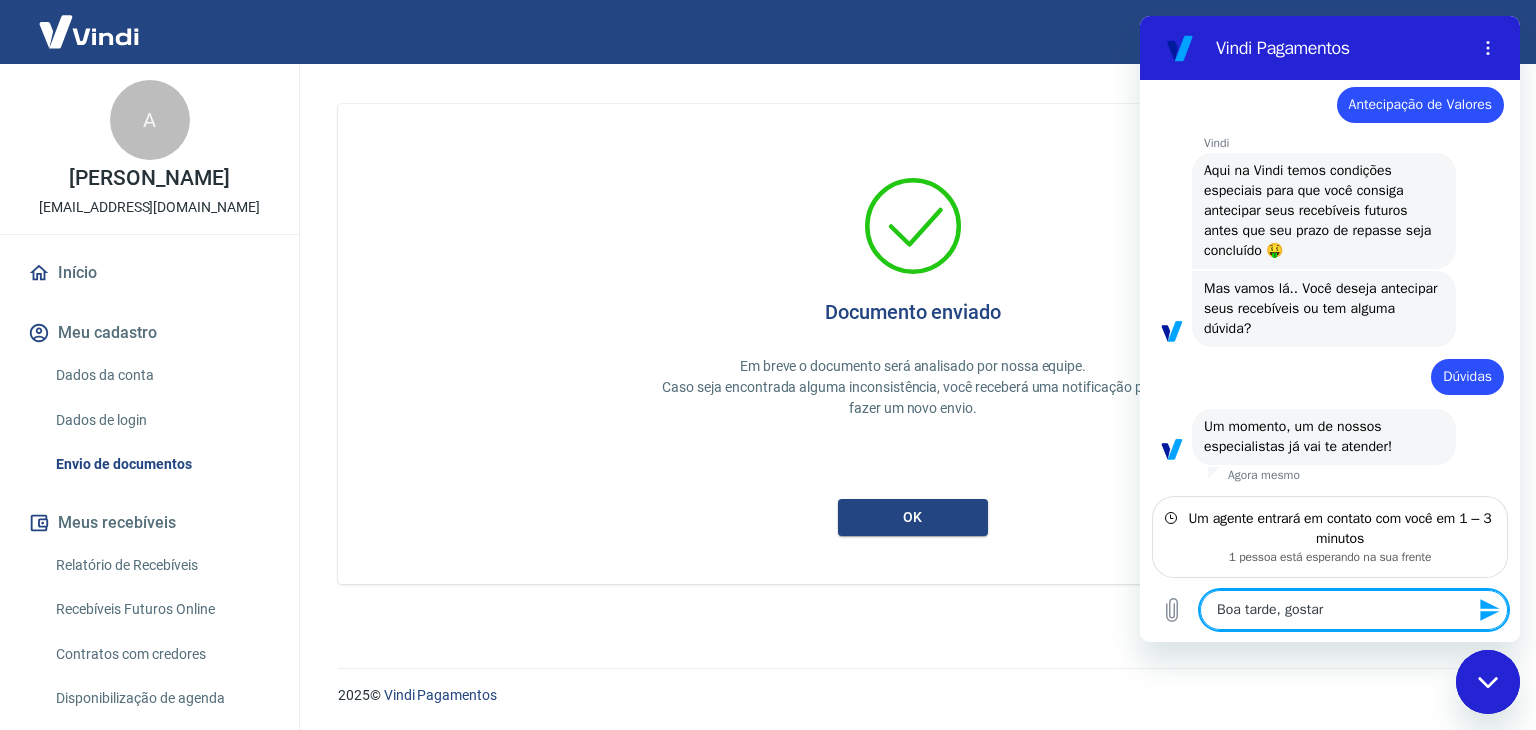type on "Boa tarde, gostari" 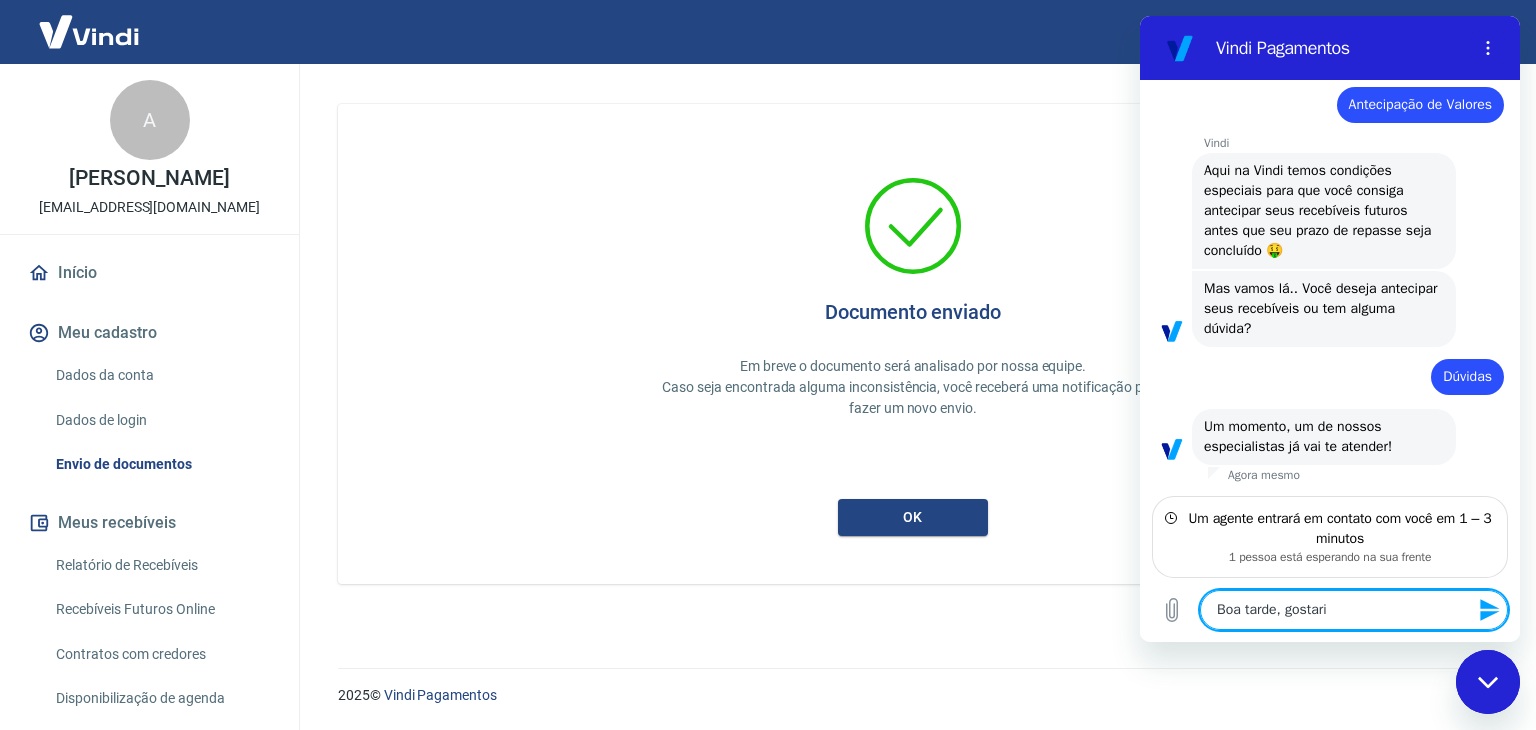 type on "Boa tarde, gostaria" 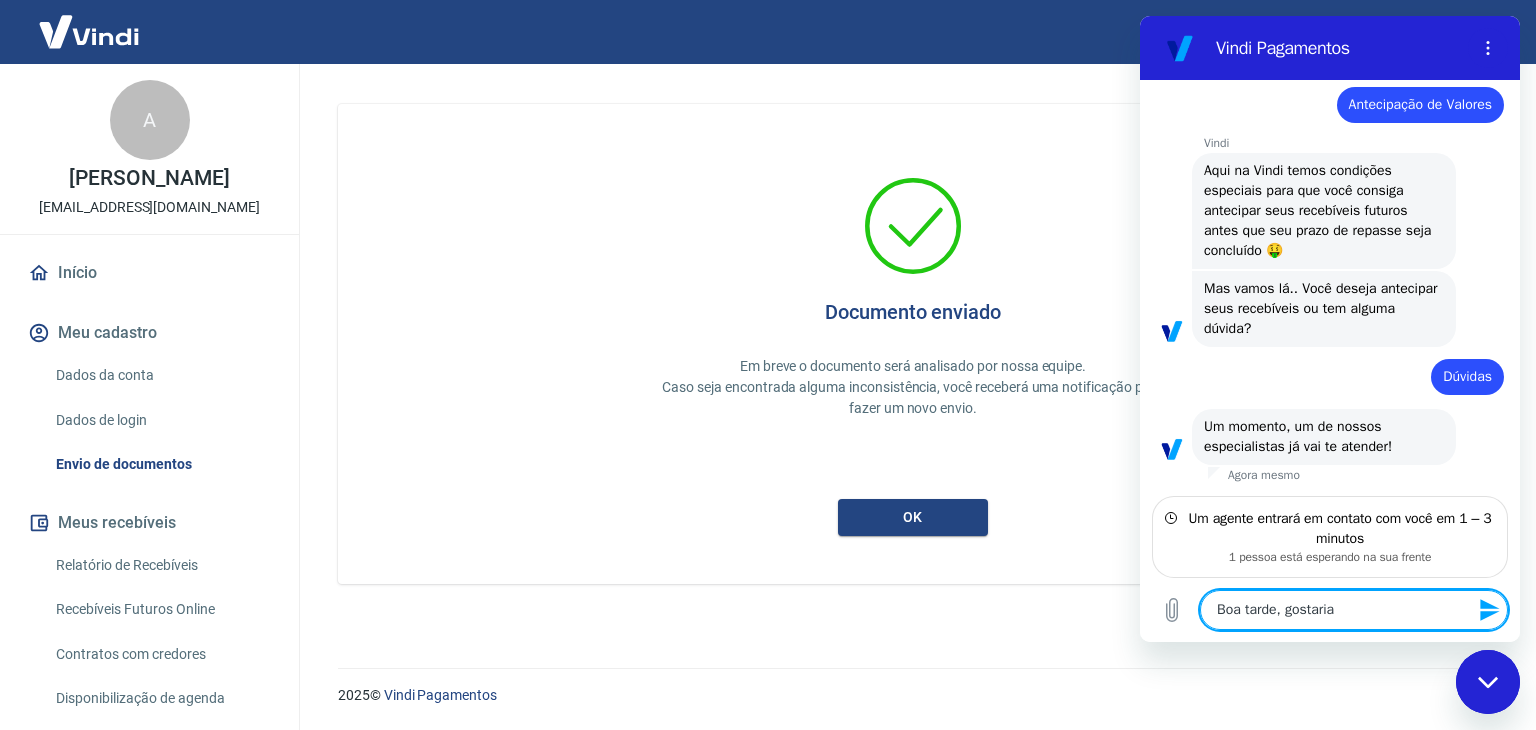 type on "Boa tarde, gostaria" 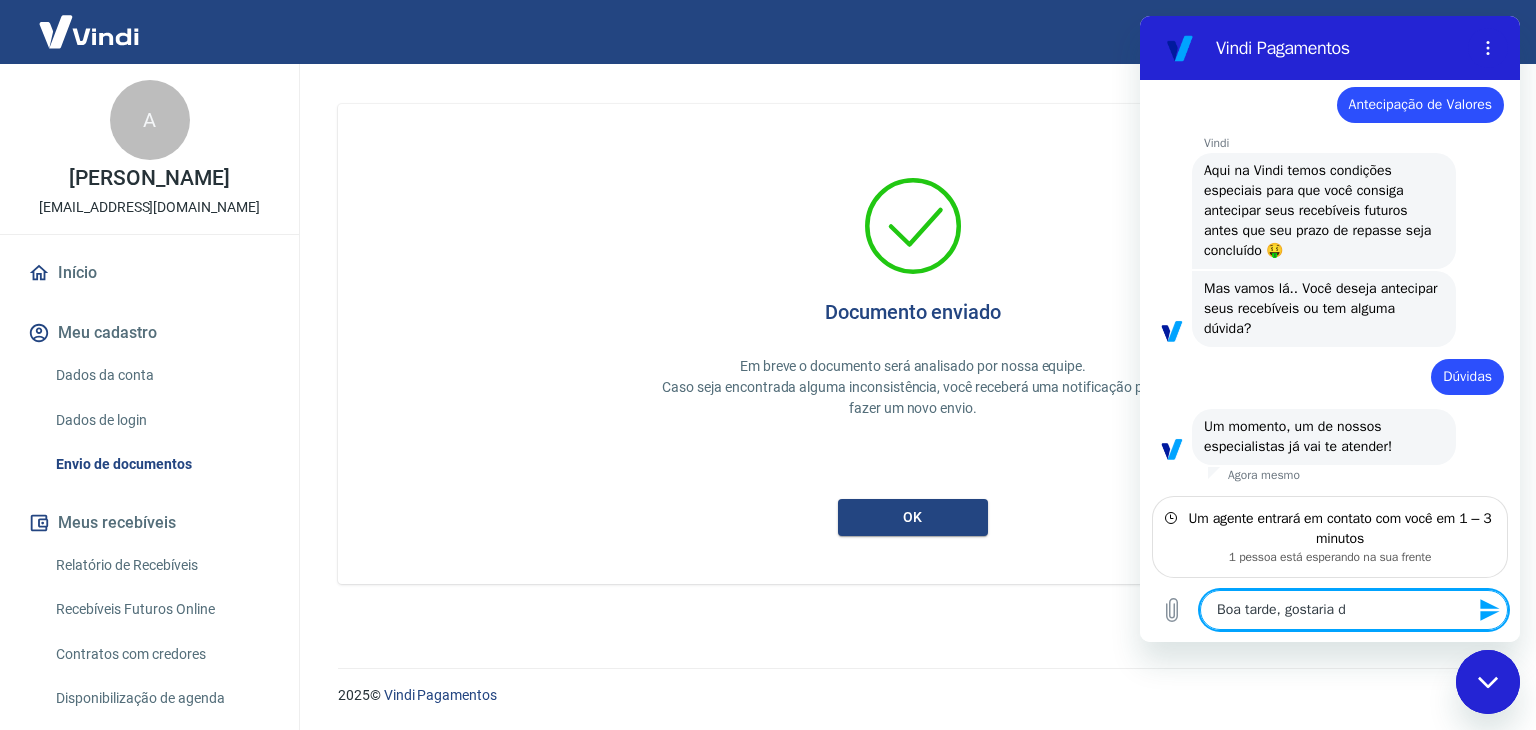 scroll, scrollTop: 167, scrollLeft: 0, axis: vertical 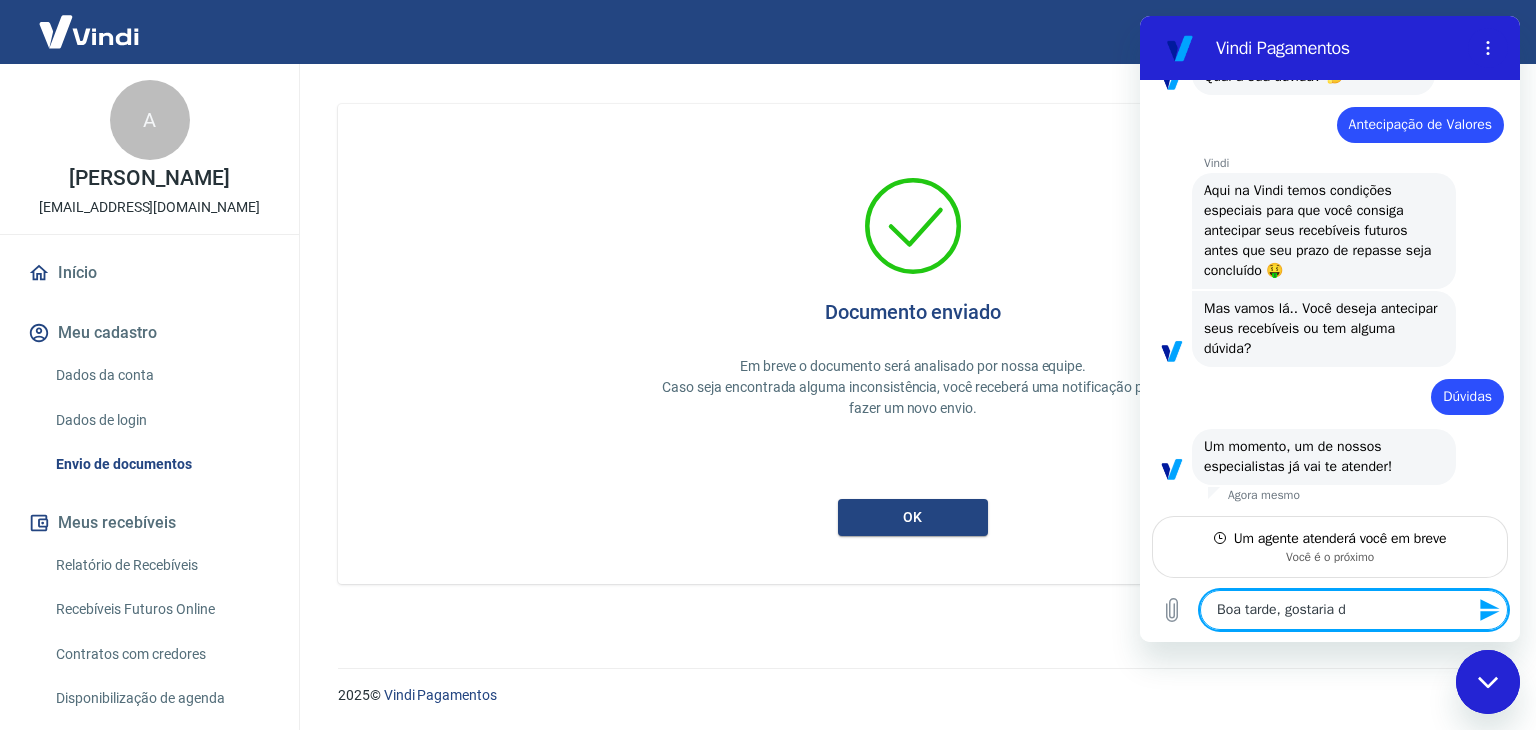 type on "Boa tarde, gostaria de" 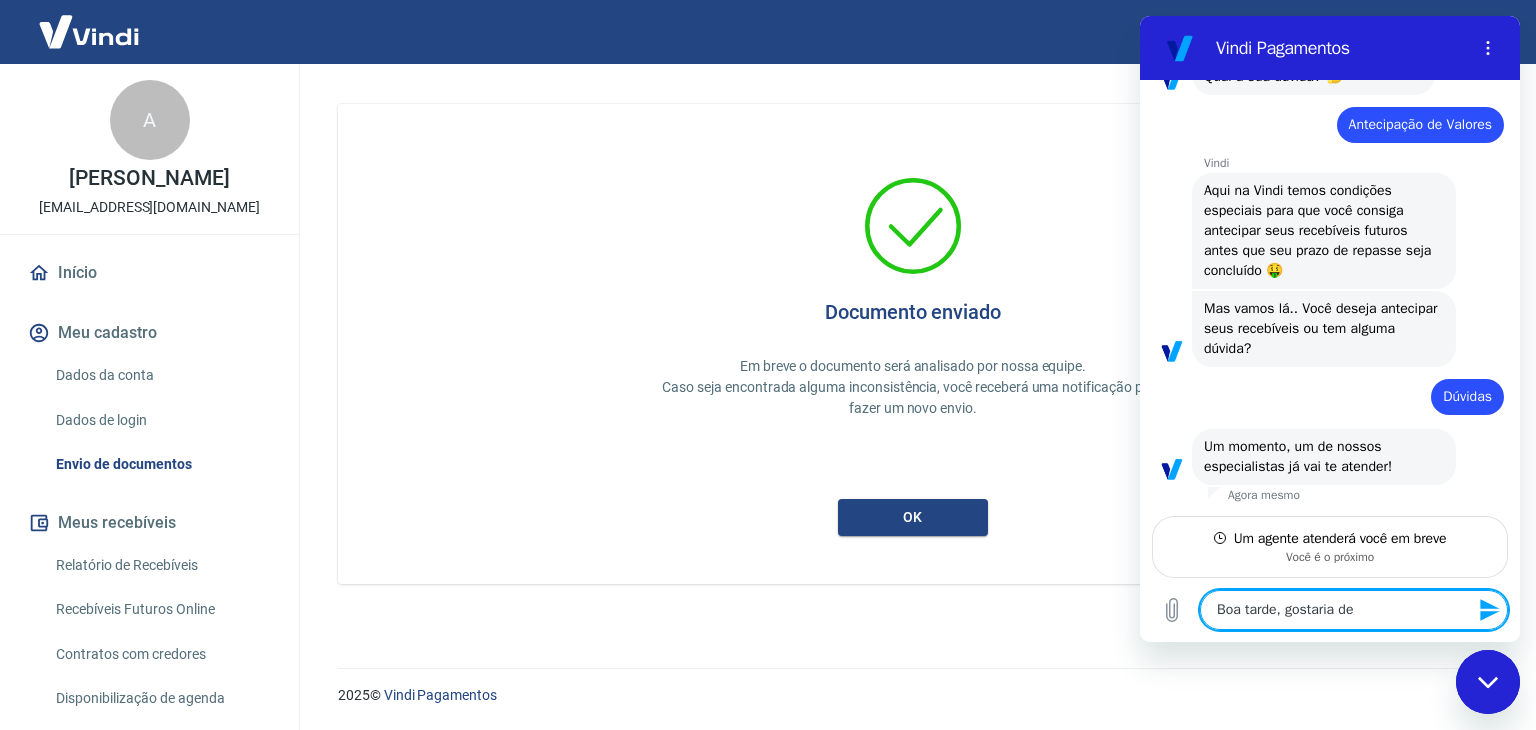type on "Boa tarde, gostaria de" 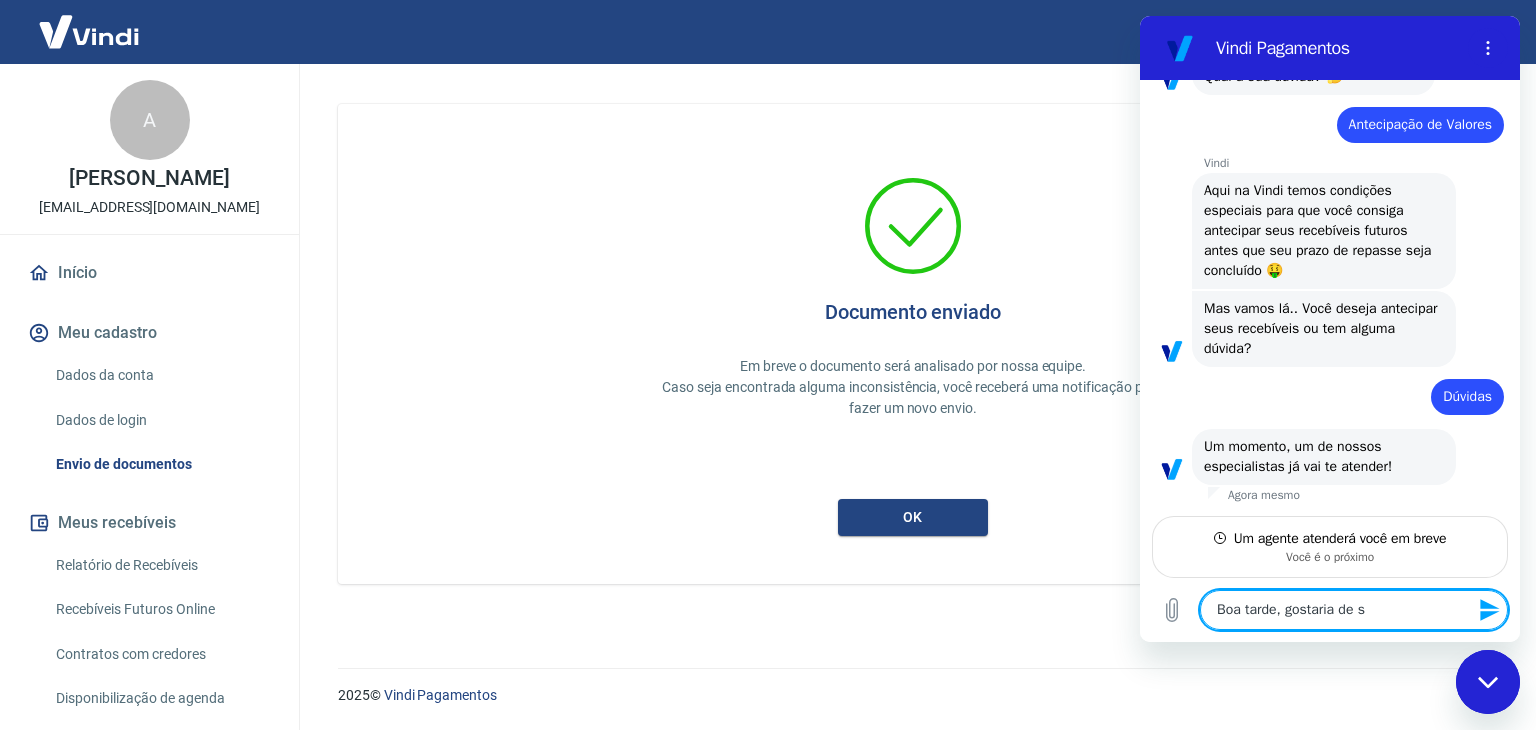 type on "Boa tarde, gostaria de sa" 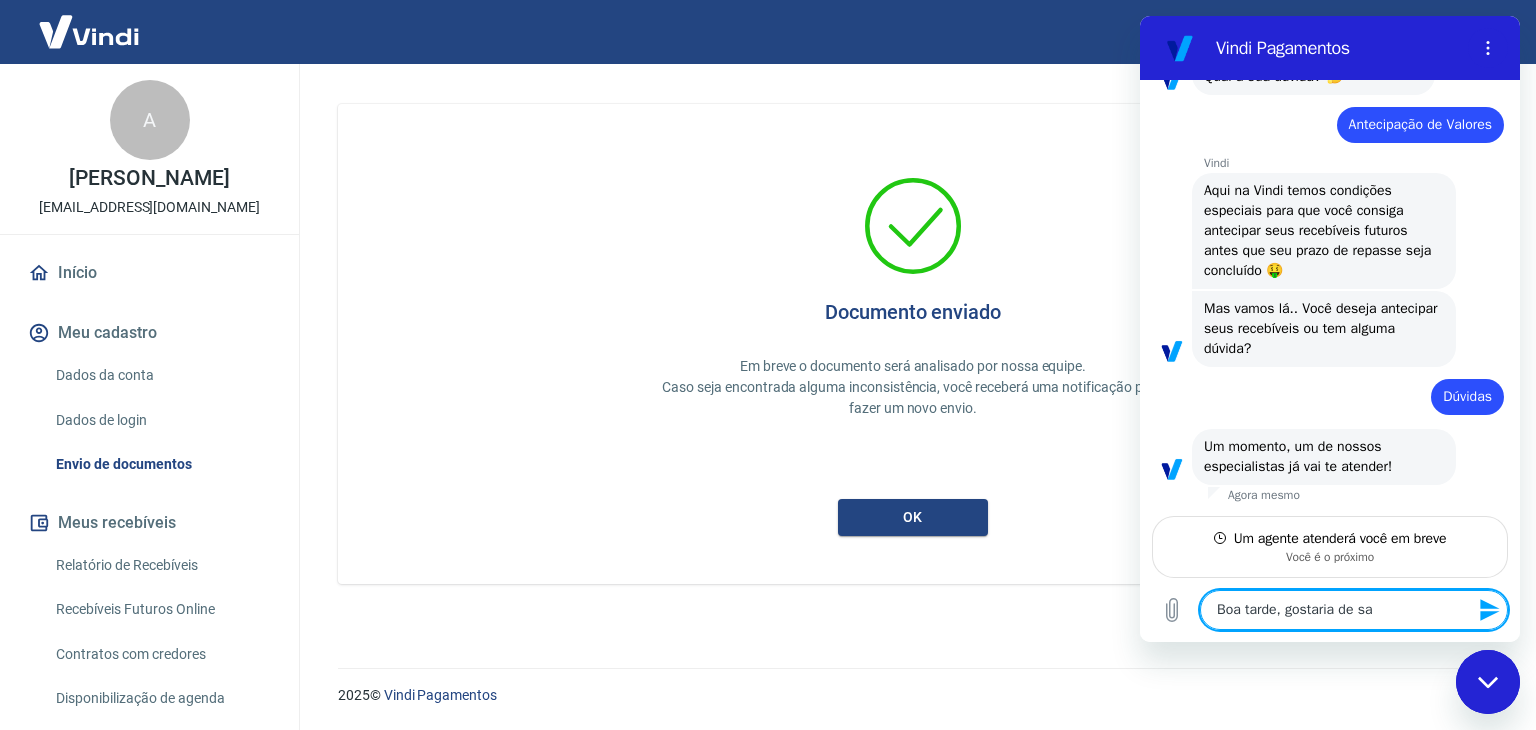 type on "Boa tarde, gostaria de sab" 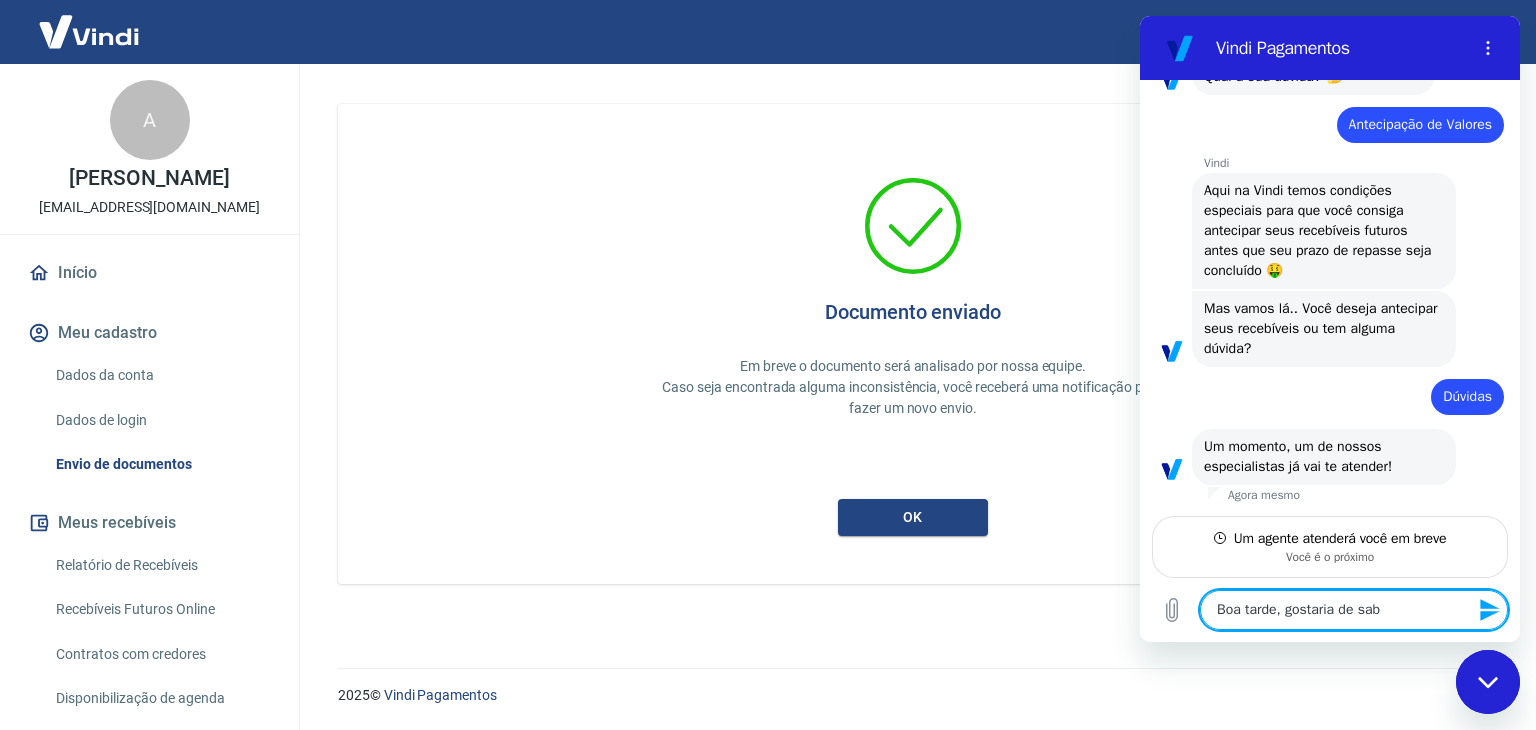 type on "Boa tarde, gostaria de sabe" 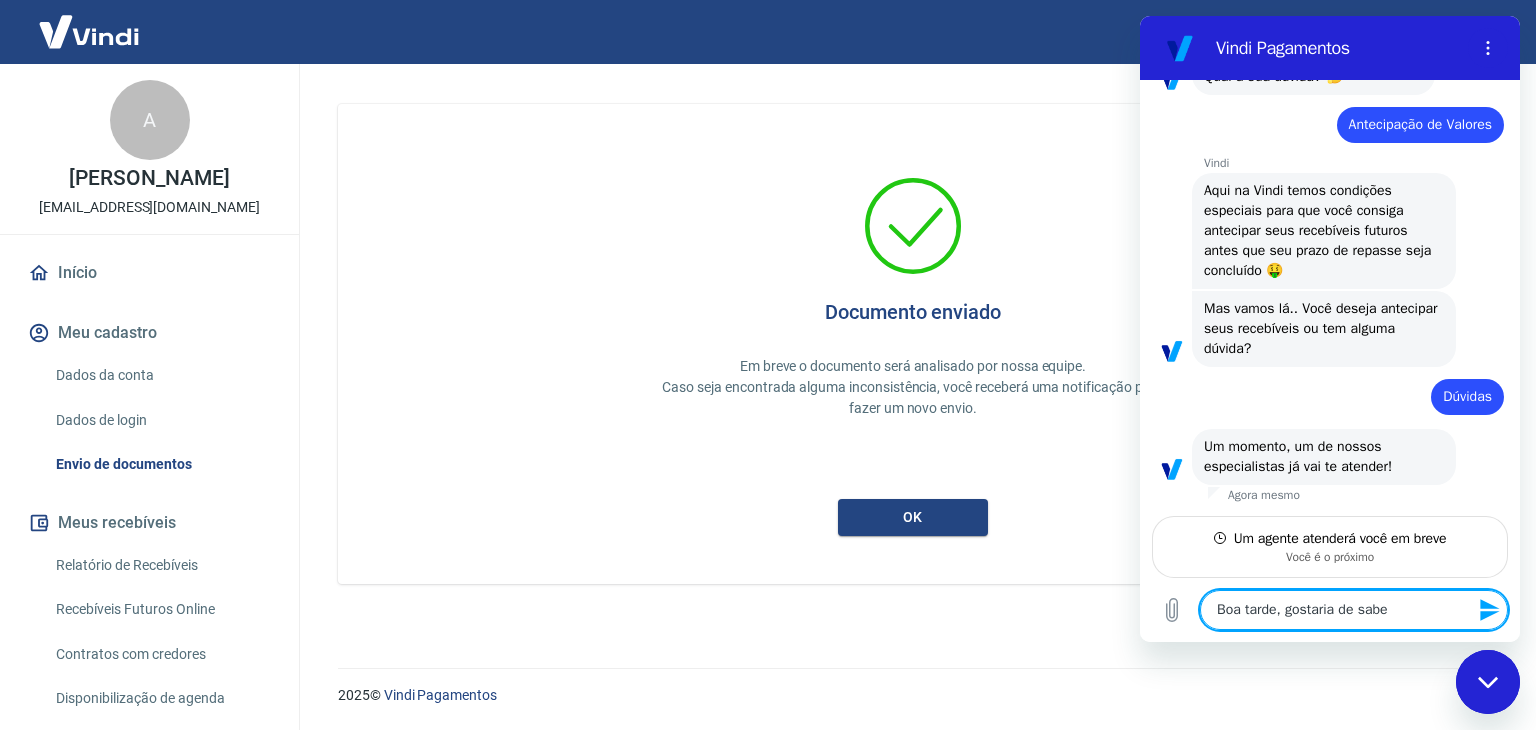 type on "Boa tarde, gostaria de saber" 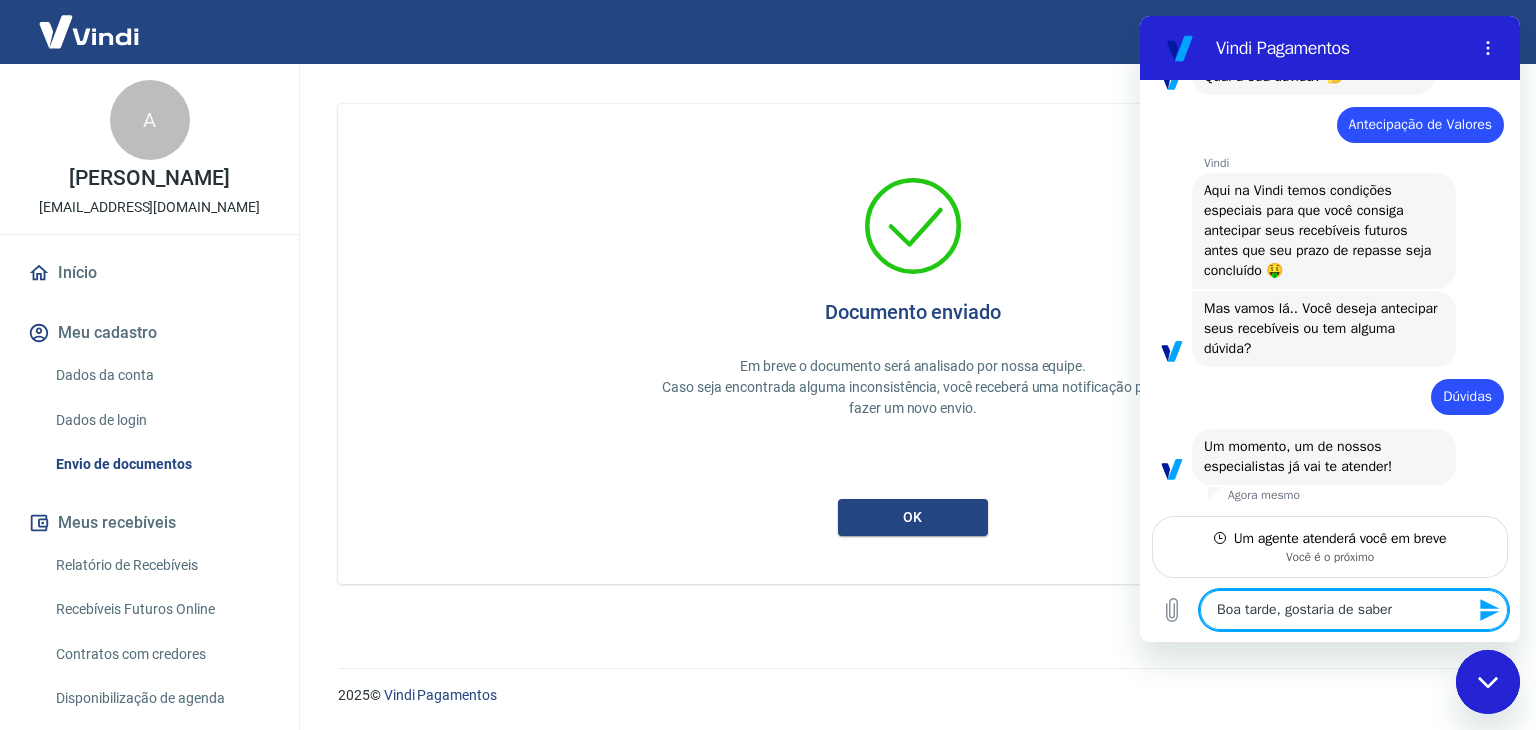 type on "Boa tarde, gostaria de saber" 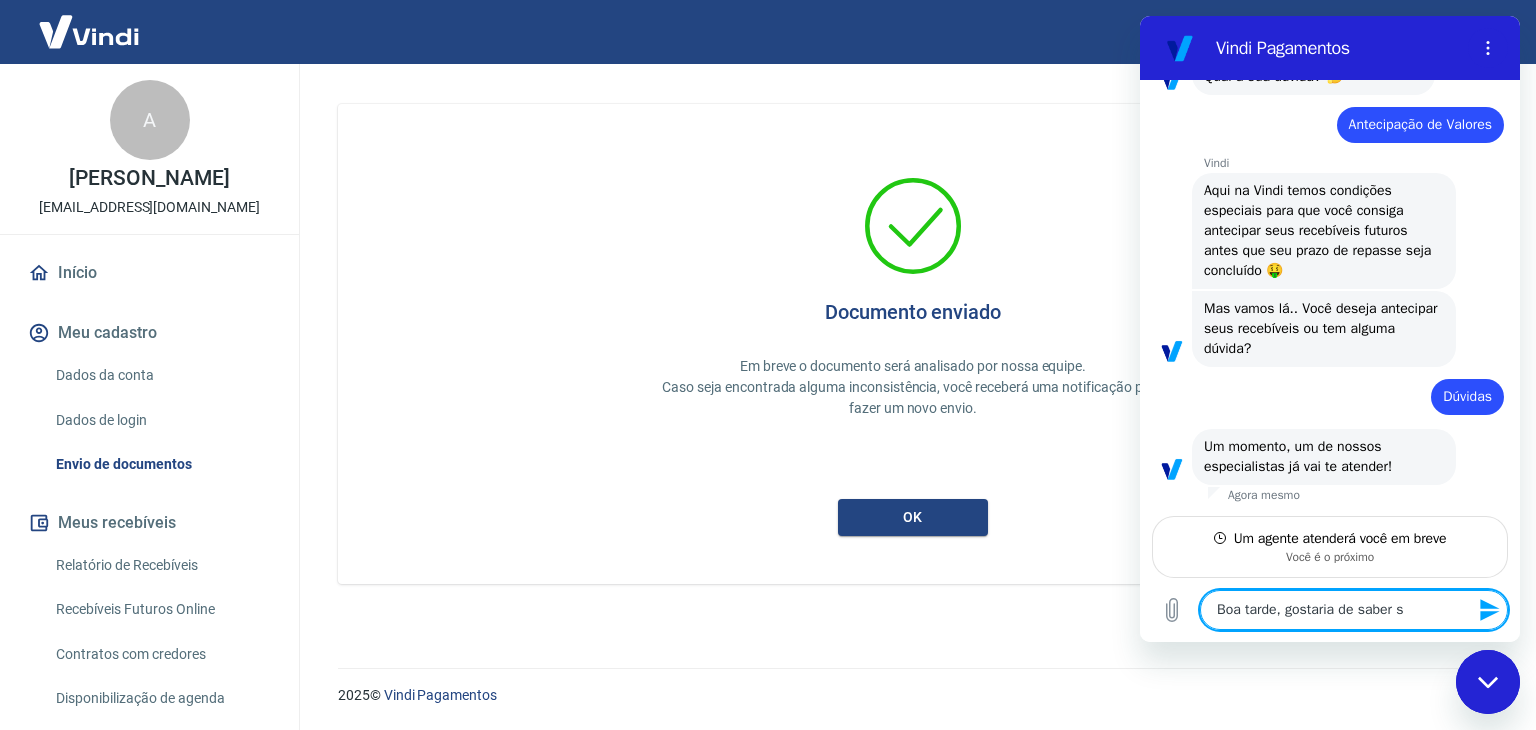type on "Boa tarde, gostaria de saber se" 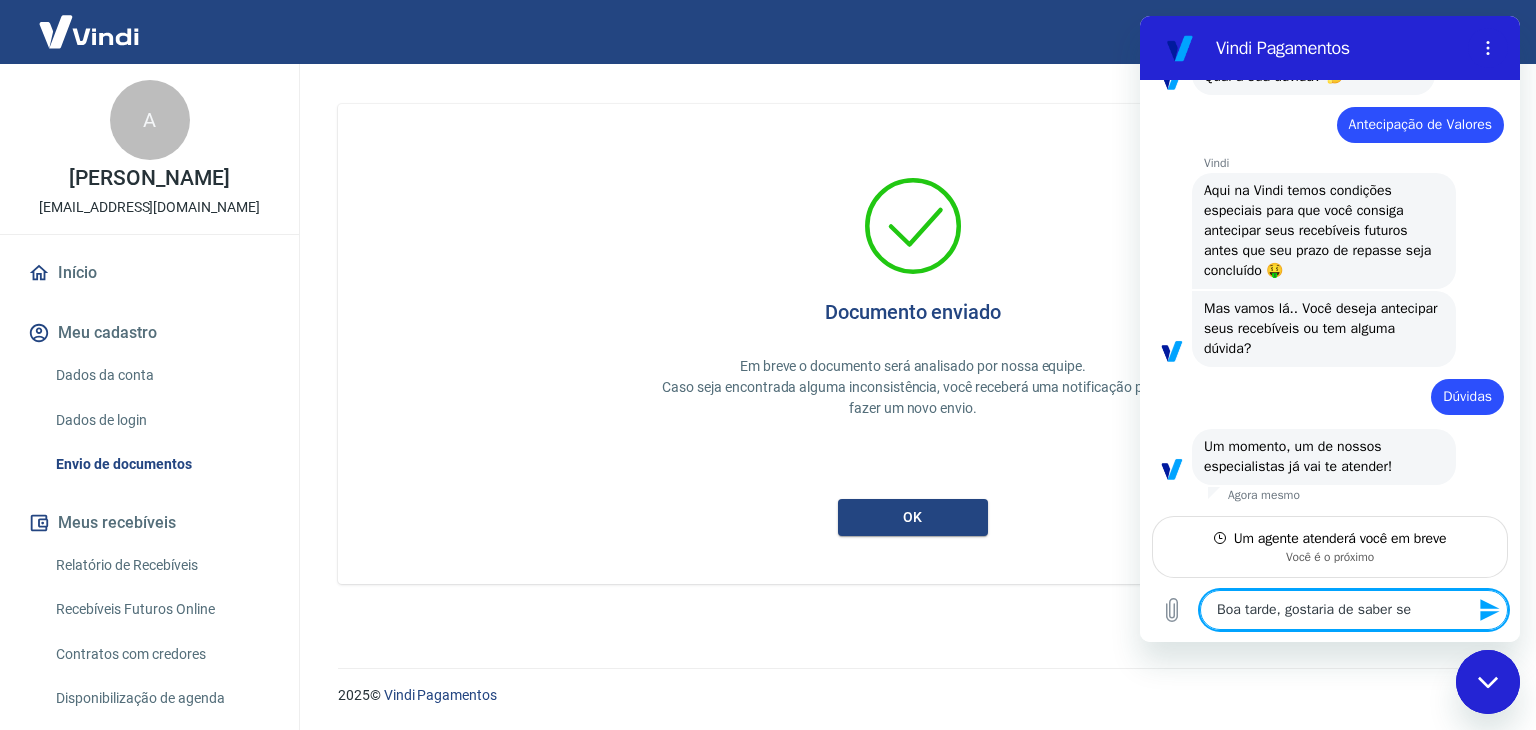 type on "Boa tarde, gostaria de saber se" 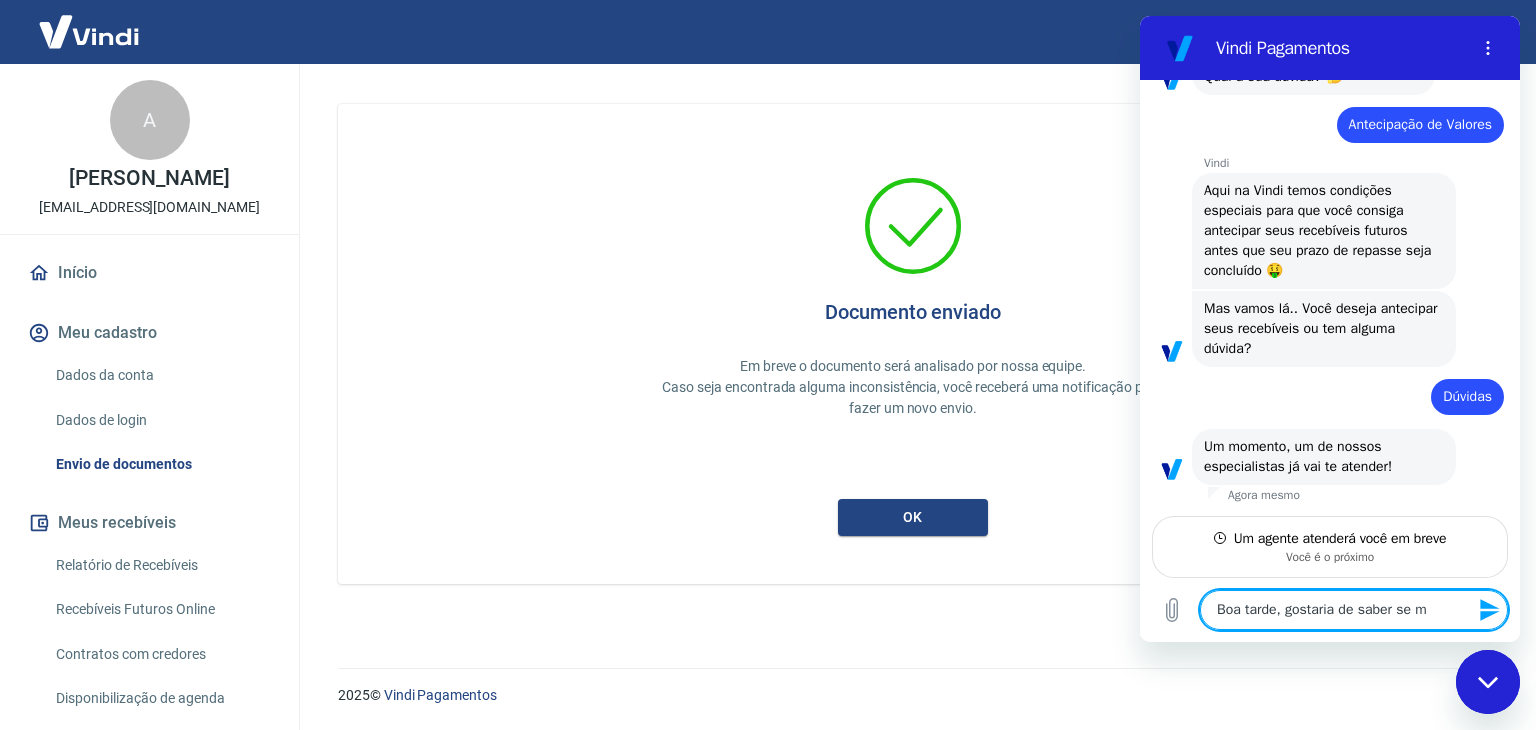 type on "Boa tarde, gostaria de saber se mi" 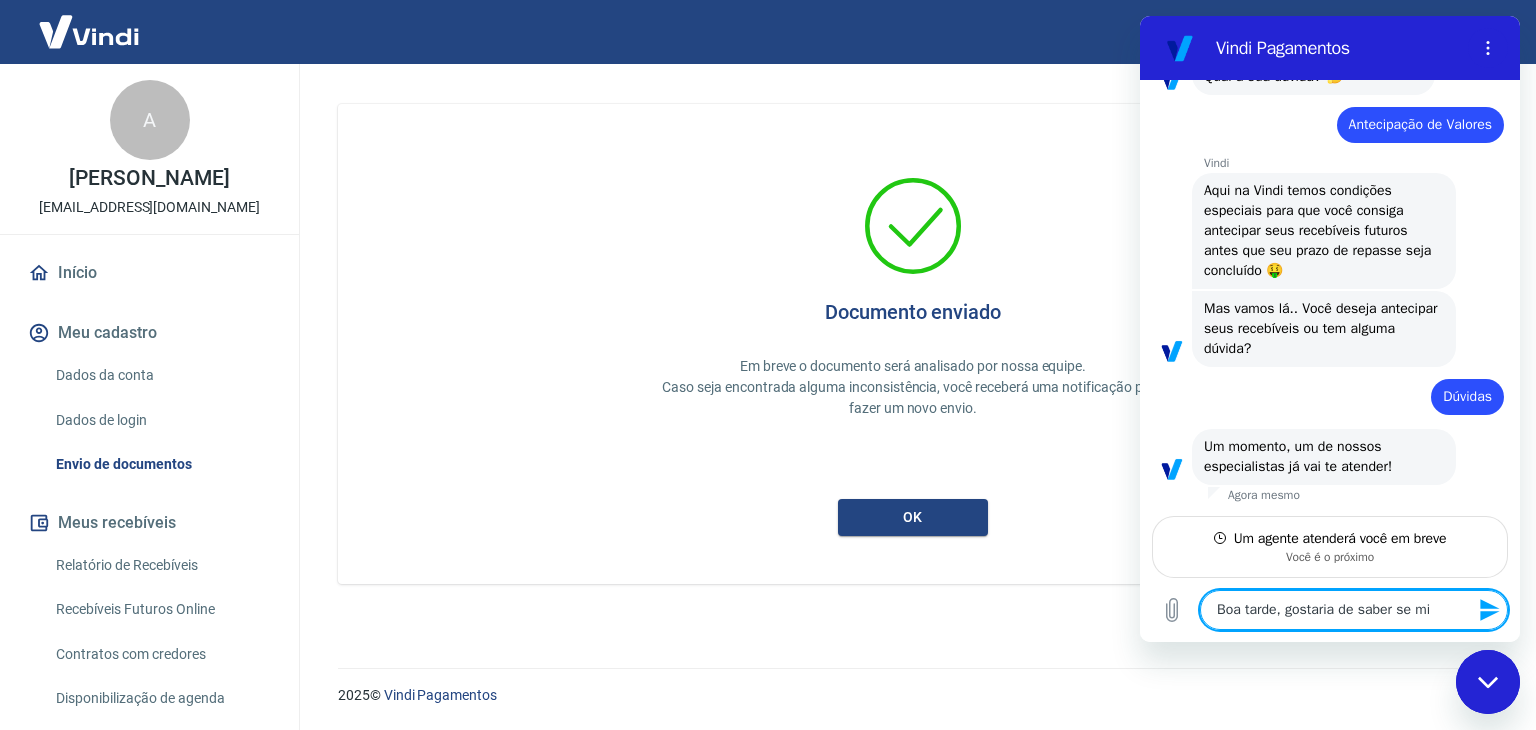 type on "Boa tarde, gostaria de saber se min" 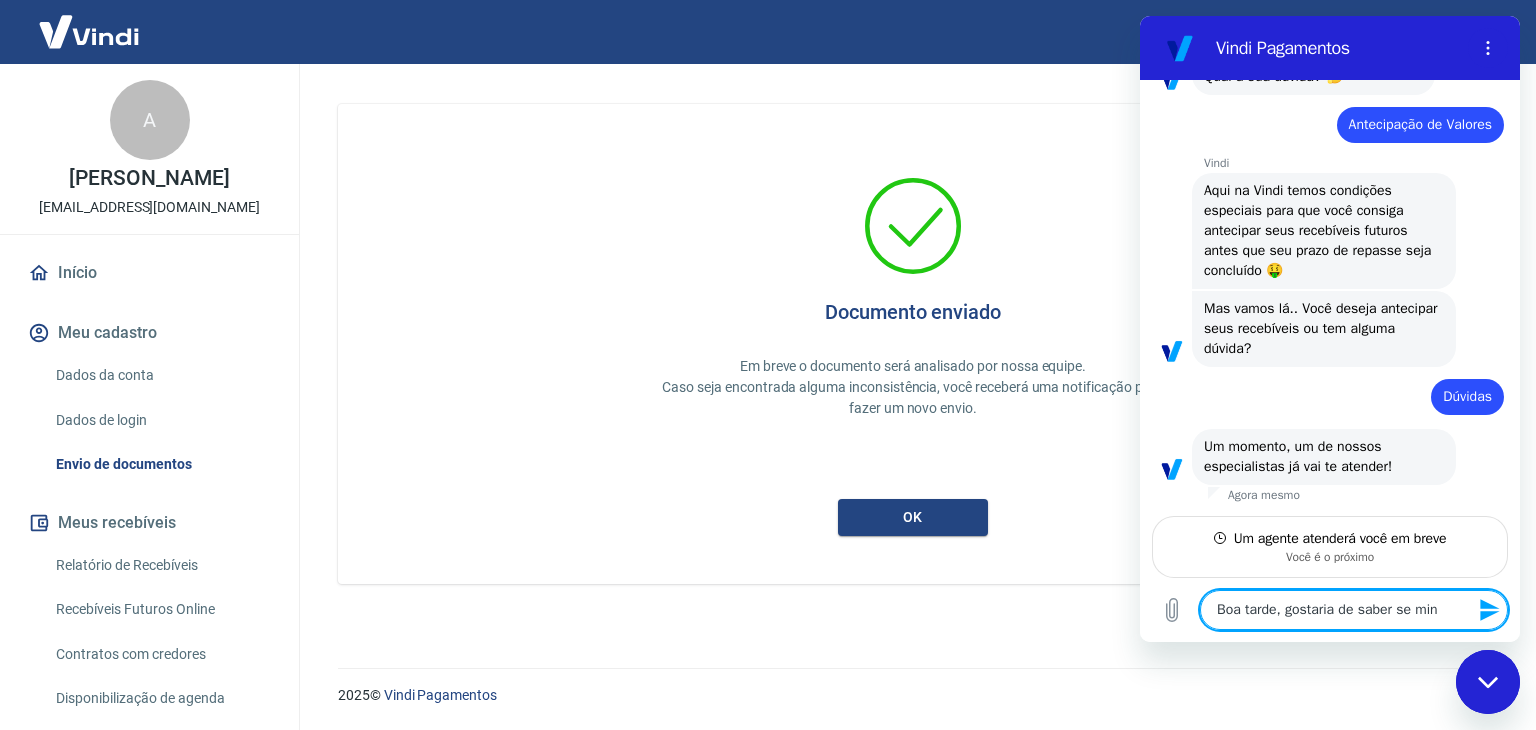 type on "Boa tarde, gostaria de saber se minh" 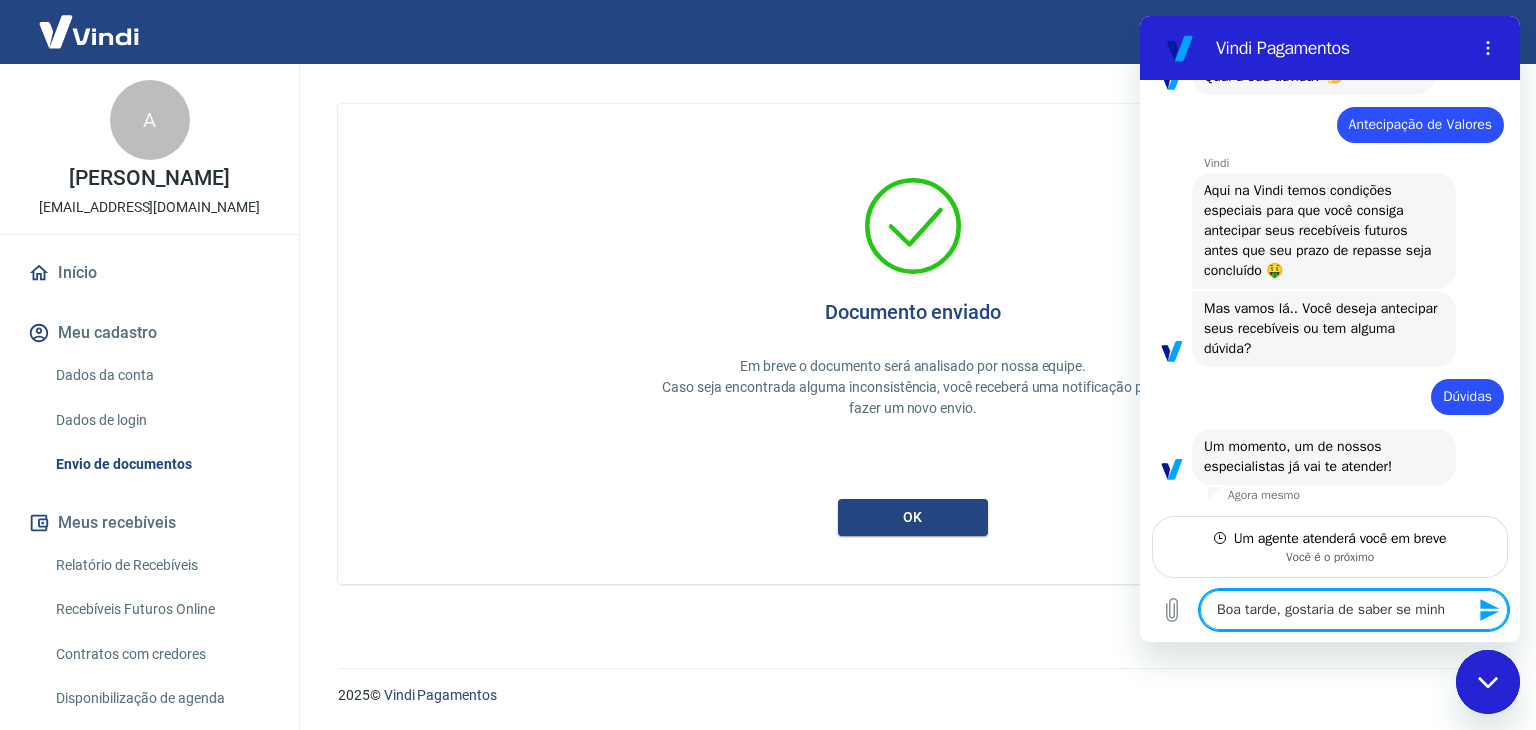 type on "Boa tarde, gostaria de saber se minha" 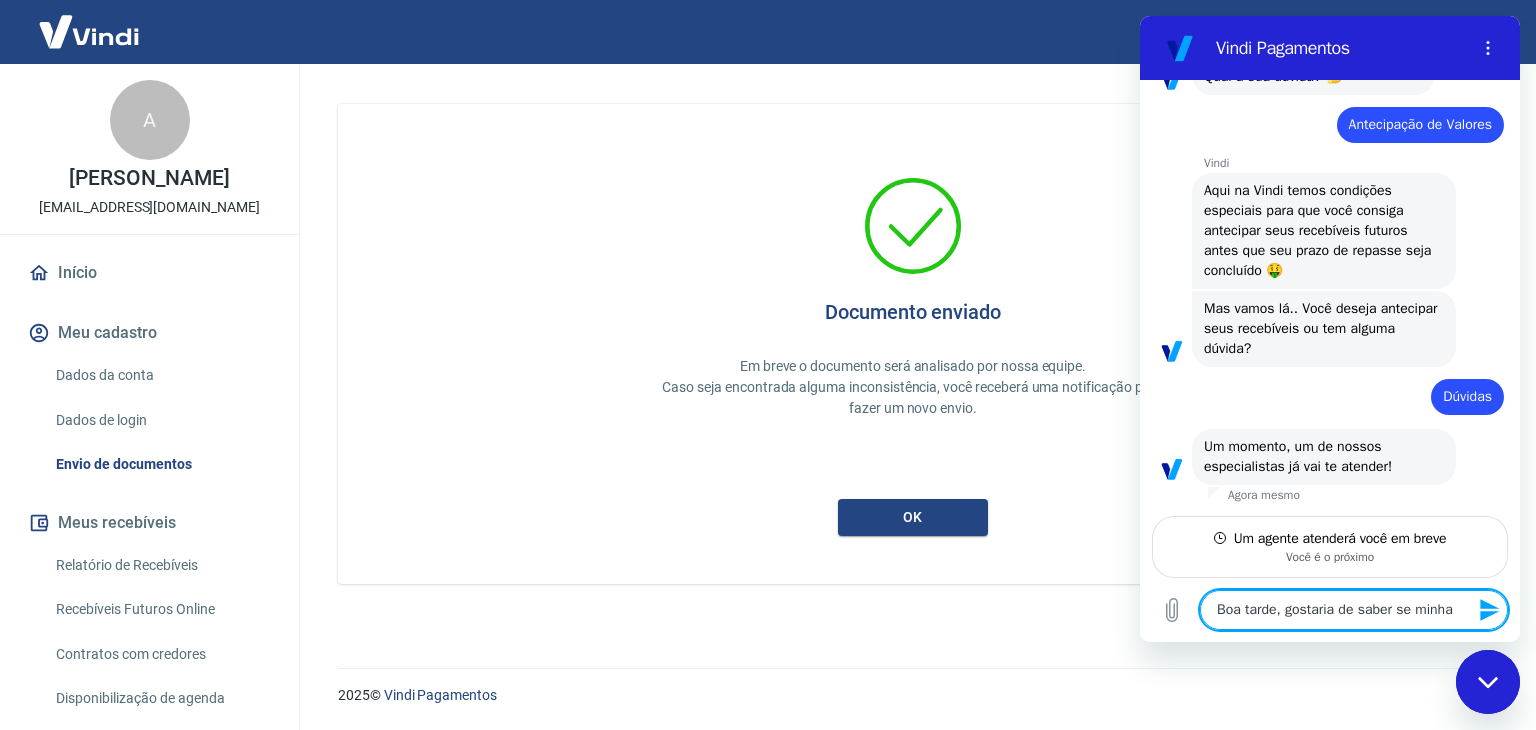 type on "Boa tarde, gostaria de saber se minha" 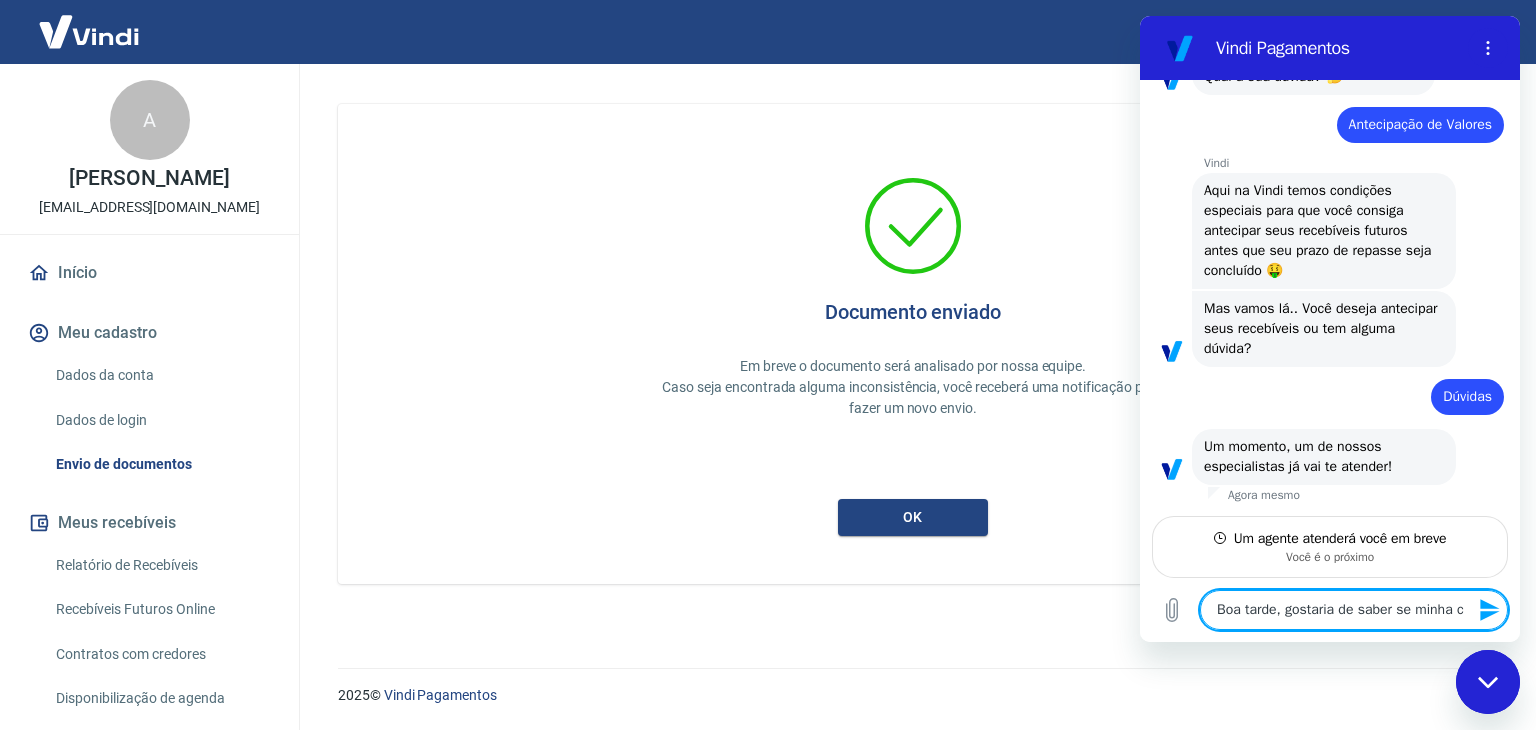 type on "Boa tarde, gostaria de saber se minha co" 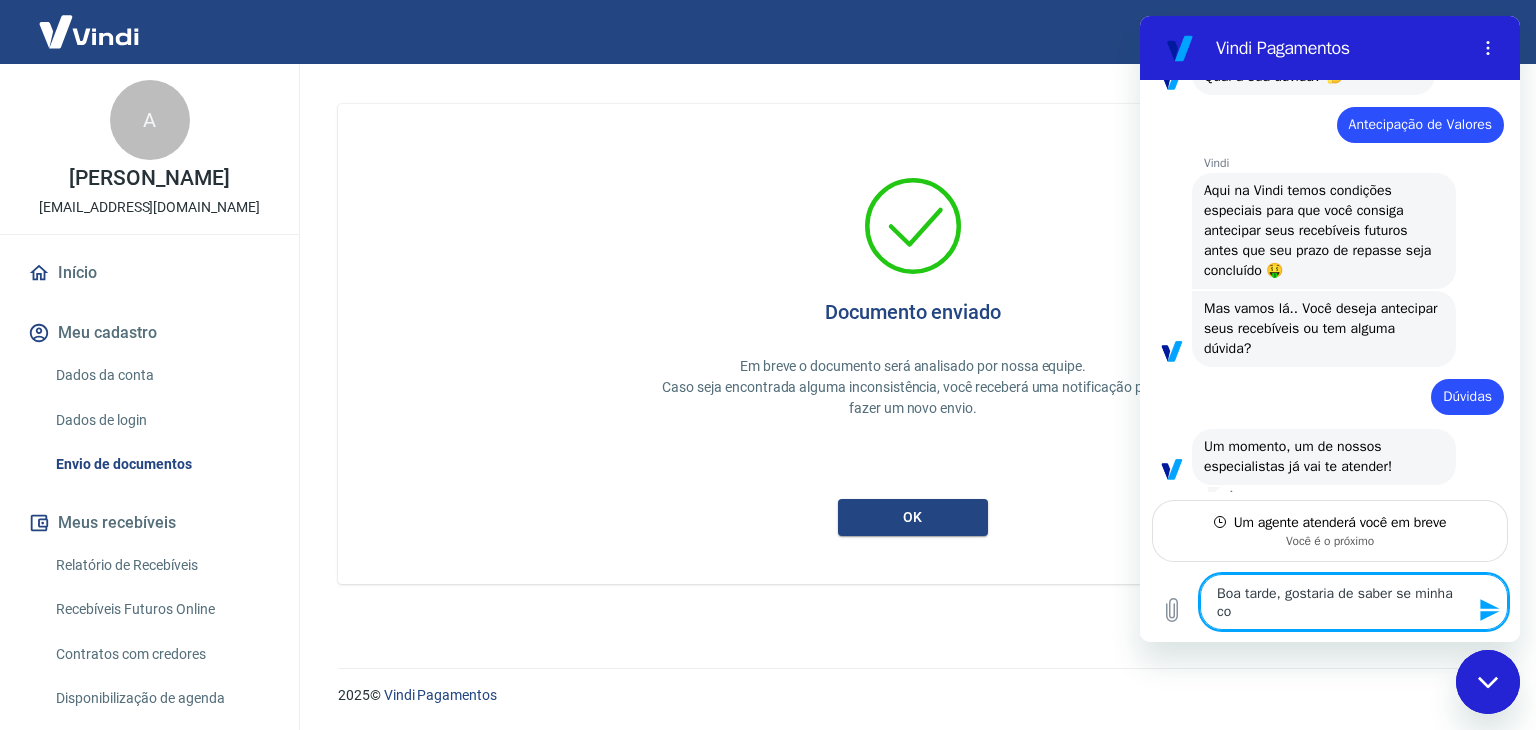 type on "Boa tarde, gostaria de saber se minha con" 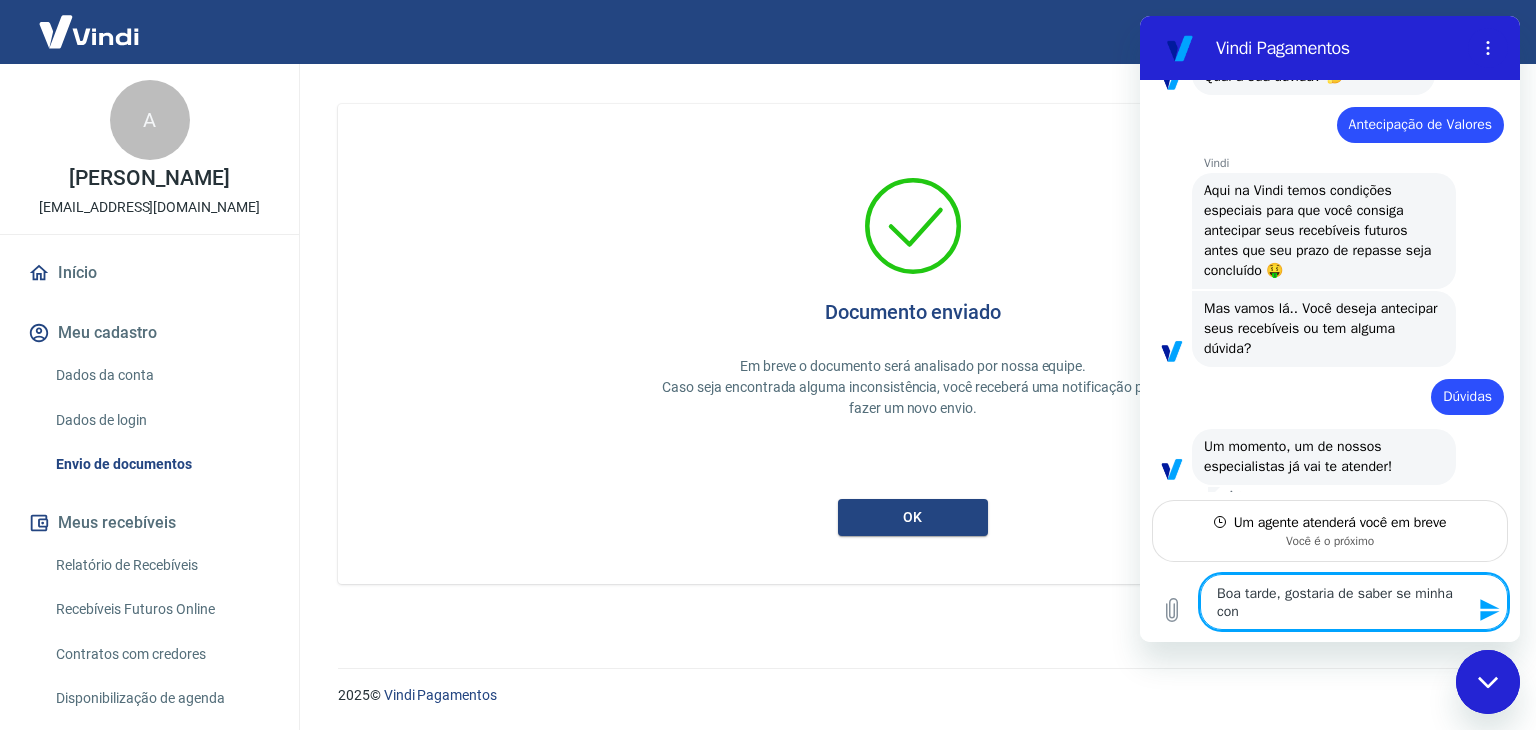 type on "Boa tarde, gostaria de saber se minha cont" 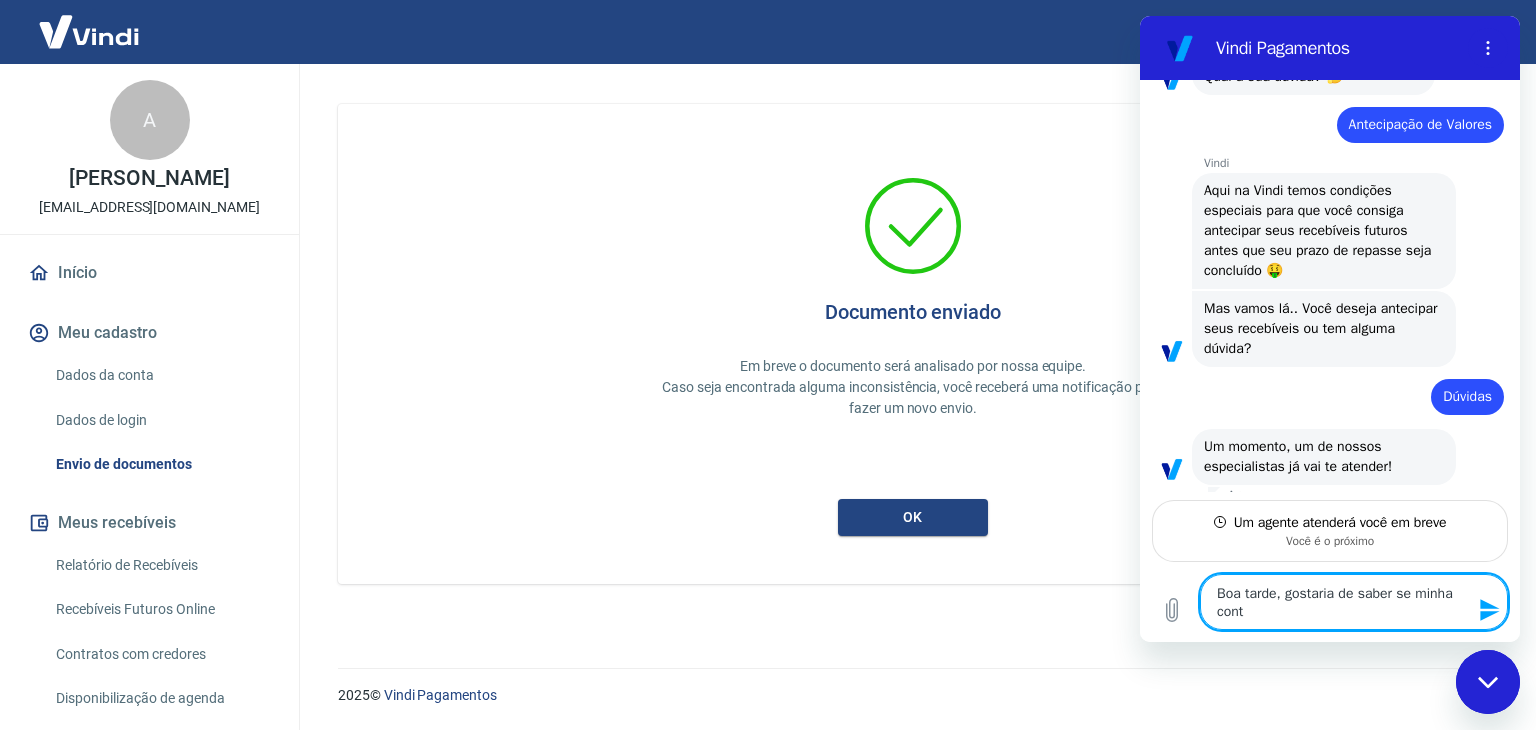 type on "Boa tarde, gostaria de saber se minha conta" 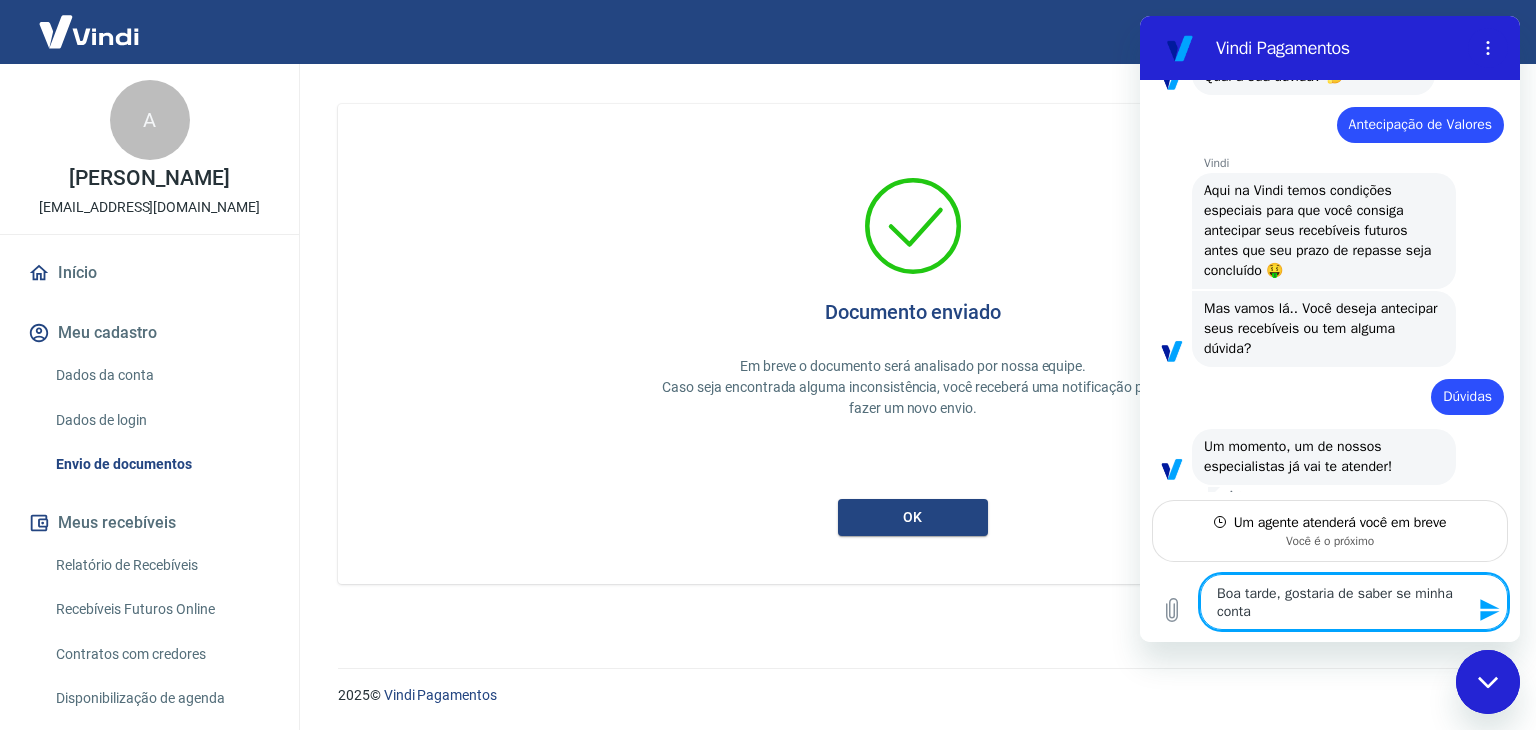 type on "Boa tarde, gostaria de saber se minha conta" 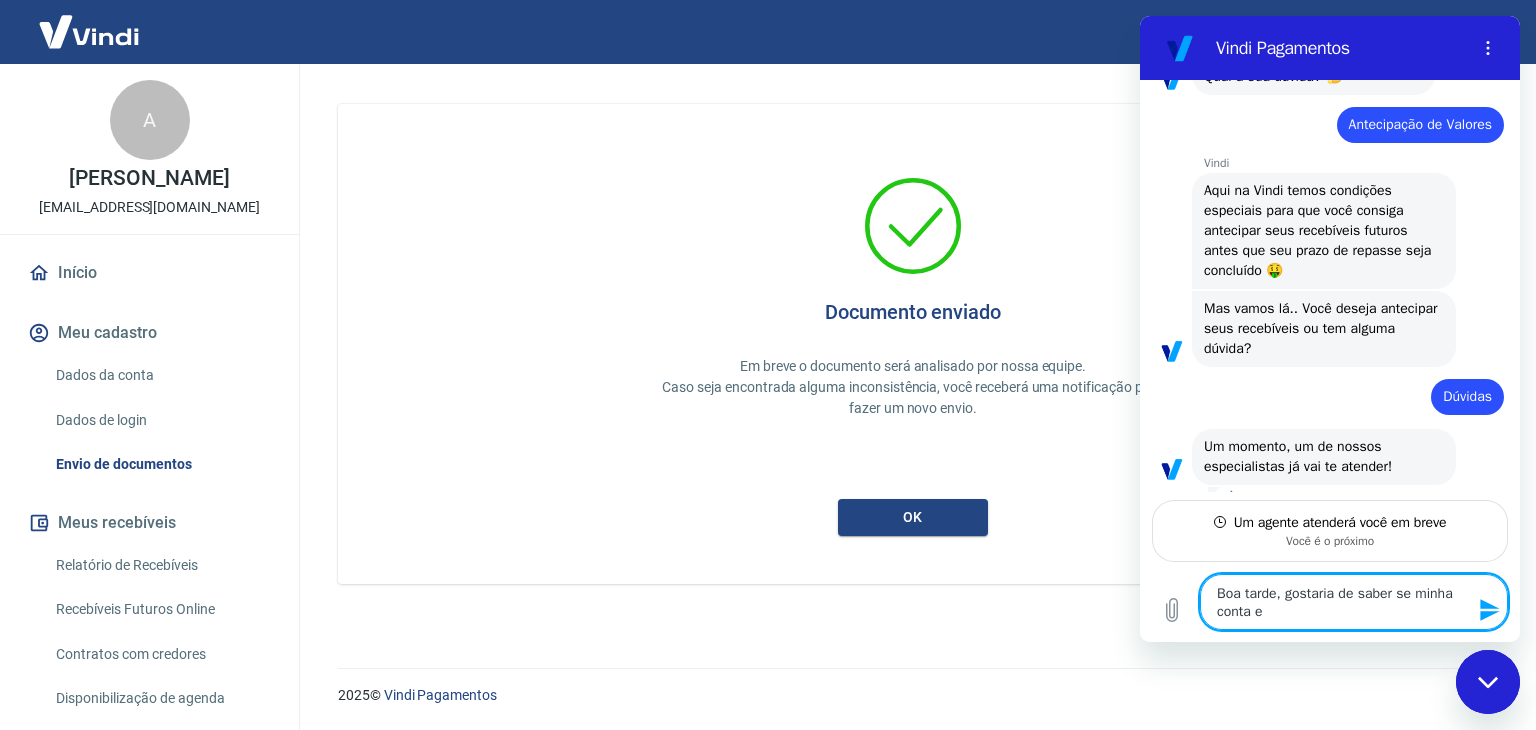 type on "x" 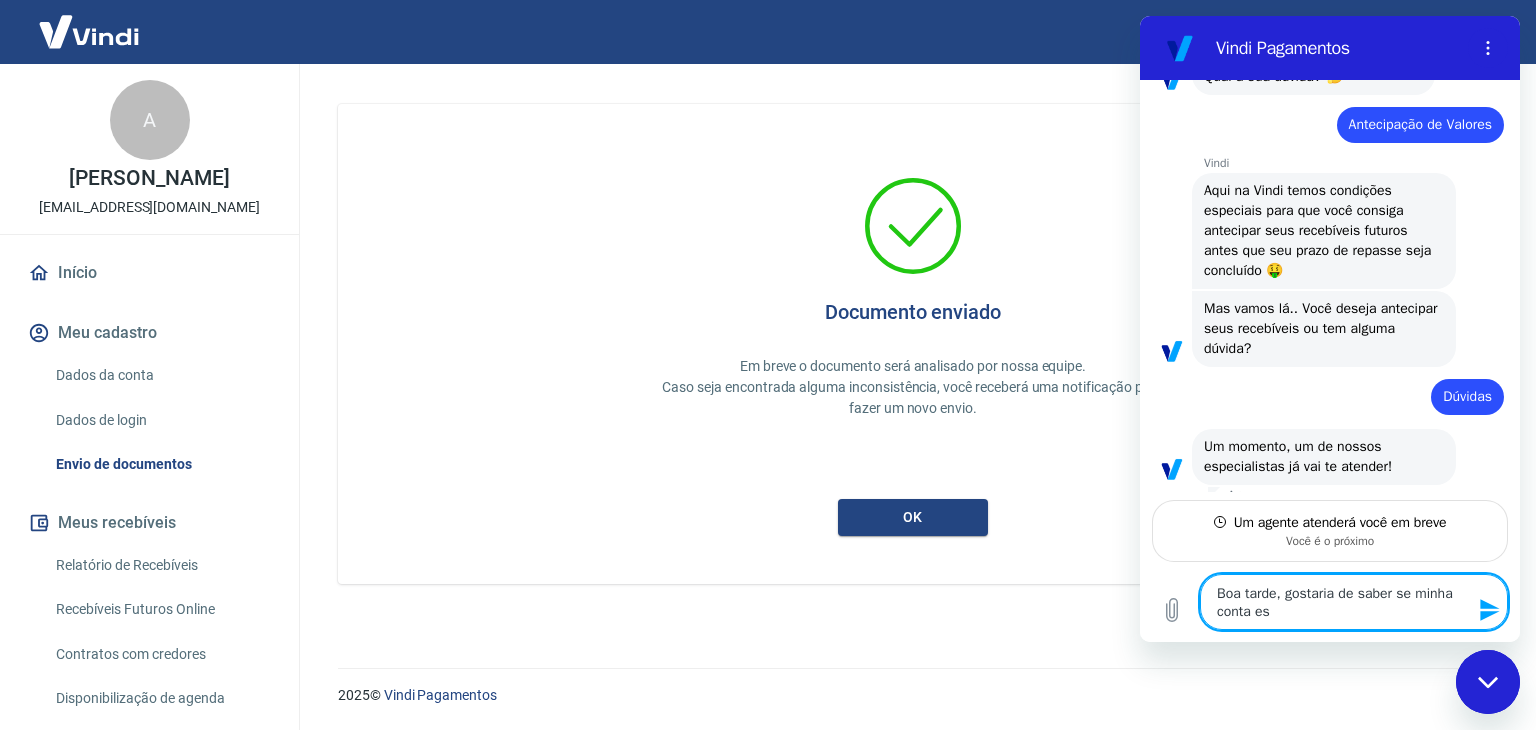 type on "Boa tarde, gostaria de saber se minha conta est" 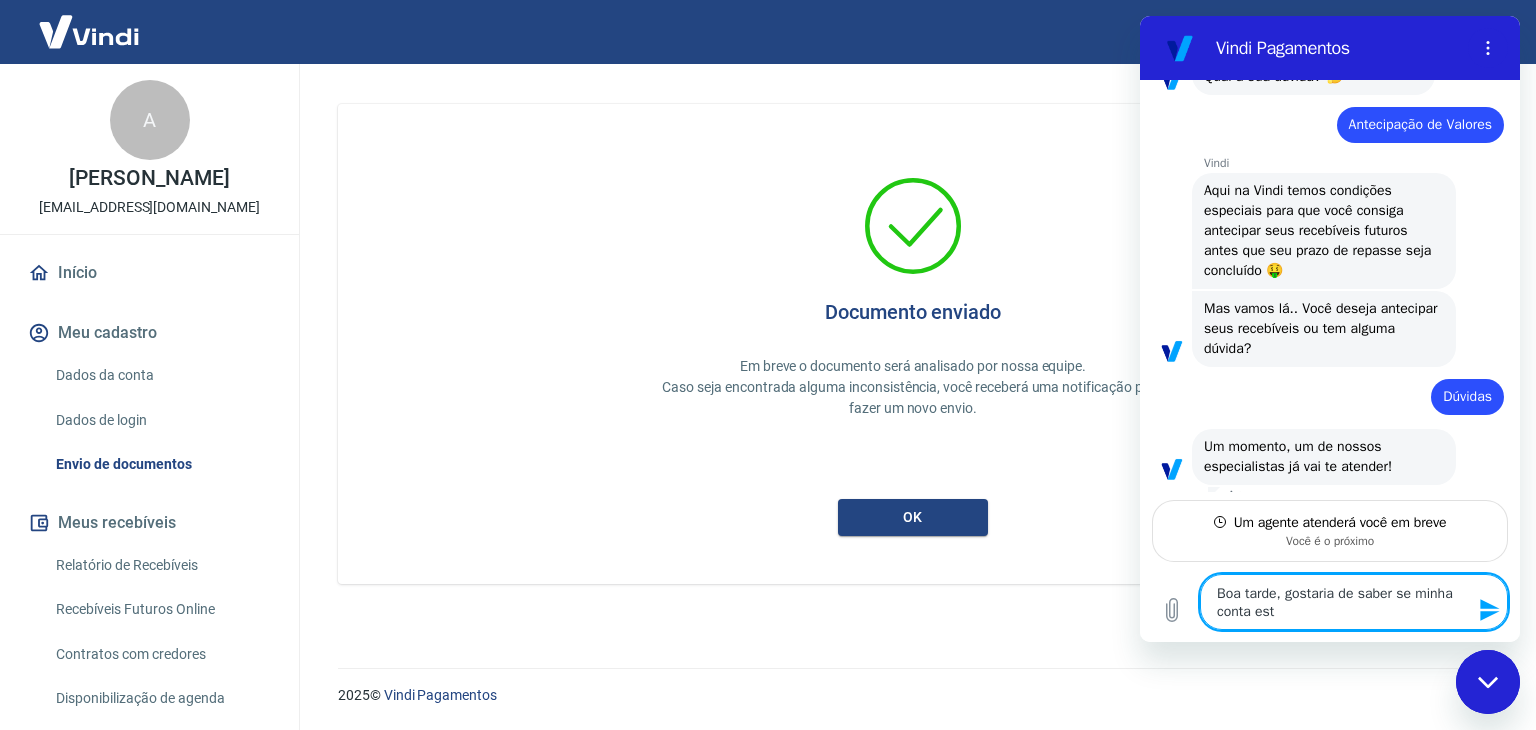 type on "x" 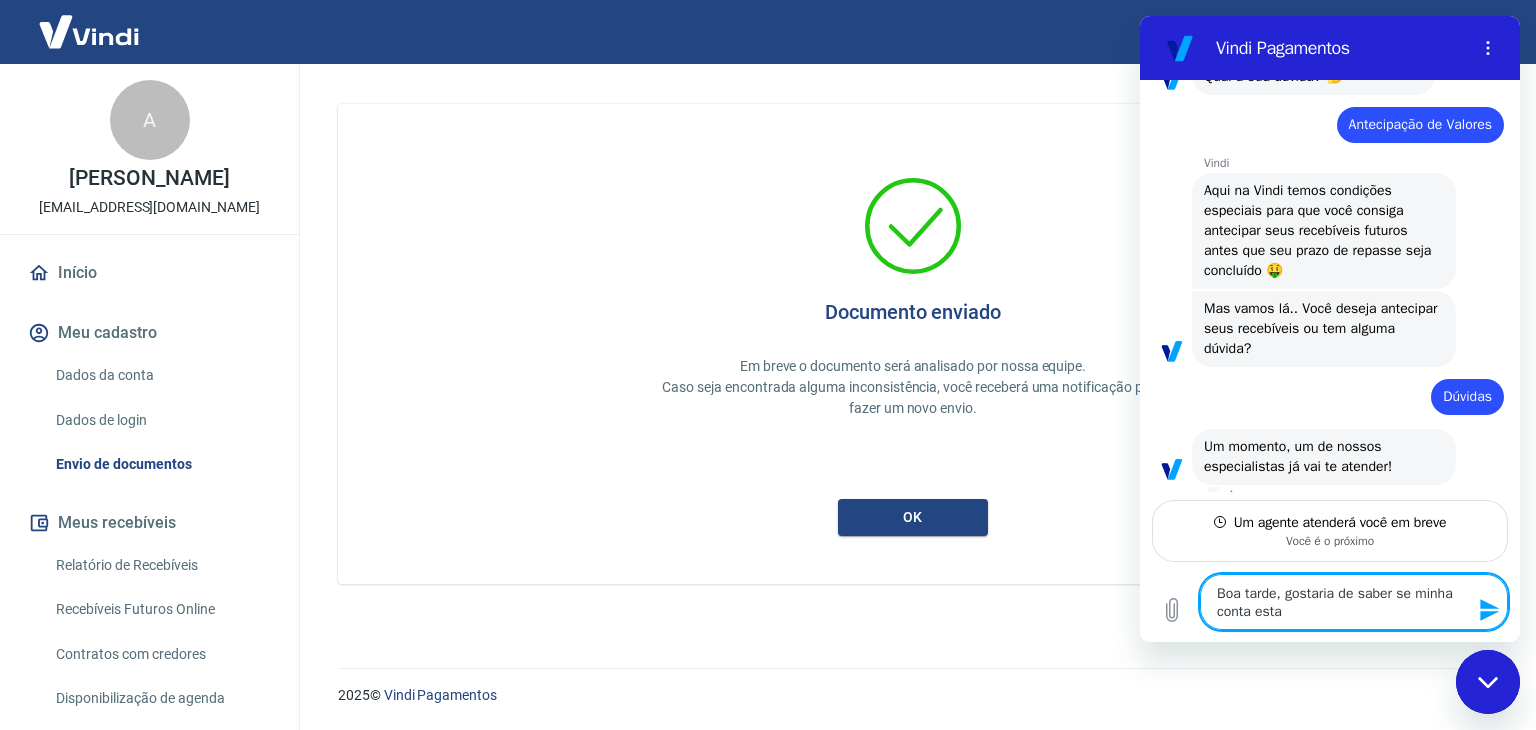 type on "Boa tarde, gostaria de saber se minha conta esta" 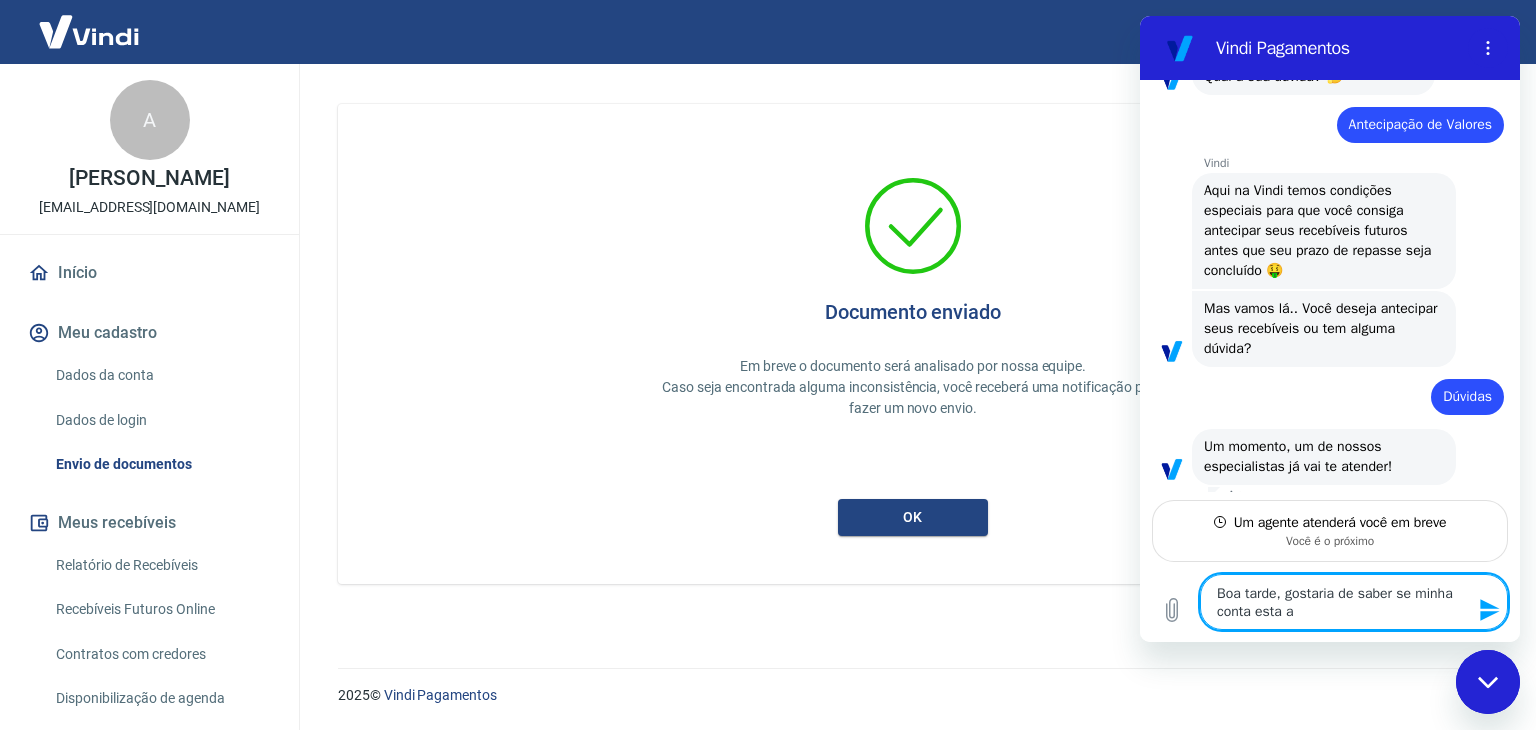 type on "Boa tarde, gostaria de saber se minha conta esta at" 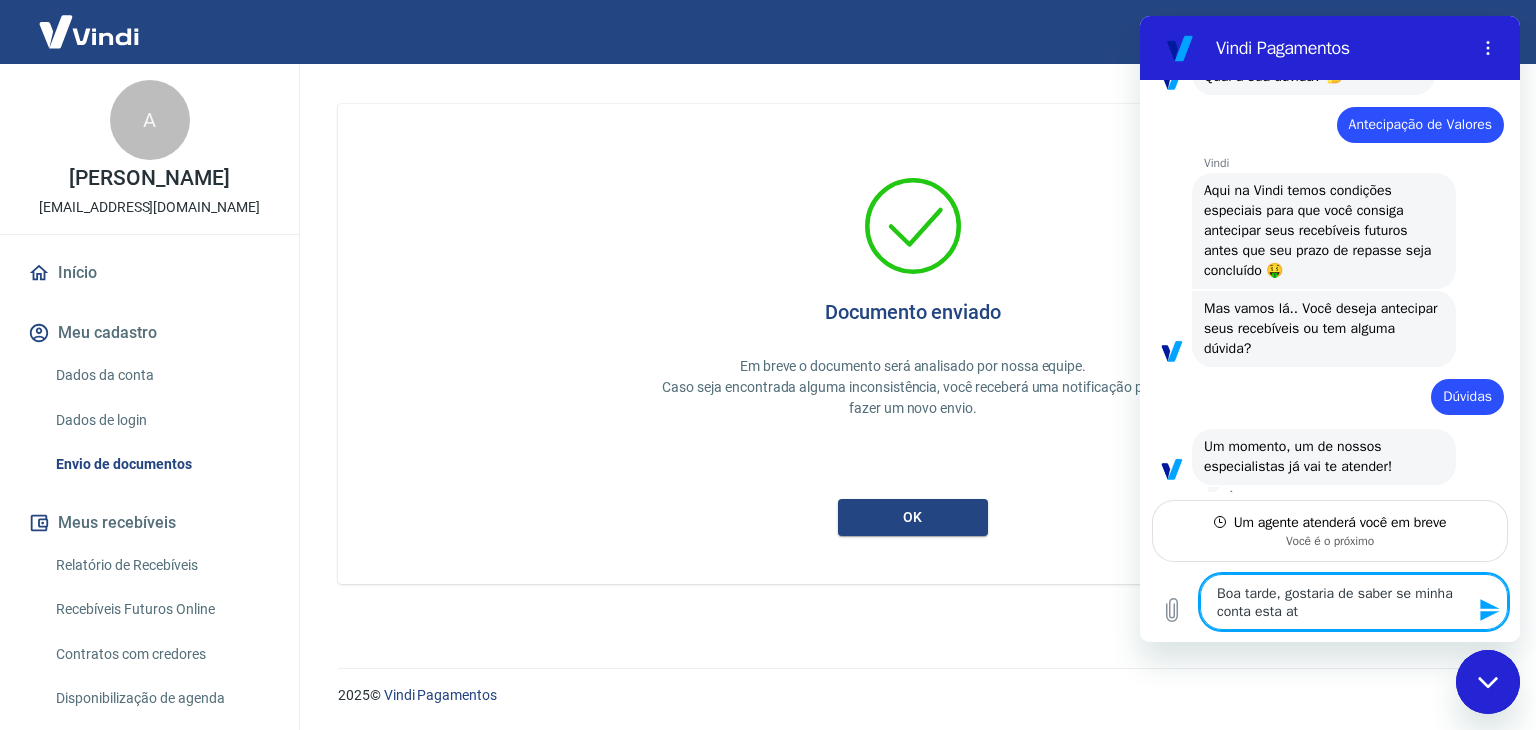 type on "Boa tarde, gostaria de saber se minha conta esta ati" 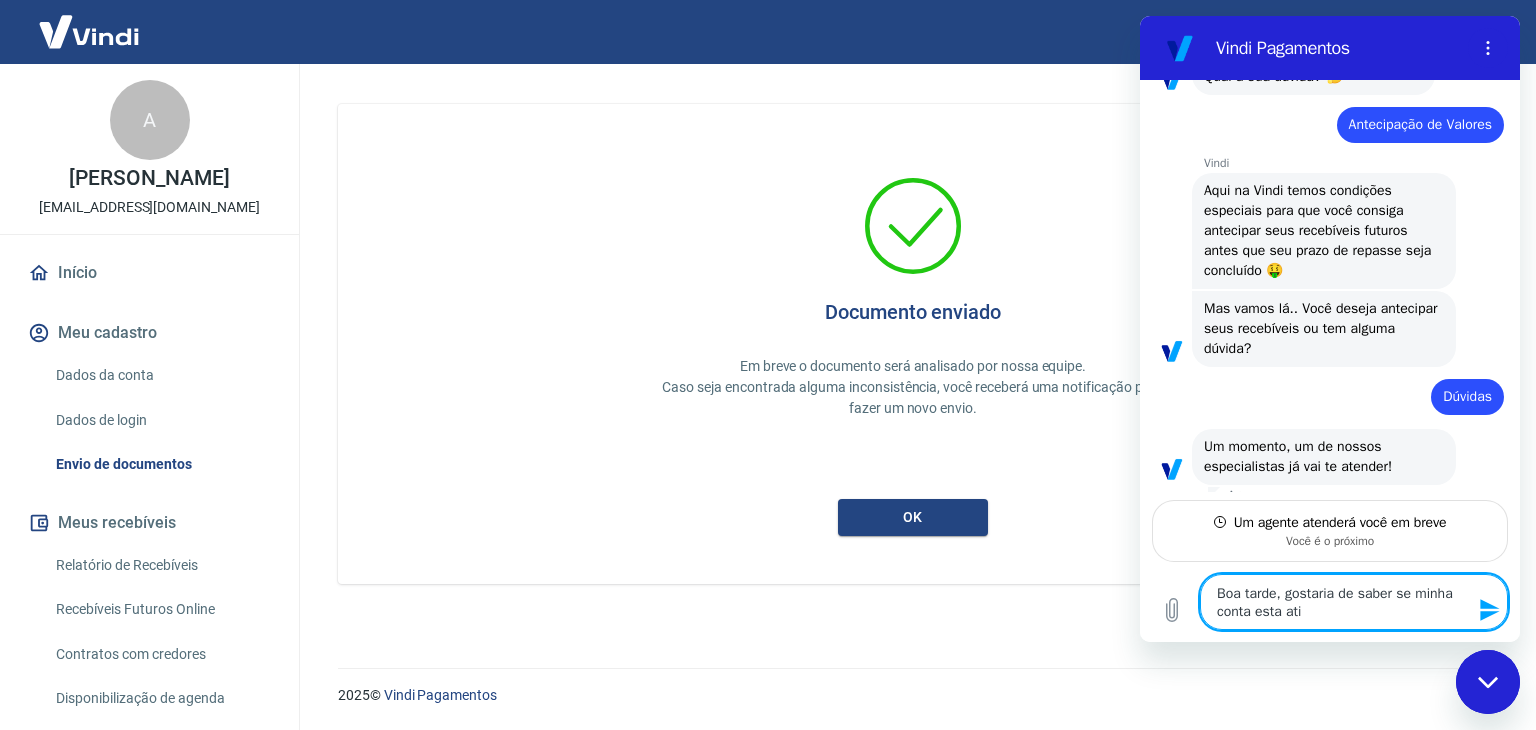 type on "Boa tarde, gostaria de saber se minha conta esta ativ" 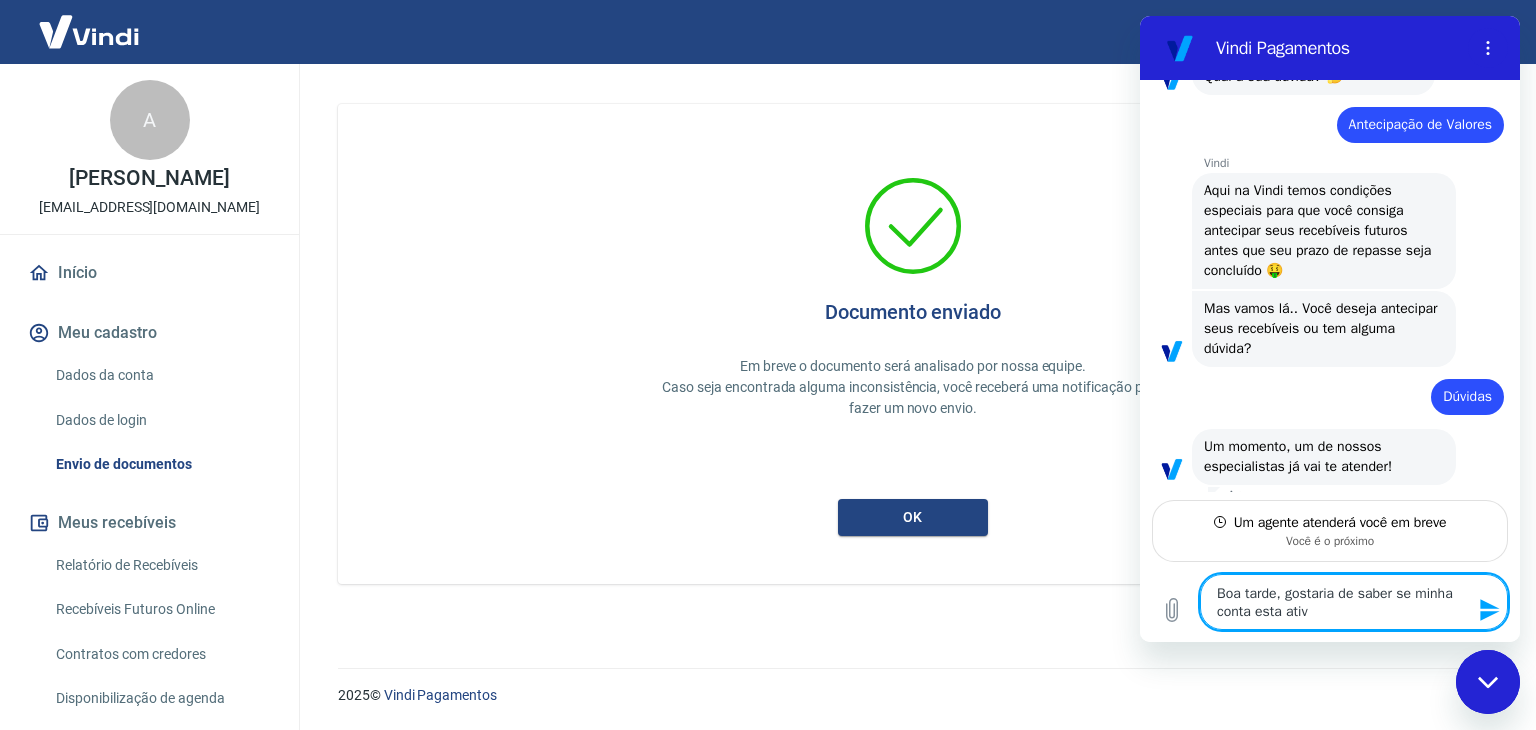 type on "Boa tarde, gostaria de saber se minha conta esta ativa" 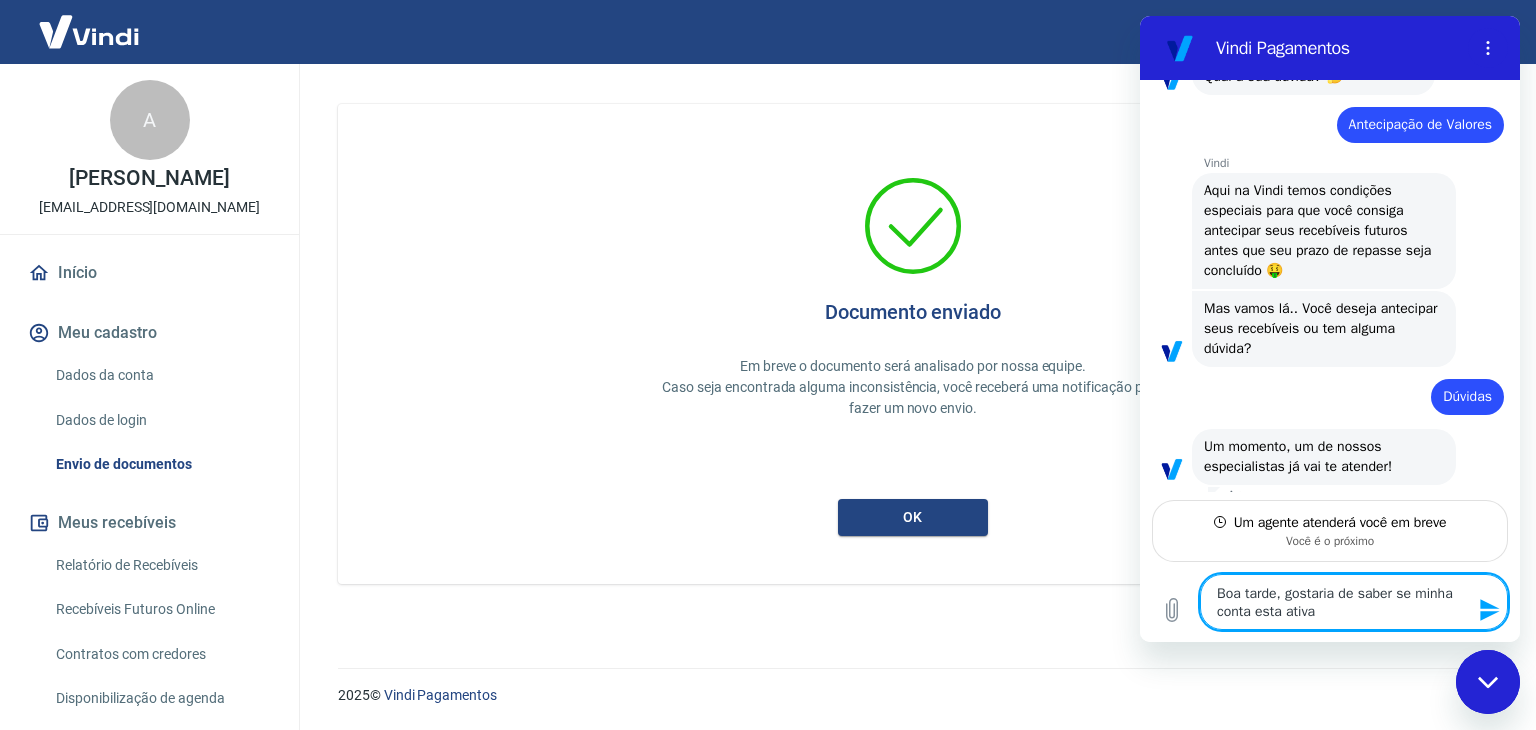 type on "Boa tarde, gostaria de saber se minha conta esta ativa" 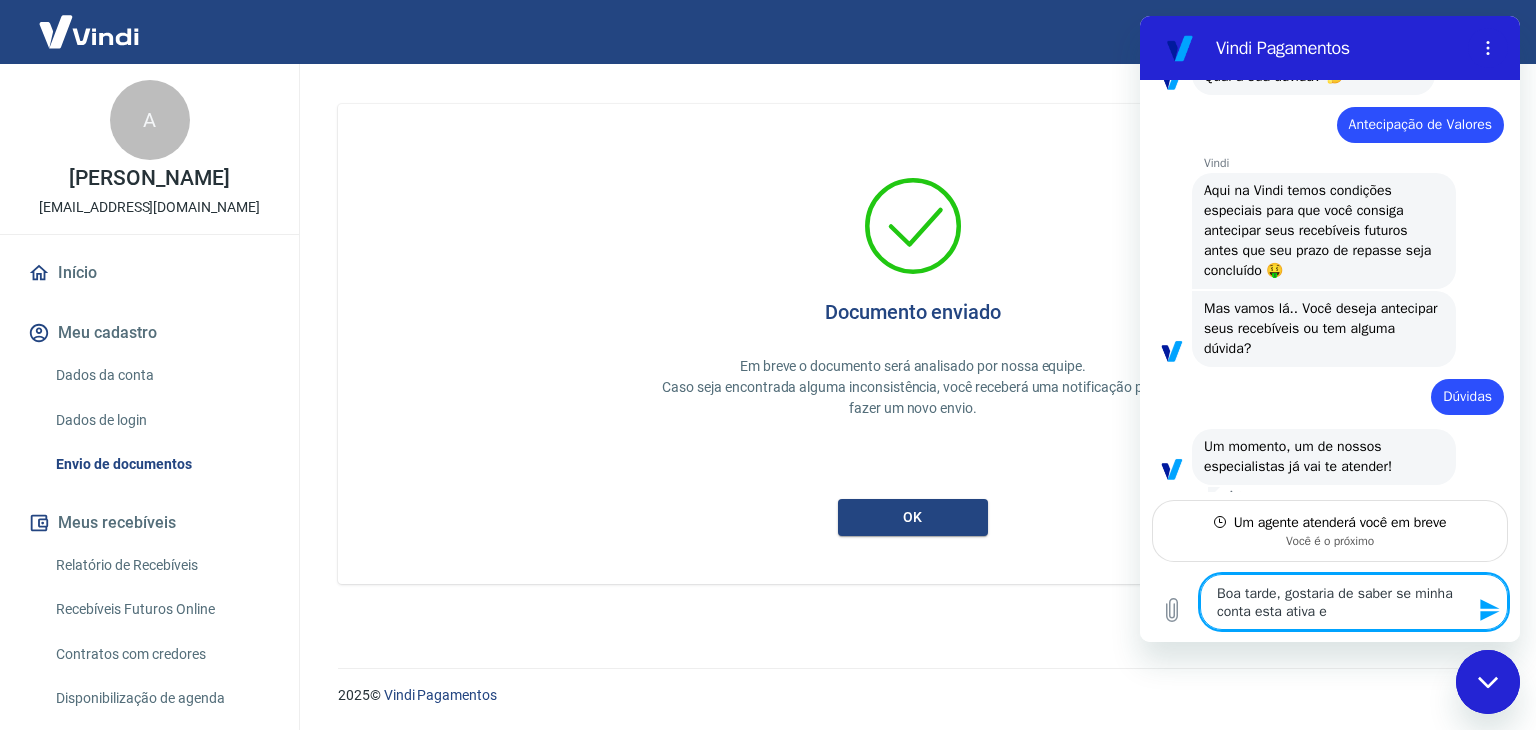 type on "Boa tarde, gostaria de saber se minha conta esta ativa e" 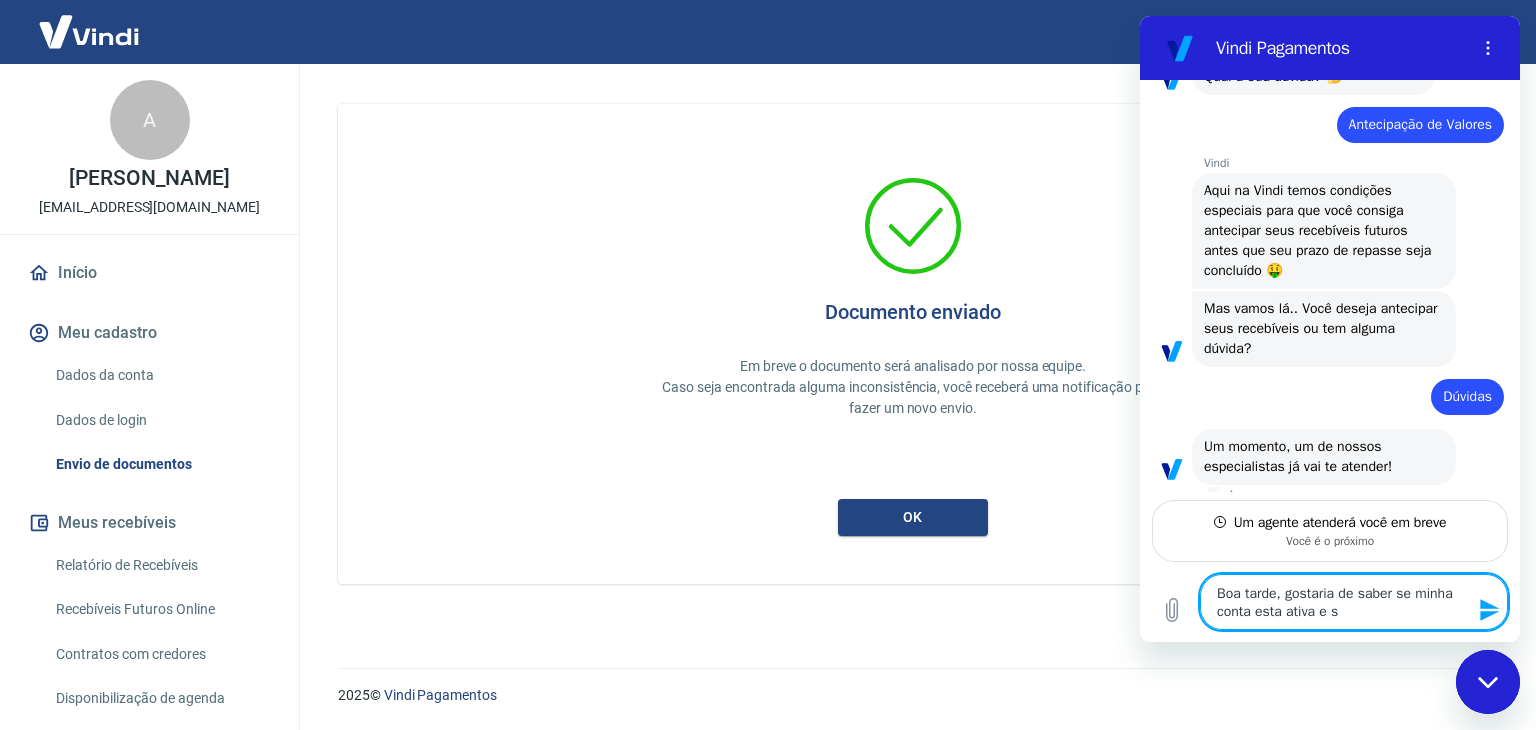 type on "Boa tarde, gostaria de saber se minha conta esta ativa e se" 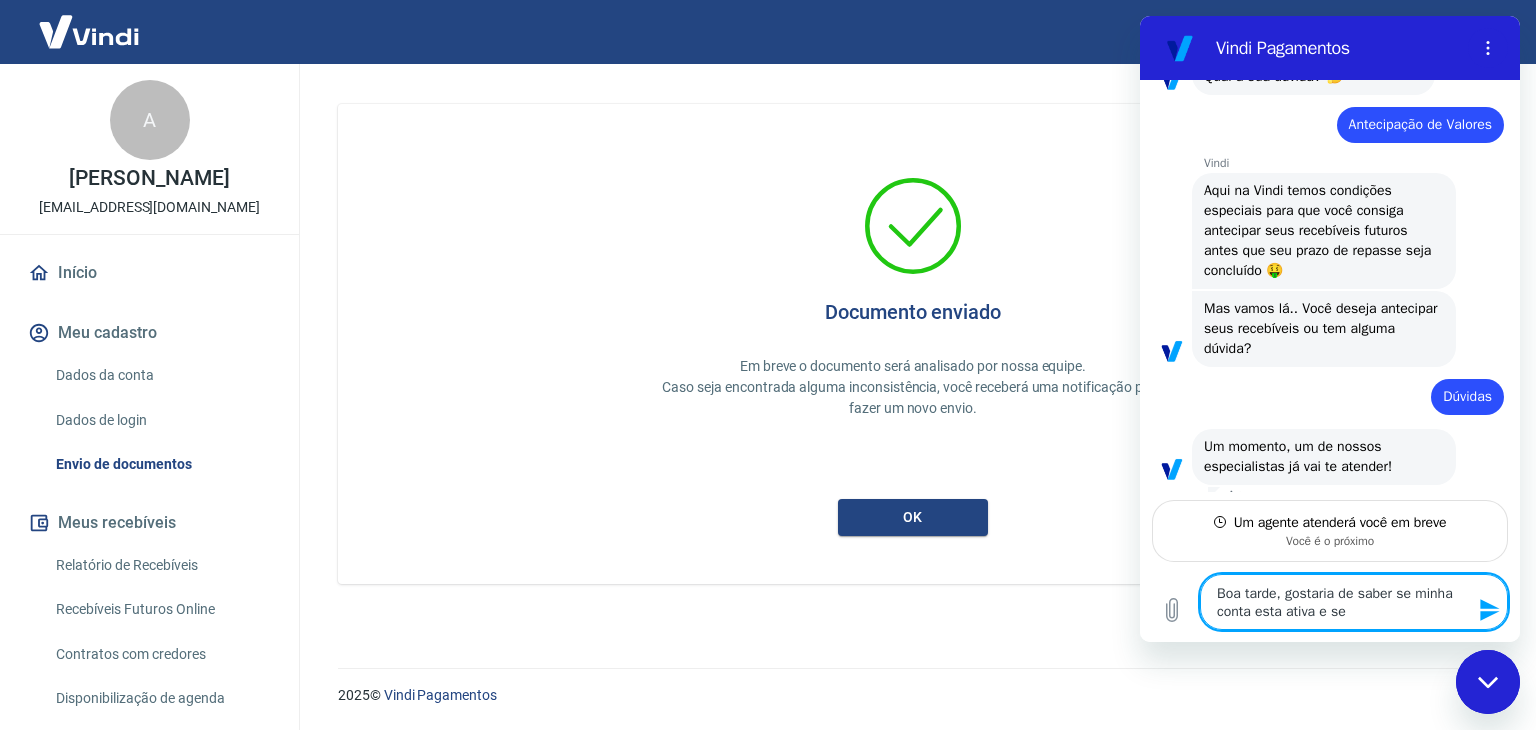 type on "Boa tarde, gostaria de saber se minha conta esta ativa e se" 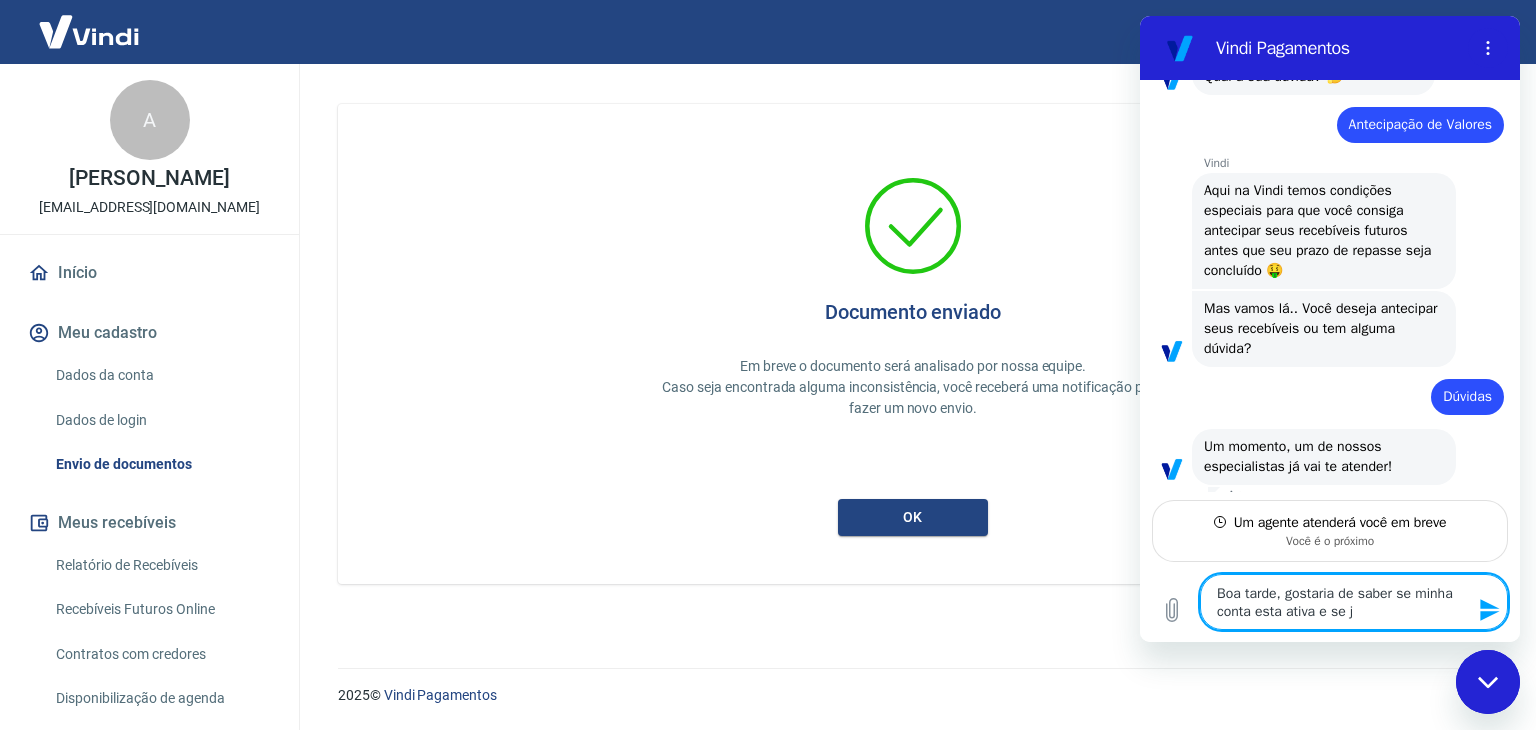 type on "Boa tarde, gostaria de saber se minha conta esta ativa e se já" 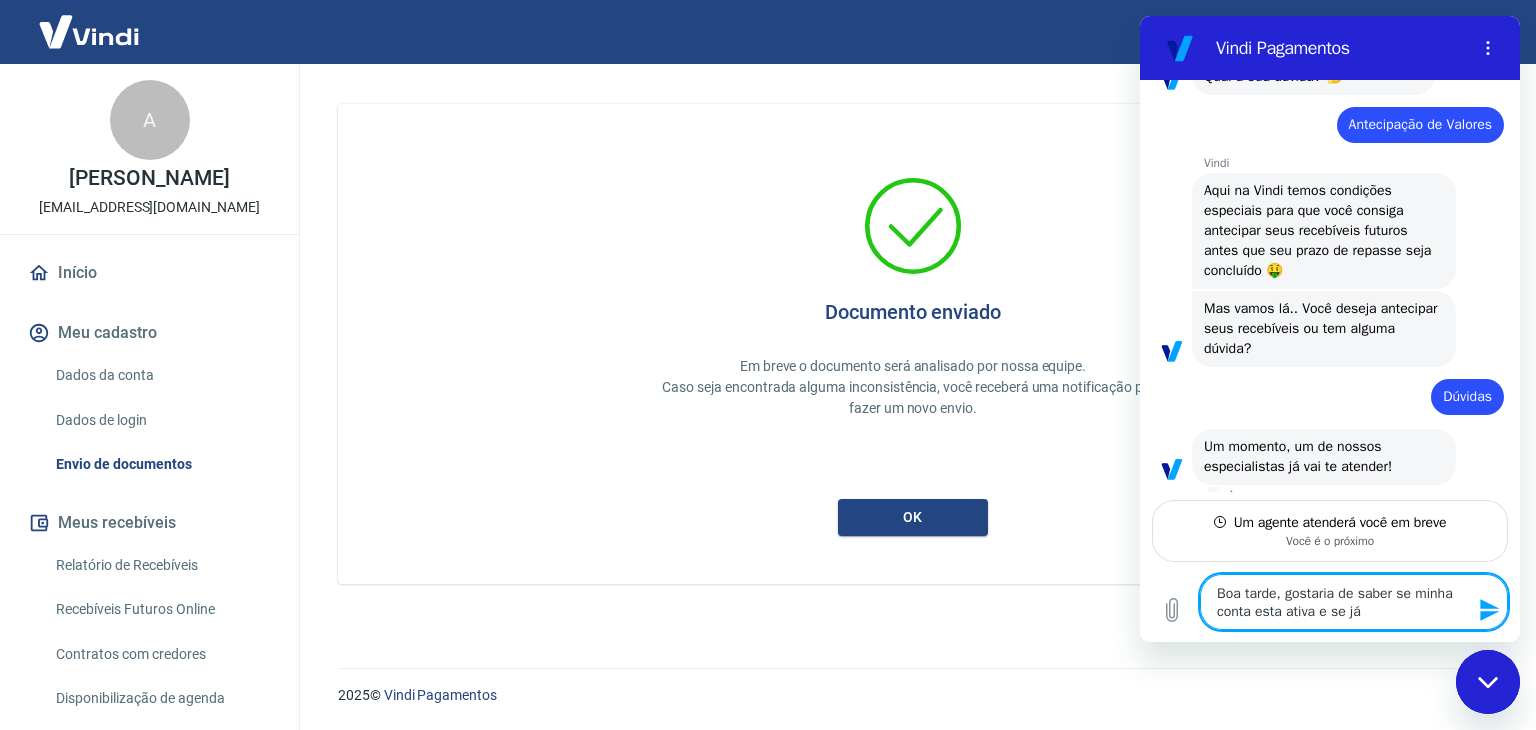type on "Boa tarde, gostaria de saber se minha conta esta ativa e se já" 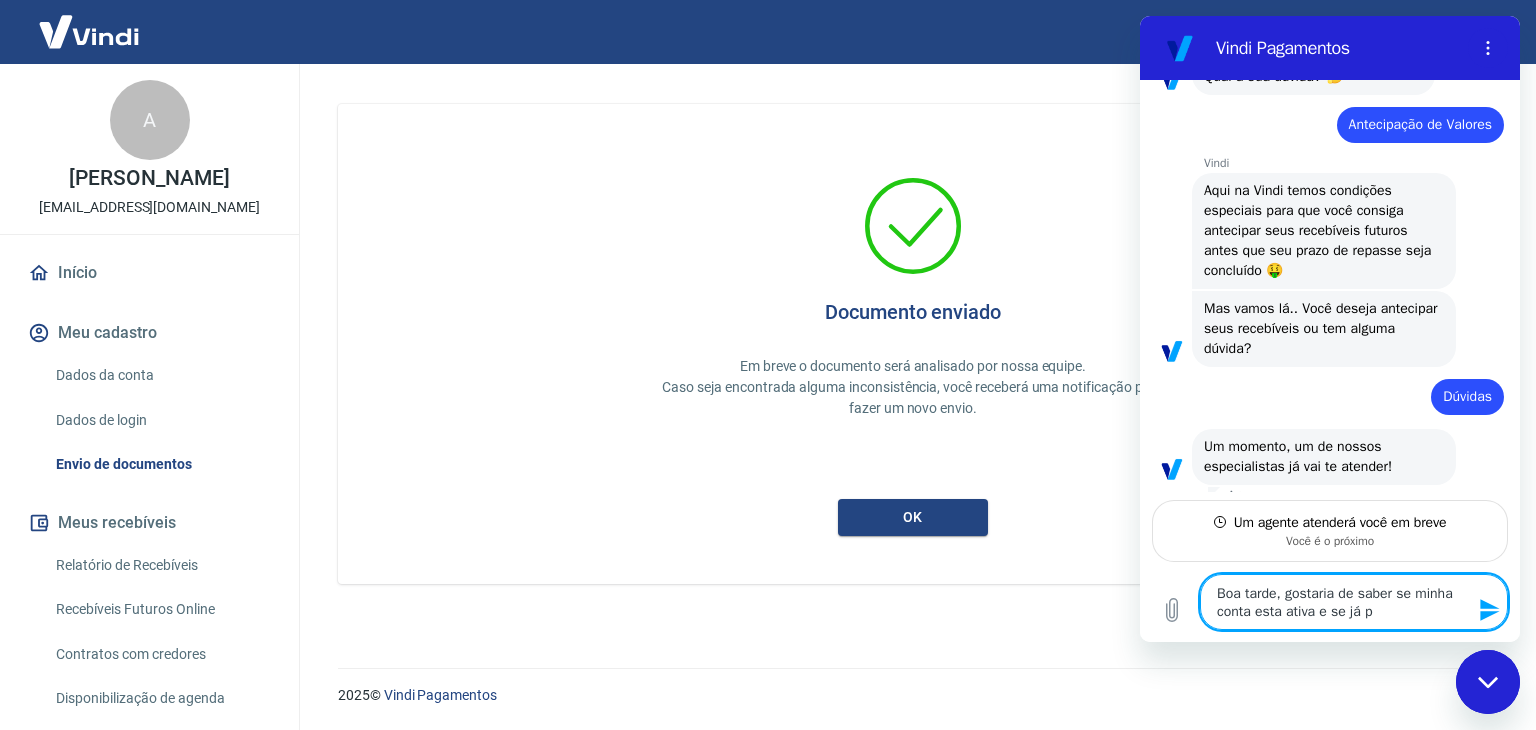 type on "Boa tarde, gostaria de saber se minha conta esta ativa e se já po" 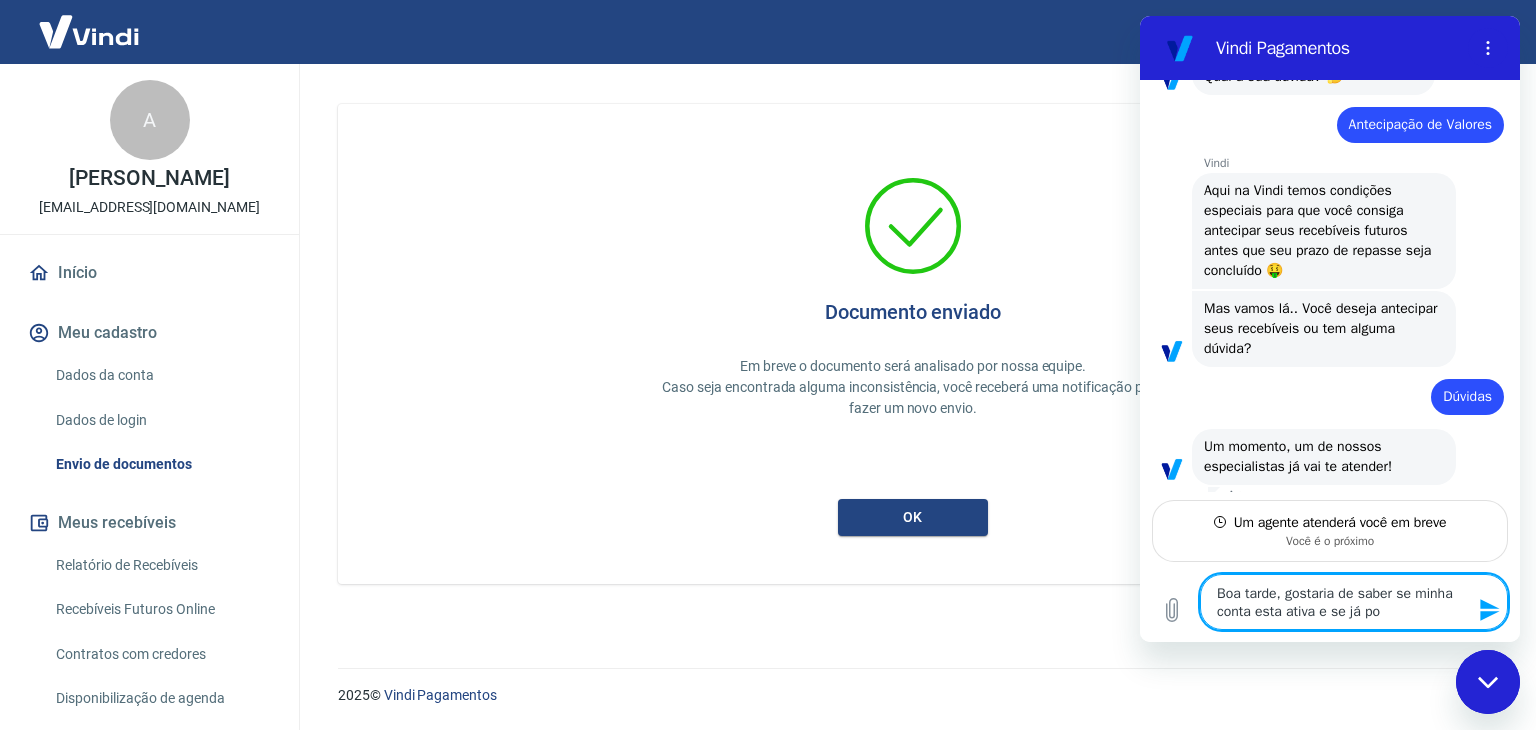 type on "Boa tarde, gostaria de saber se minha conta esta ativa e se já pos" 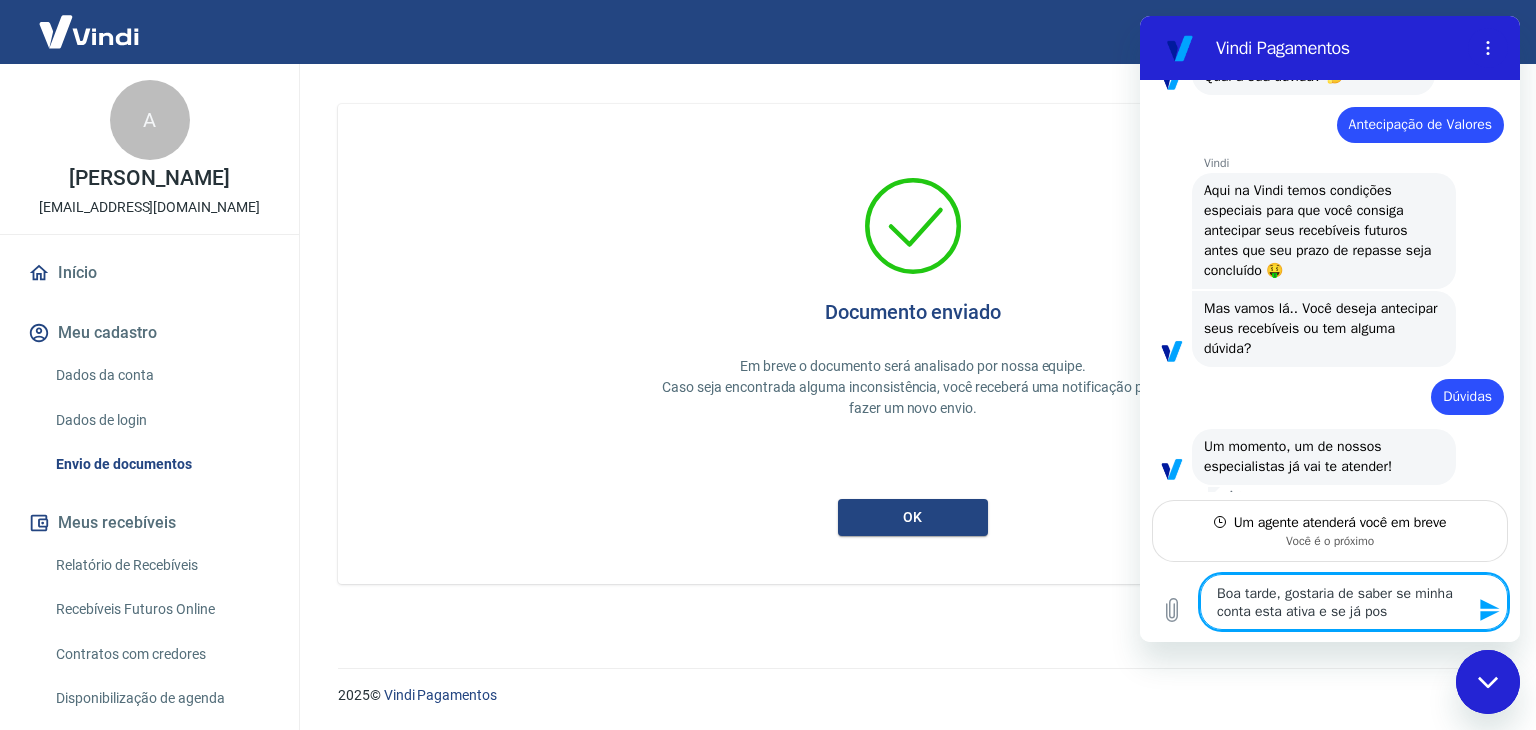 type on "Boa tarde, gostaria de saber se minha conta esta ativa e se já poss" 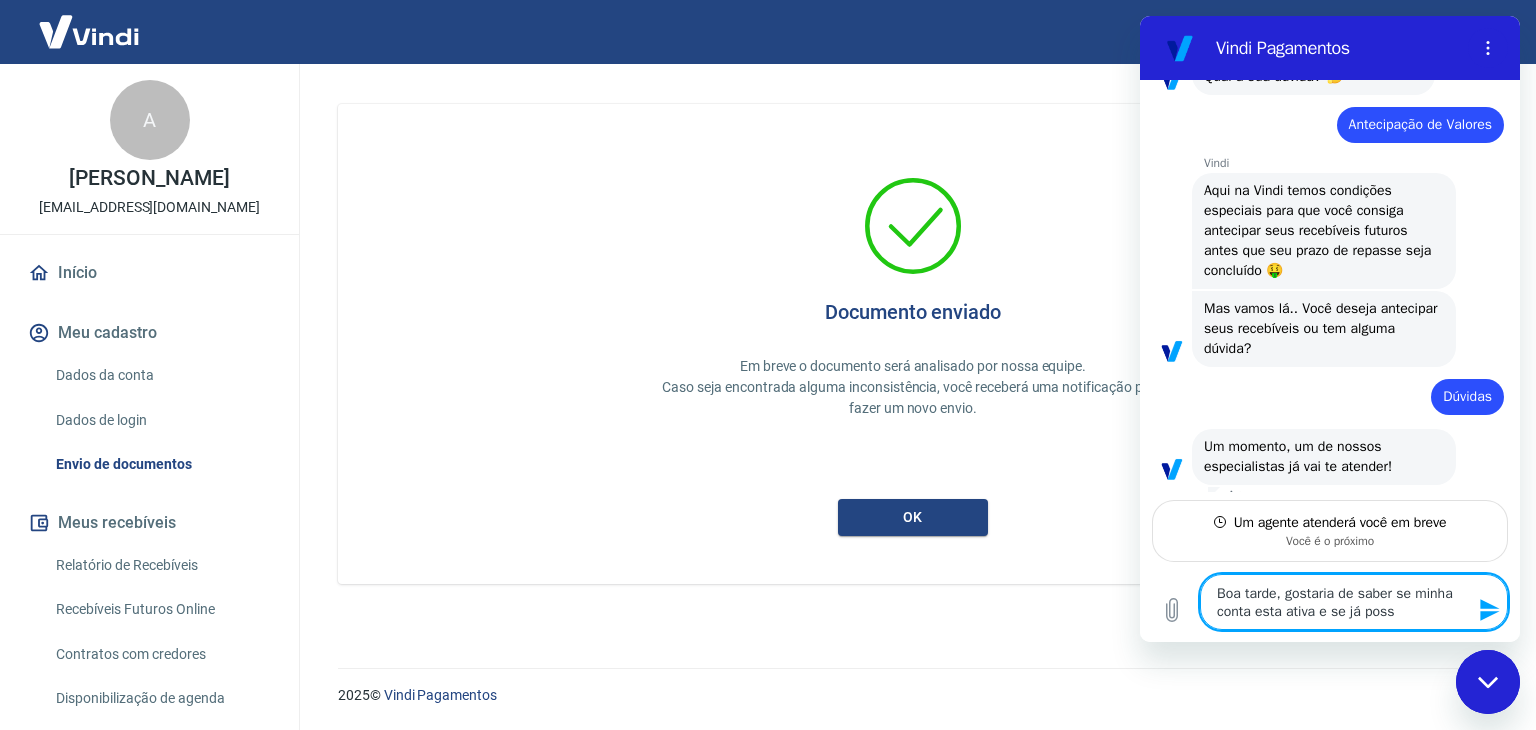 type on "Boa tarde, gostaria de saber se minha conta esta ativa e se já posso" 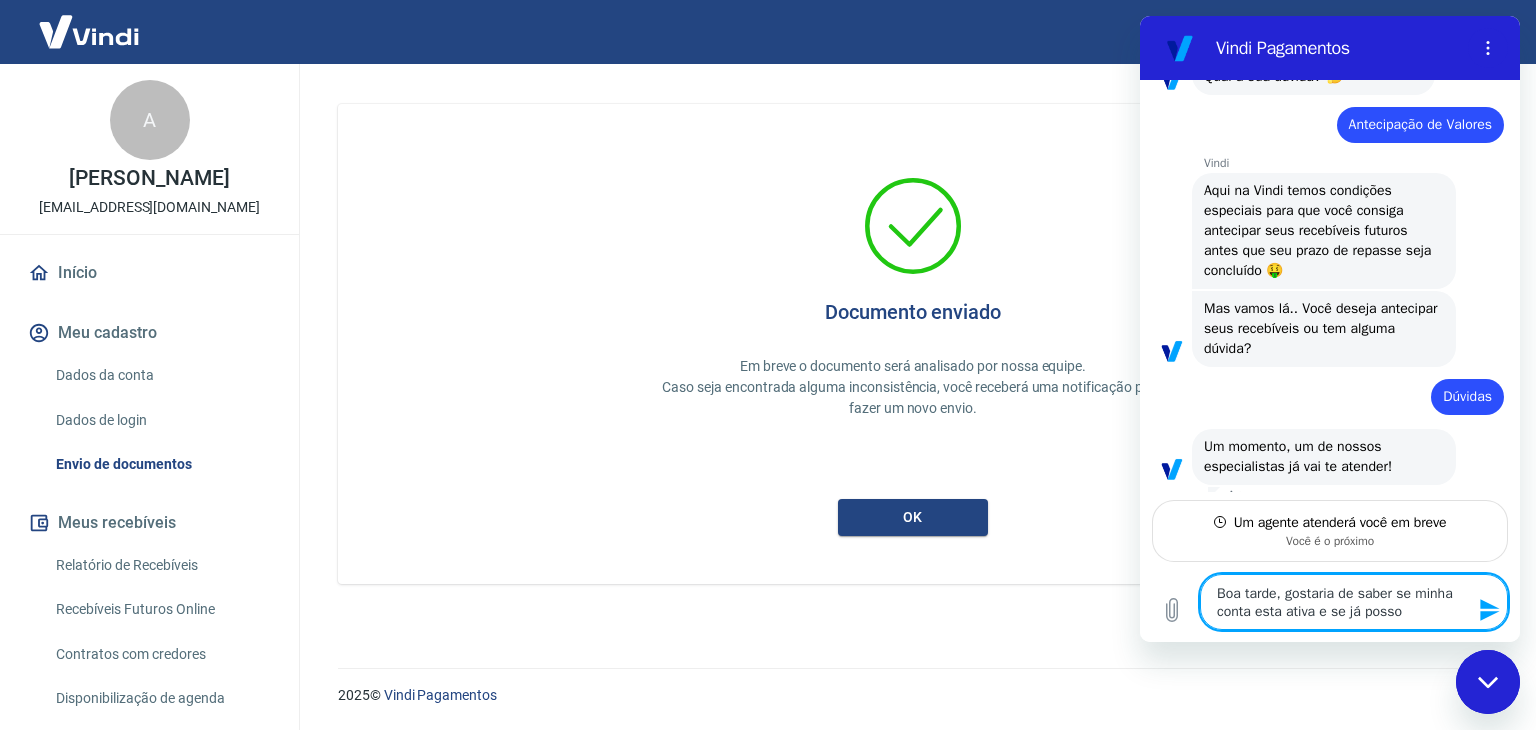type on "x" 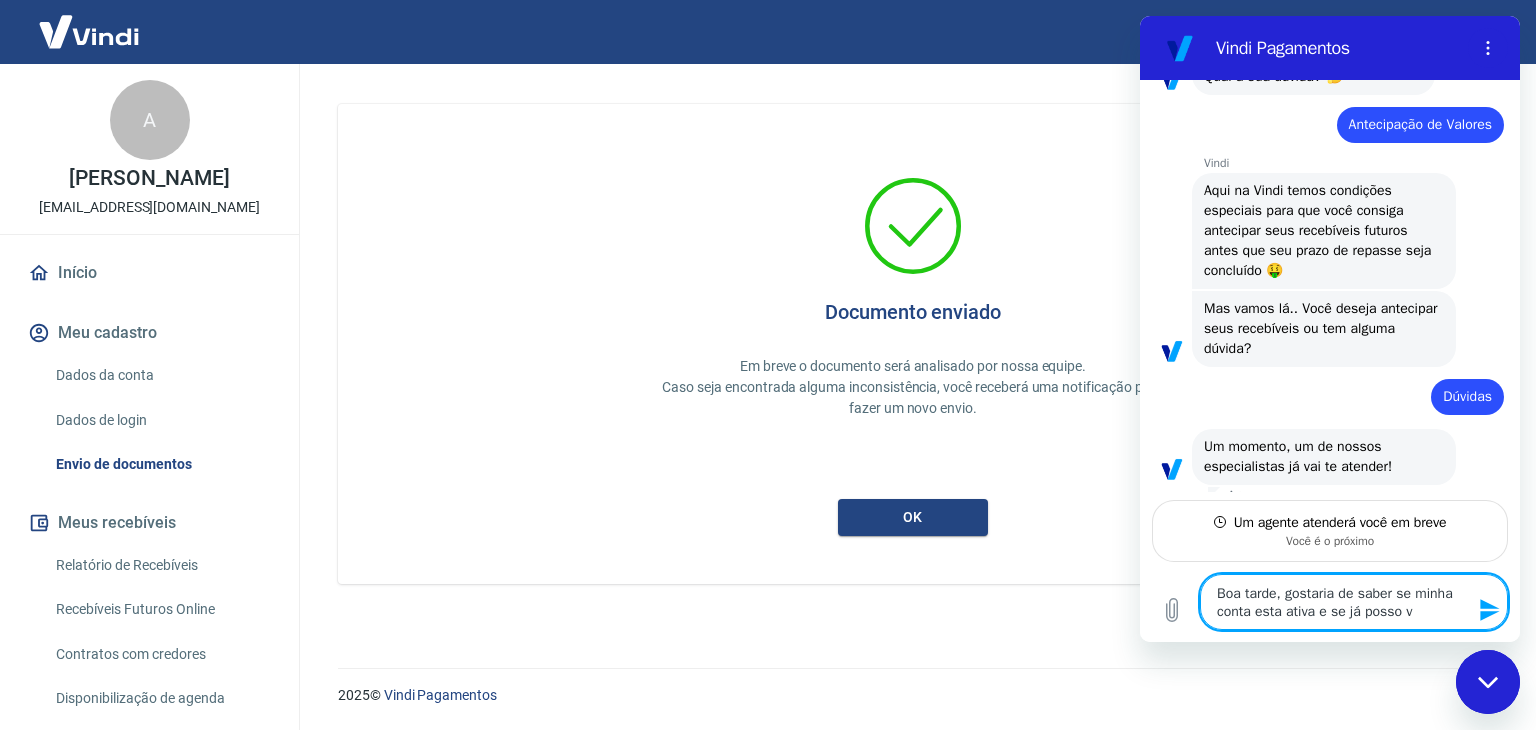 type on "Boa tarde, gostaria de saber se minha conta esta ativa e se já posso ve" 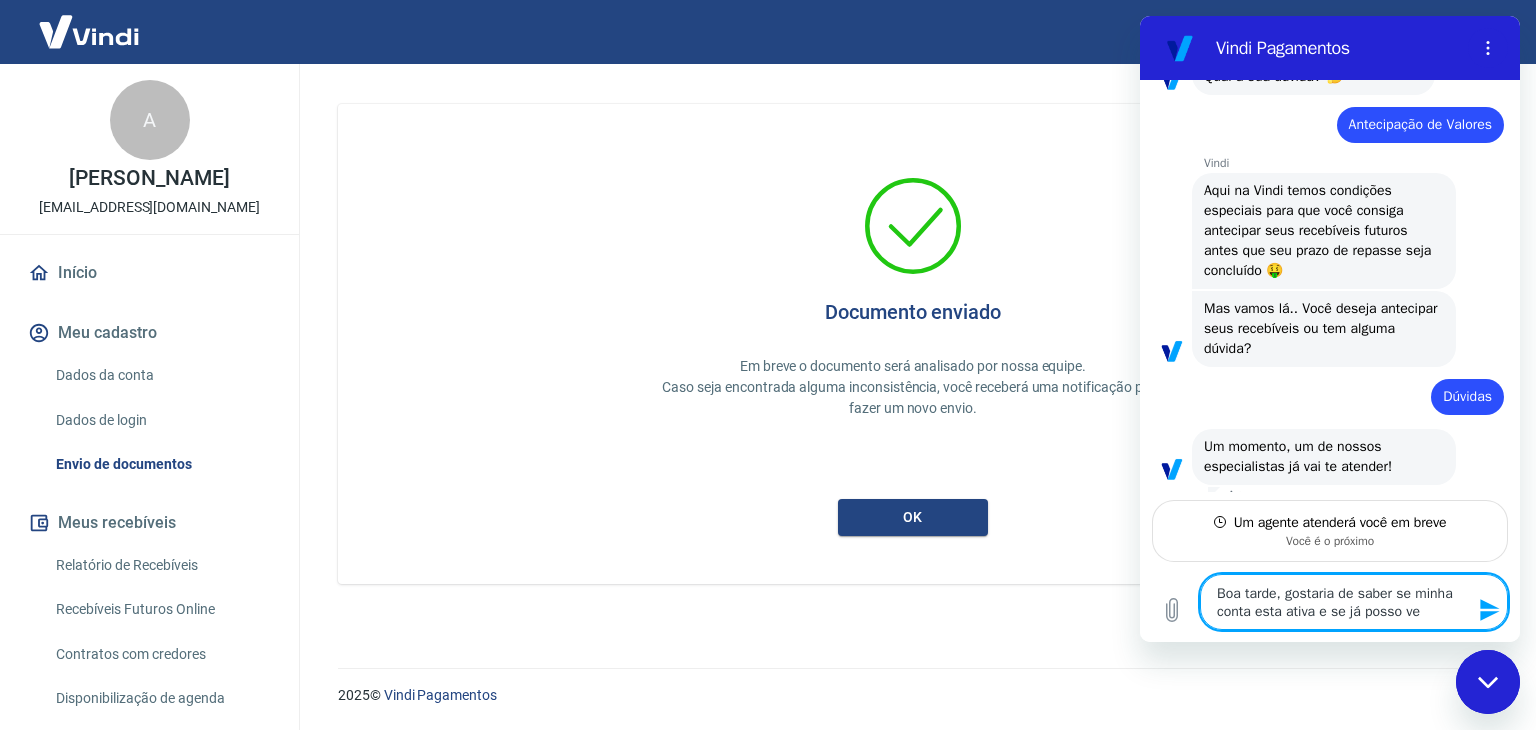 type on "x" 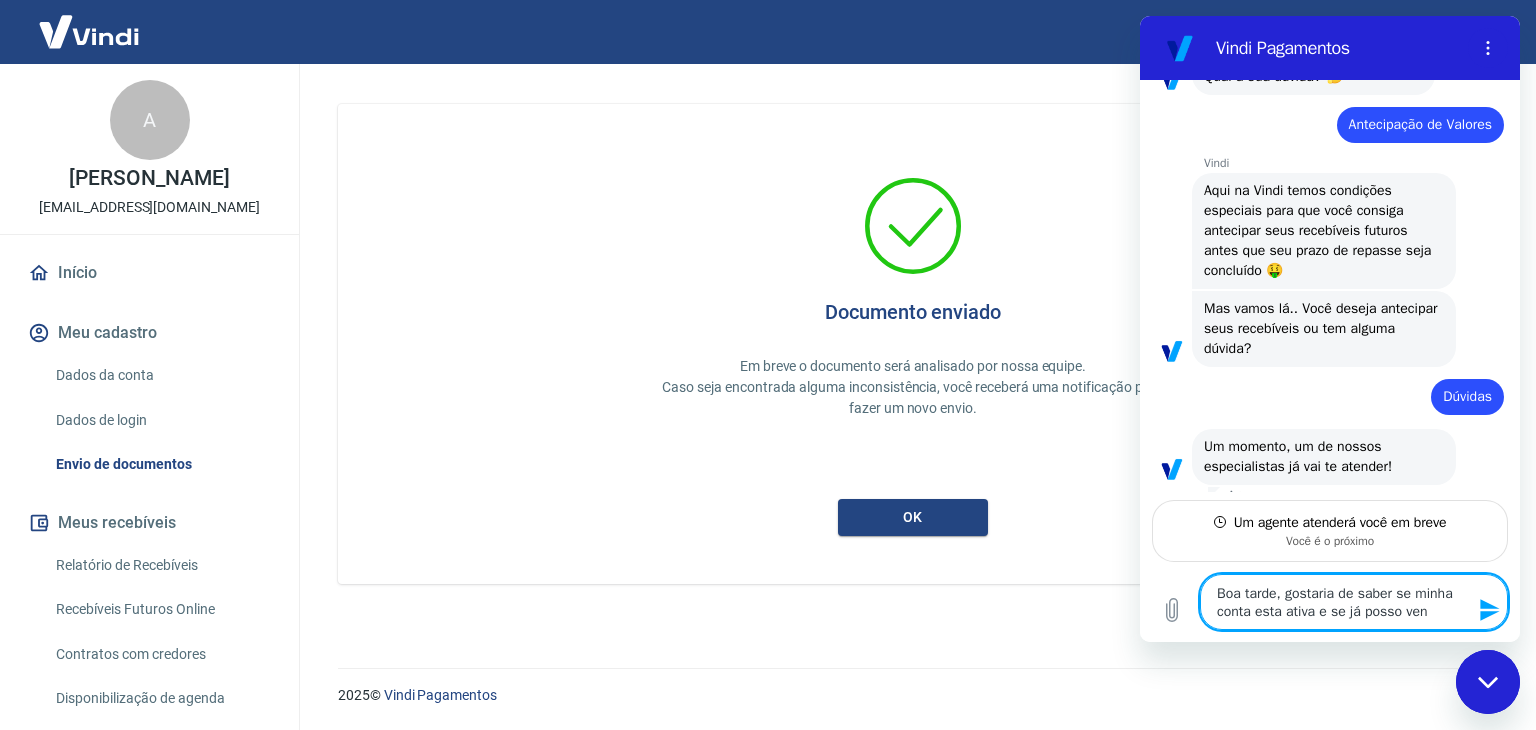 type on "Boa tarde, gostaria de saber se minha conta esta ativa e se já posso vend" 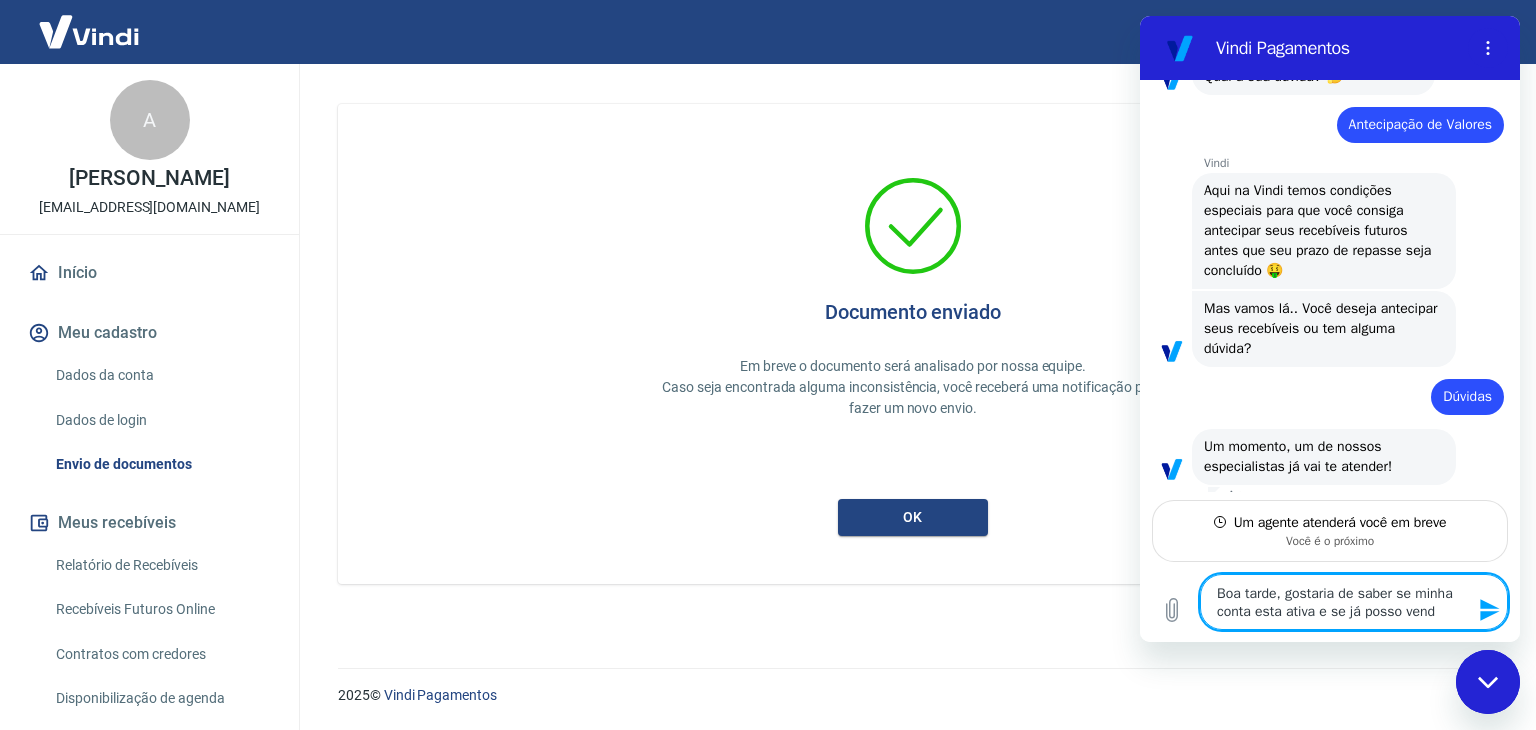 type on "Boa tarde, gostaria de saber se minha conta esta ativa e se já posso vende" 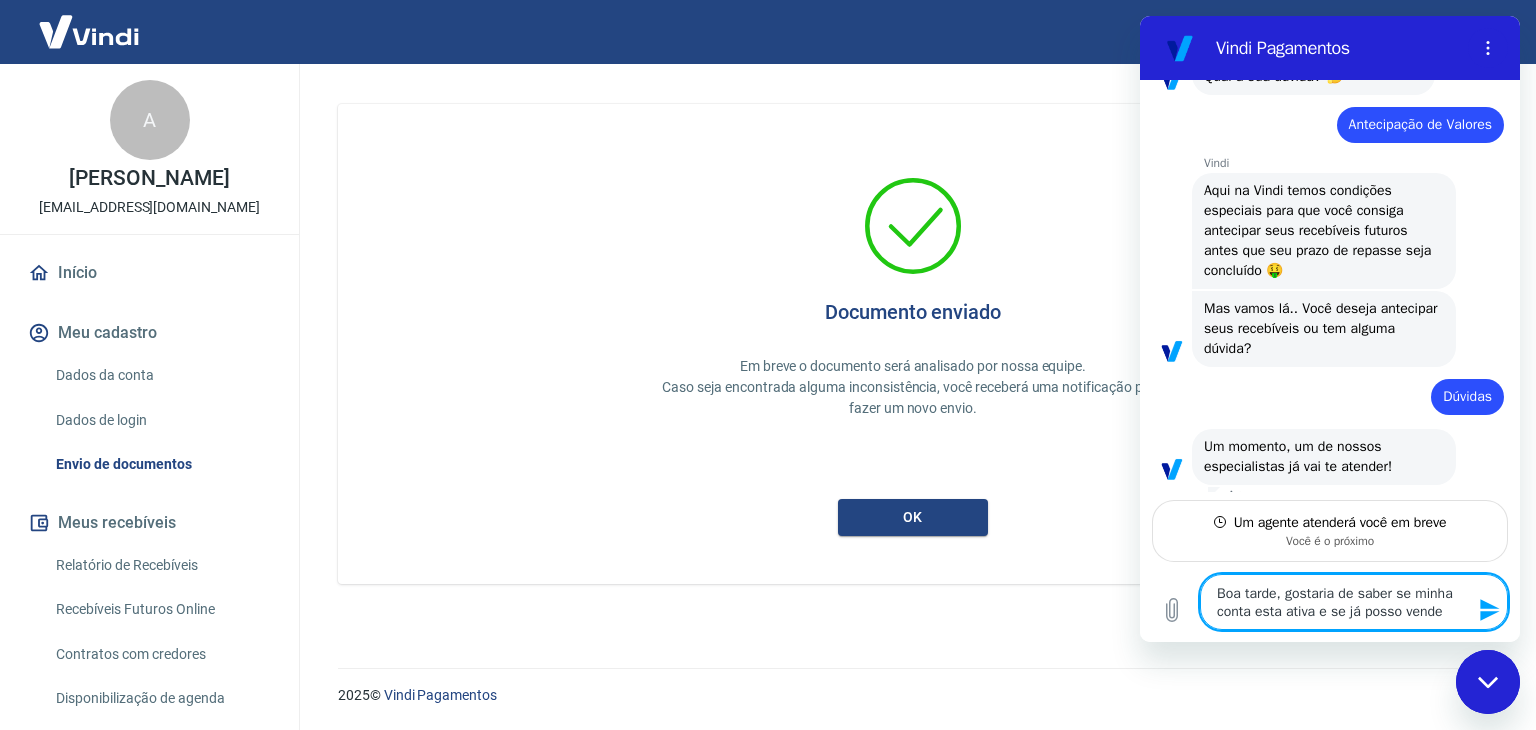 type on "Boa tarde, gostaria de saber se minha conta esta ativa e se já posso vender" 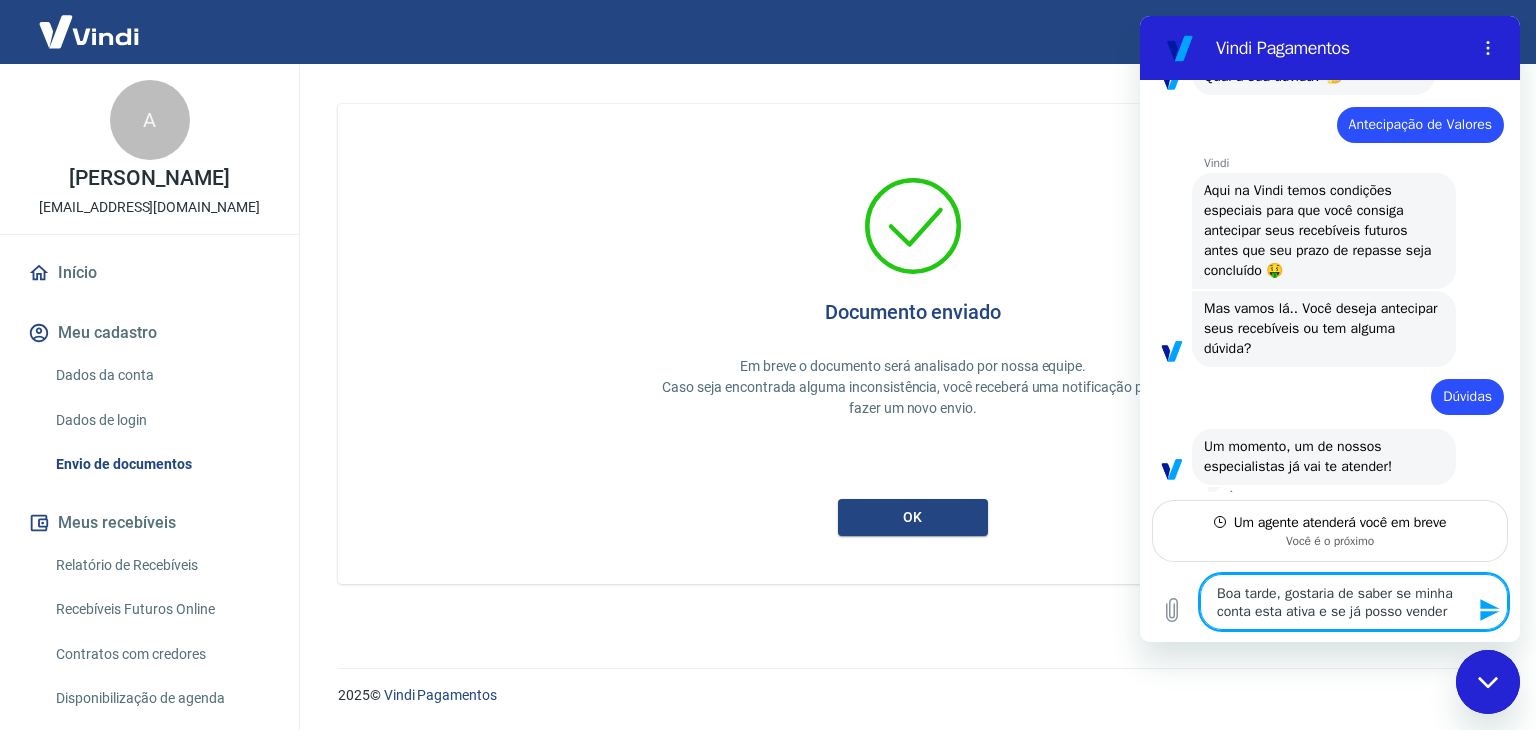 type on "Boa tarde, gostaria de saber se minha conta esta ativa e se já posso vender" 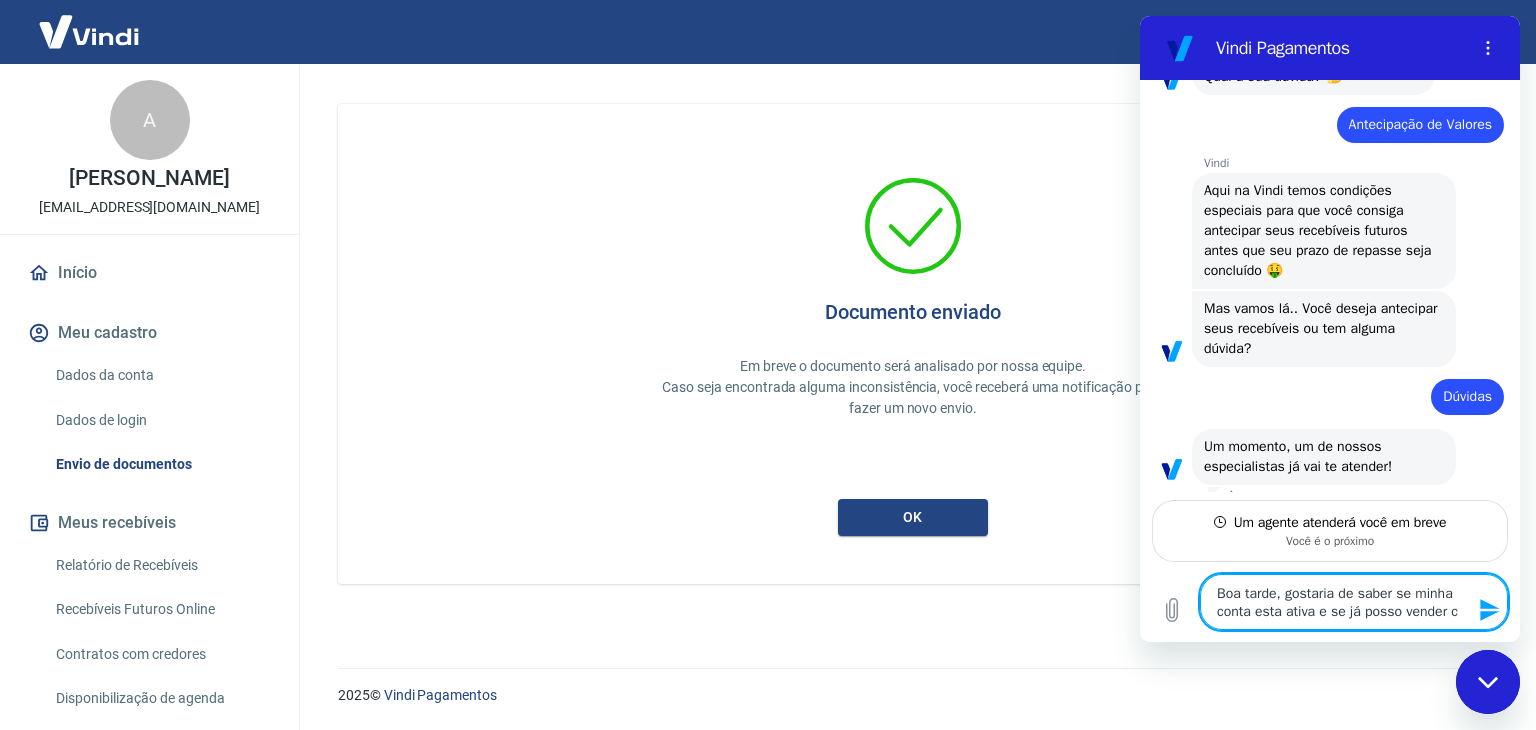 type on "Boa tarde, gostaria de saber se minha conta esta ativa e se já posso vender co" 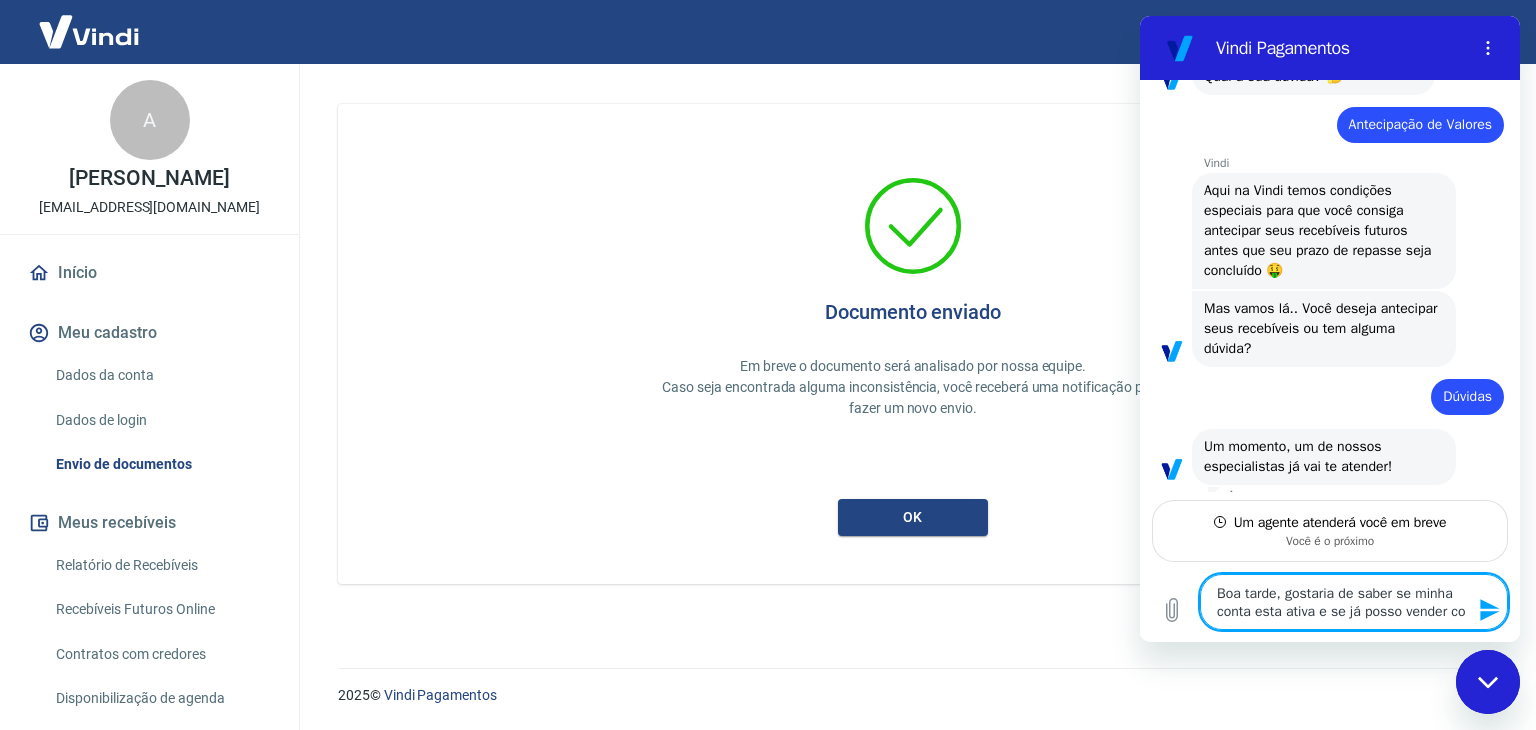 type on "x" 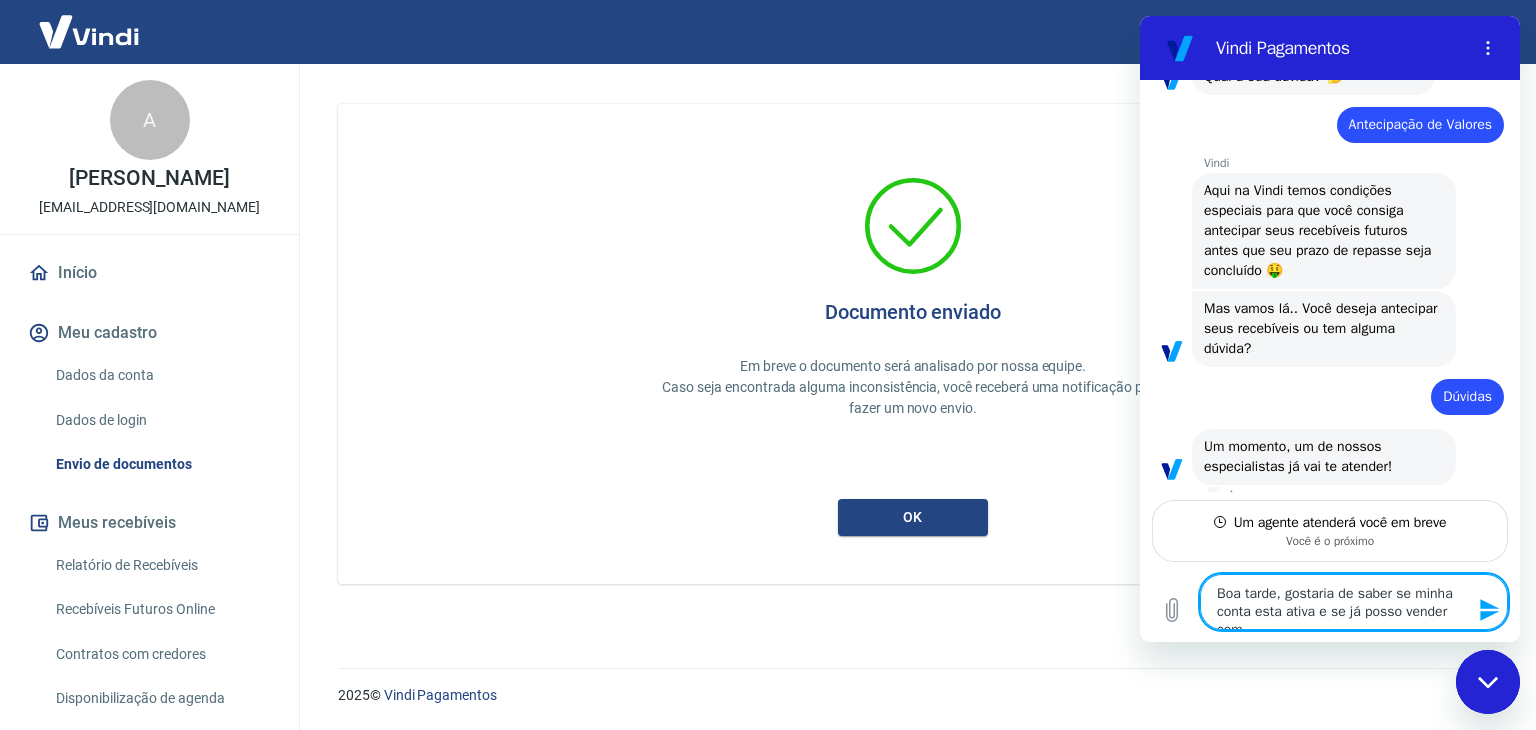 type on "x" 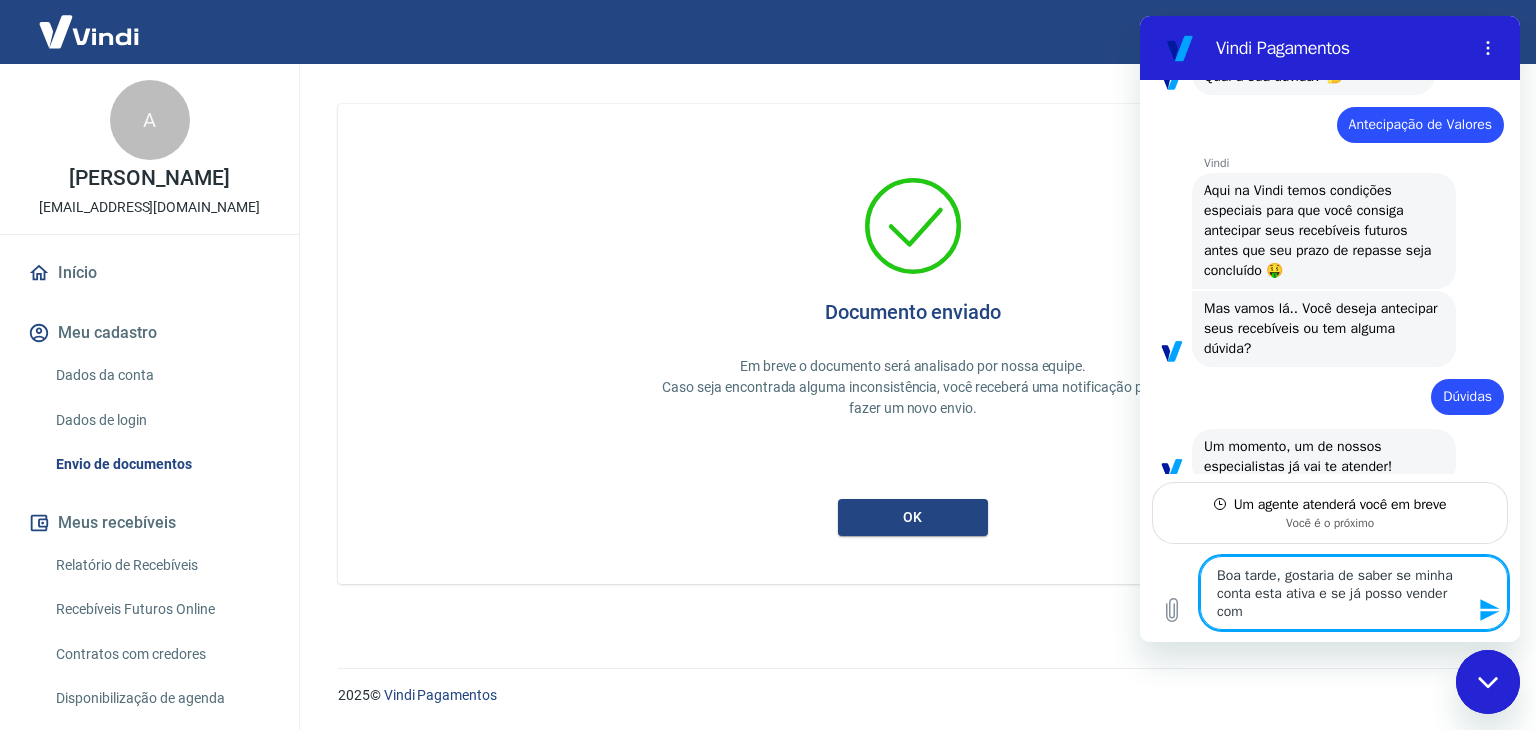 type on "Boa tarde, gostaria de saber se minha conta esta ativa e se já posso vender com" 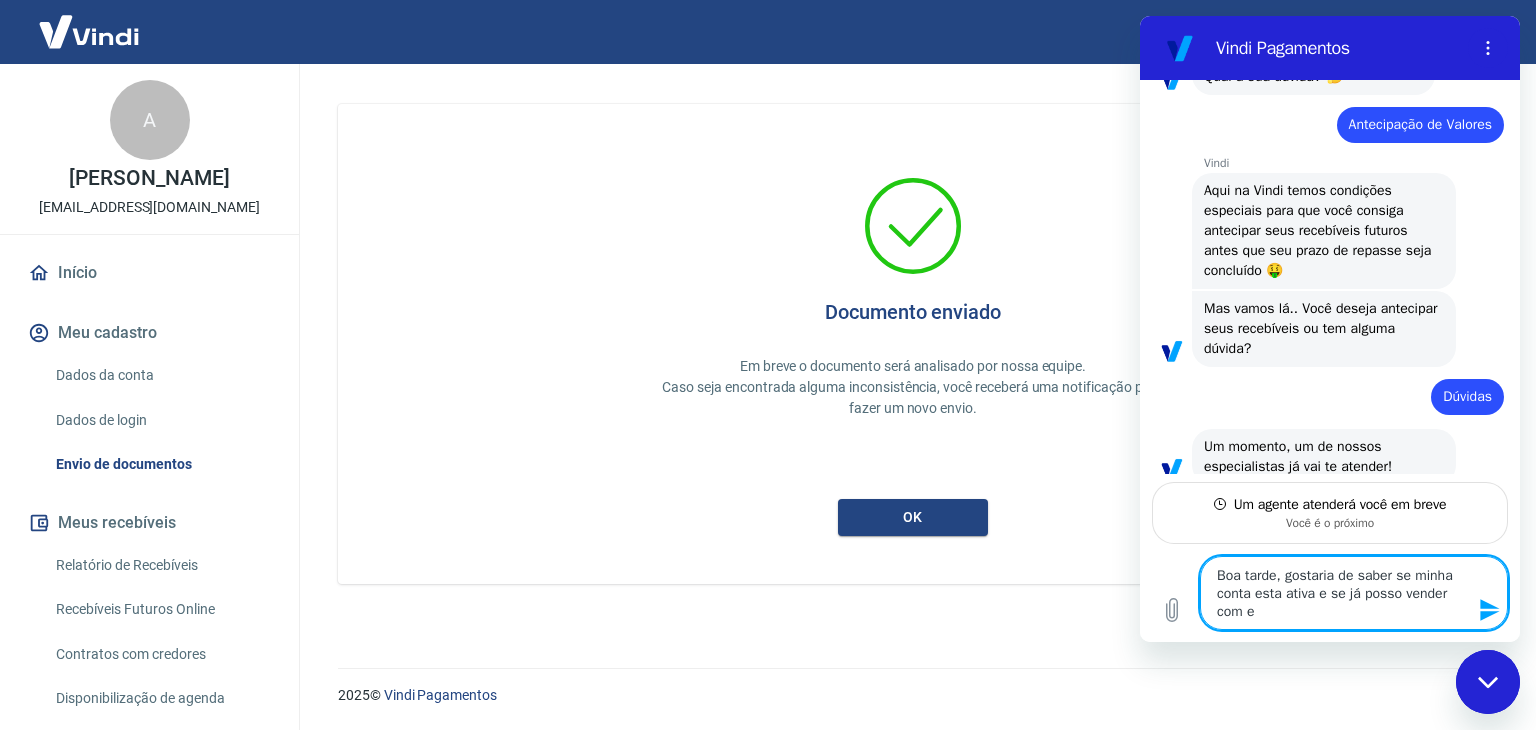 type on "Boa tarde, gostaria de saber se minha conta esta ativa e se já posso vender com el" 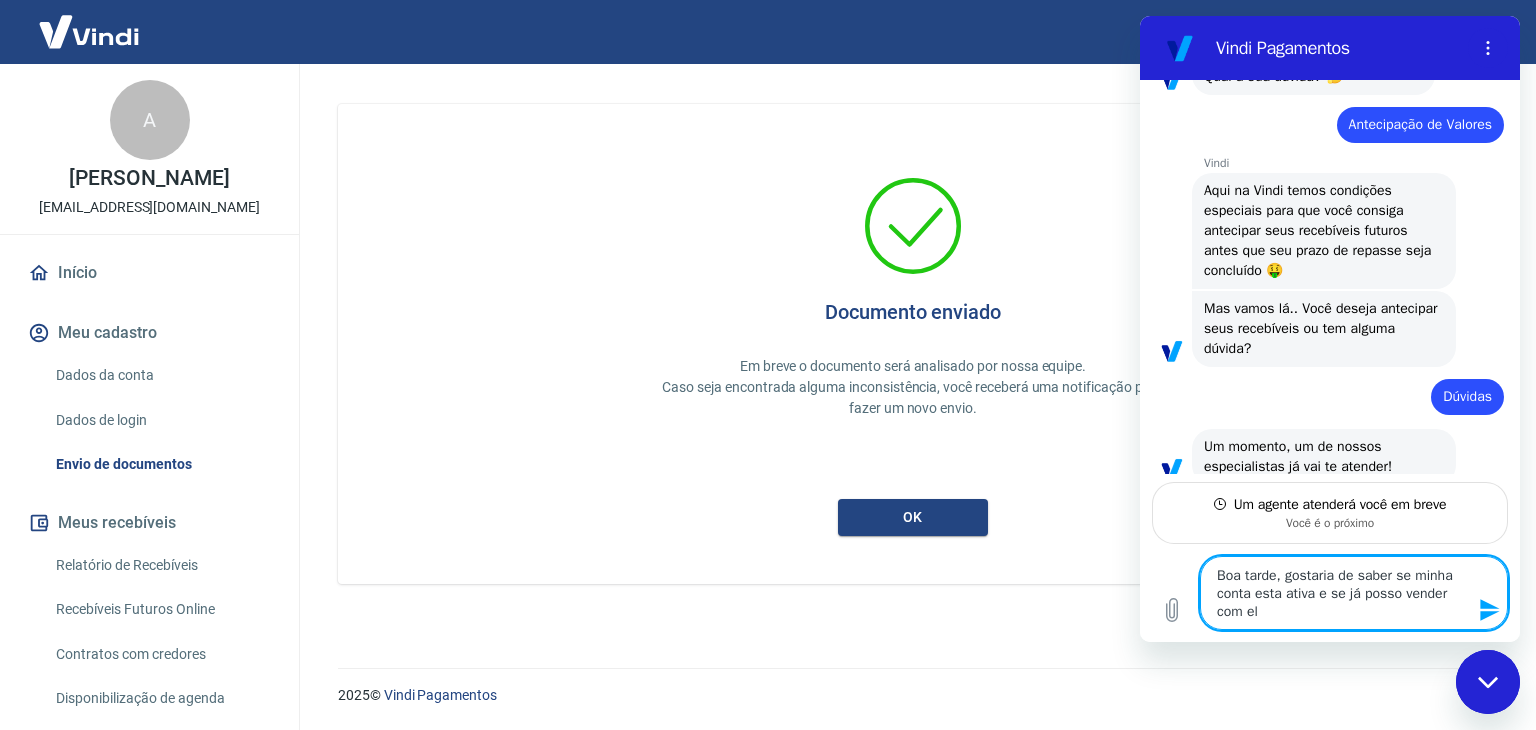 type on "Boa tarde, gostaria de saber se minha conta esta ativa e se já posso vender com ela" 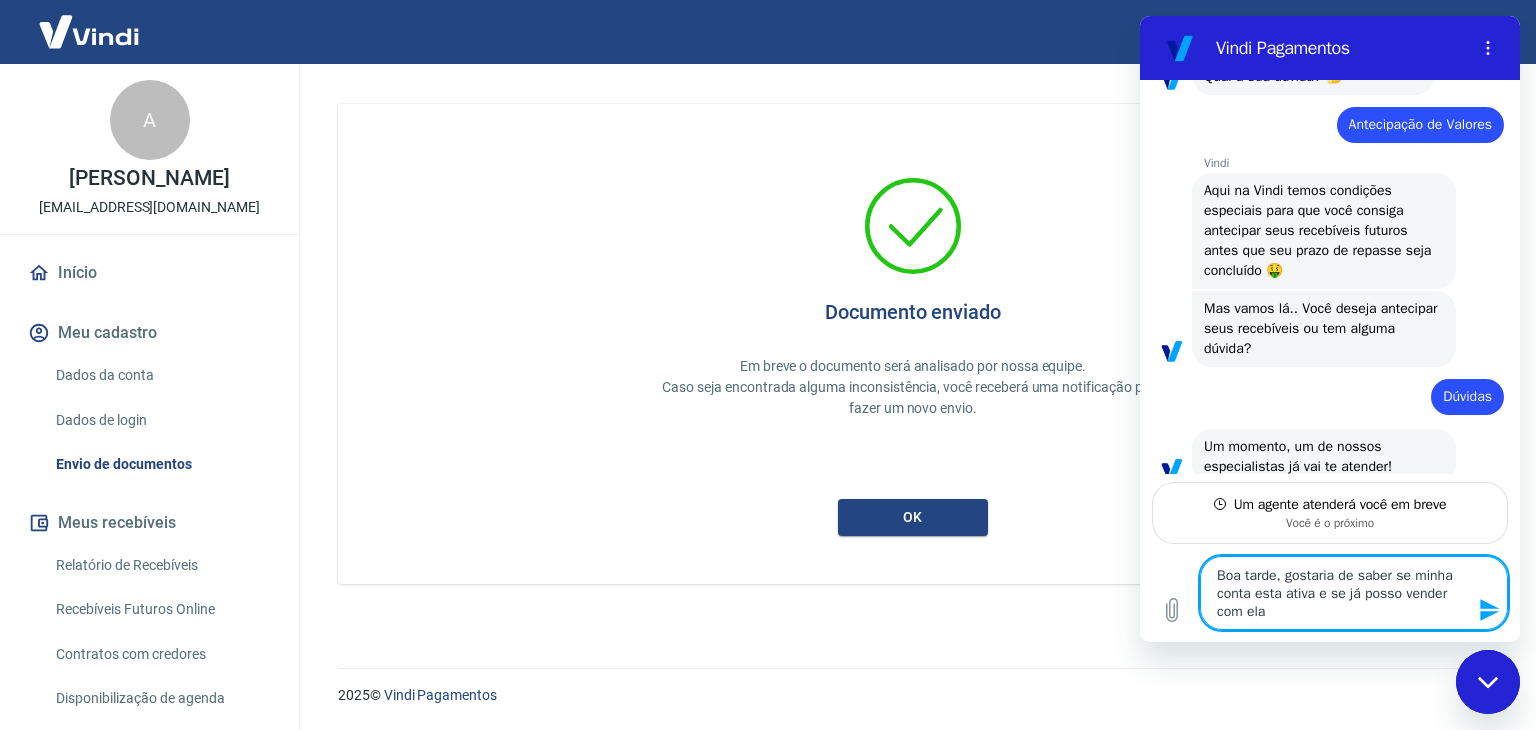 type on "Boa tarde, gostaria de saber se minha conta esta ativa e se já posso vender com ela" 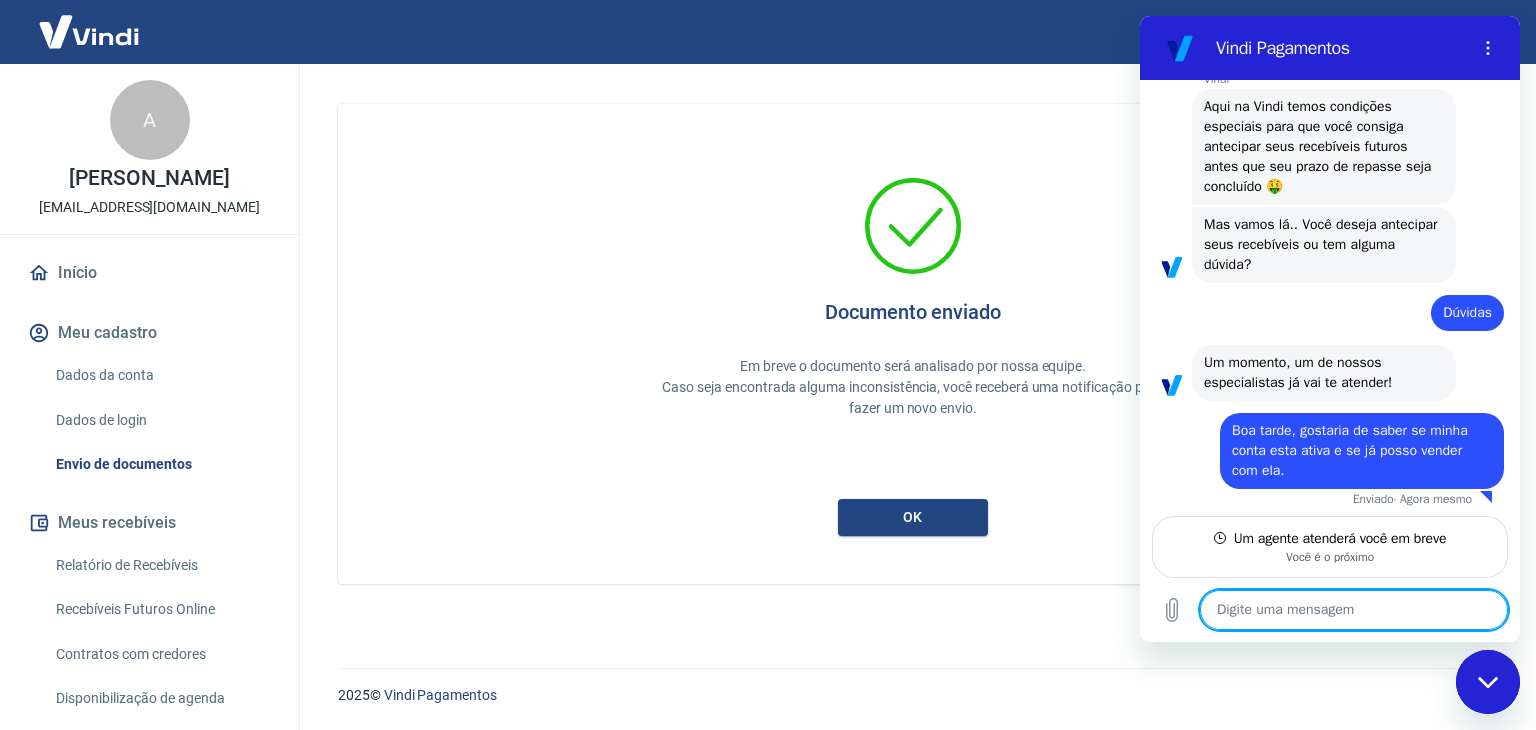 scroll, scrollTop: 255, scrollLeft: 0, axis: vertical 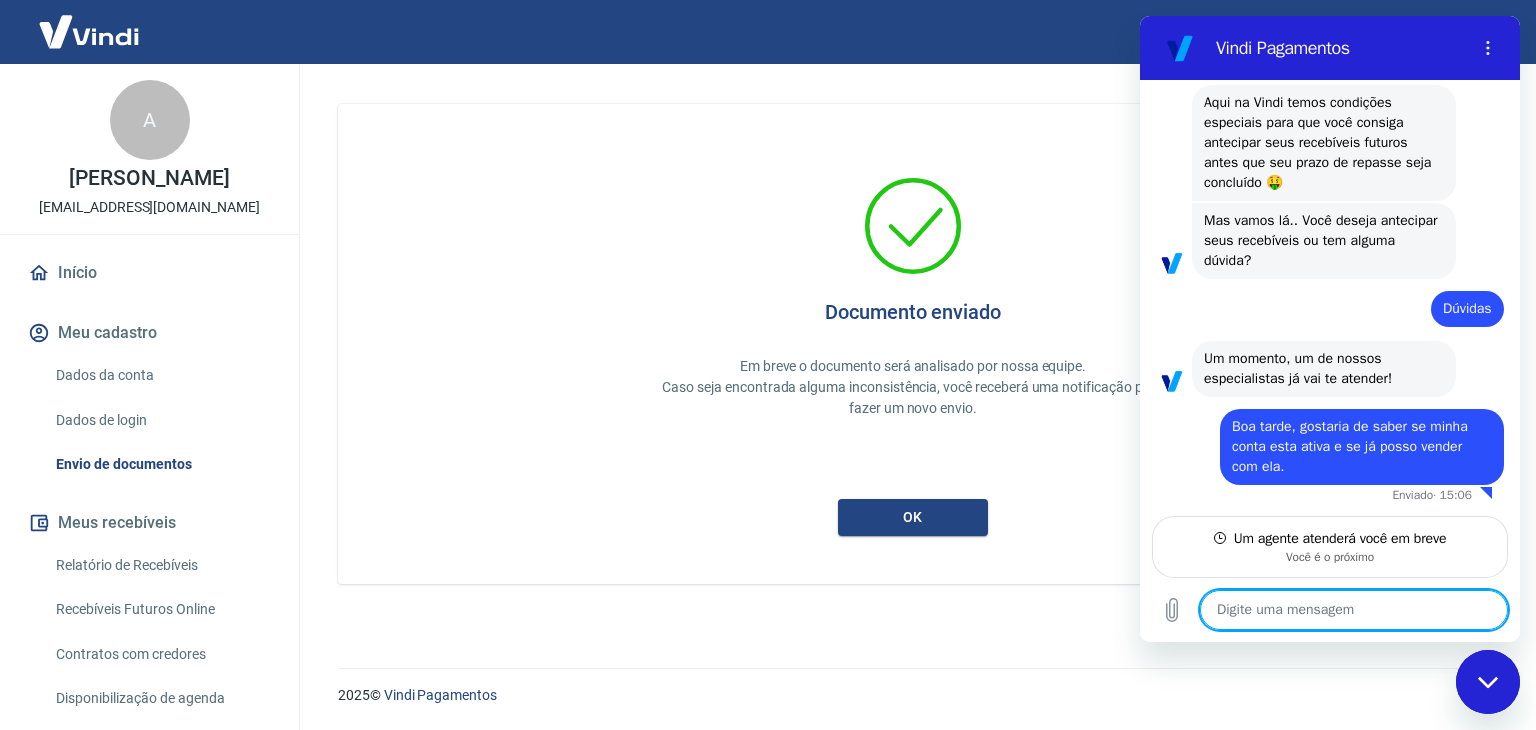 click at bounding box center (1354, 610) 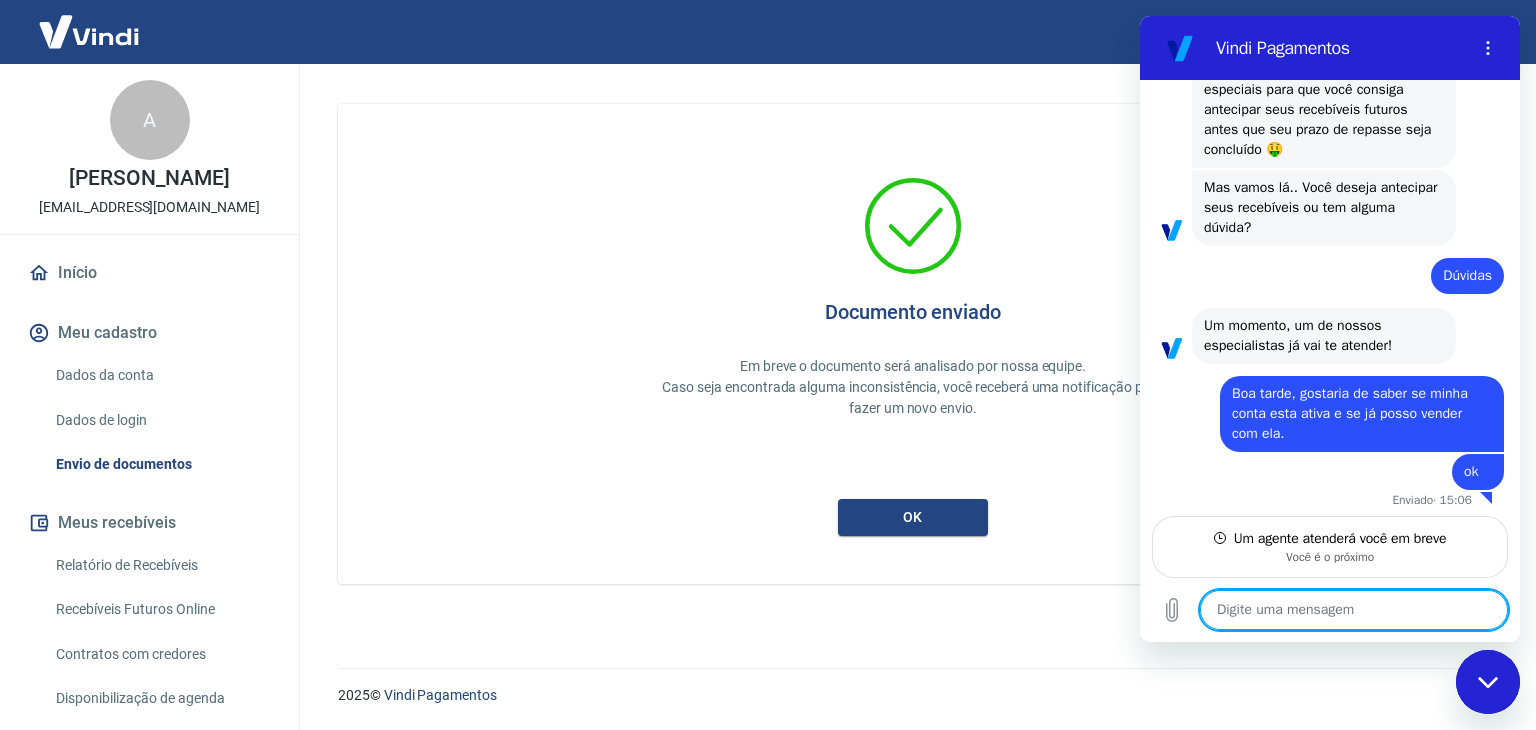 scroll, scrollTop: 292, scrollLeft: 0, axis: vertical 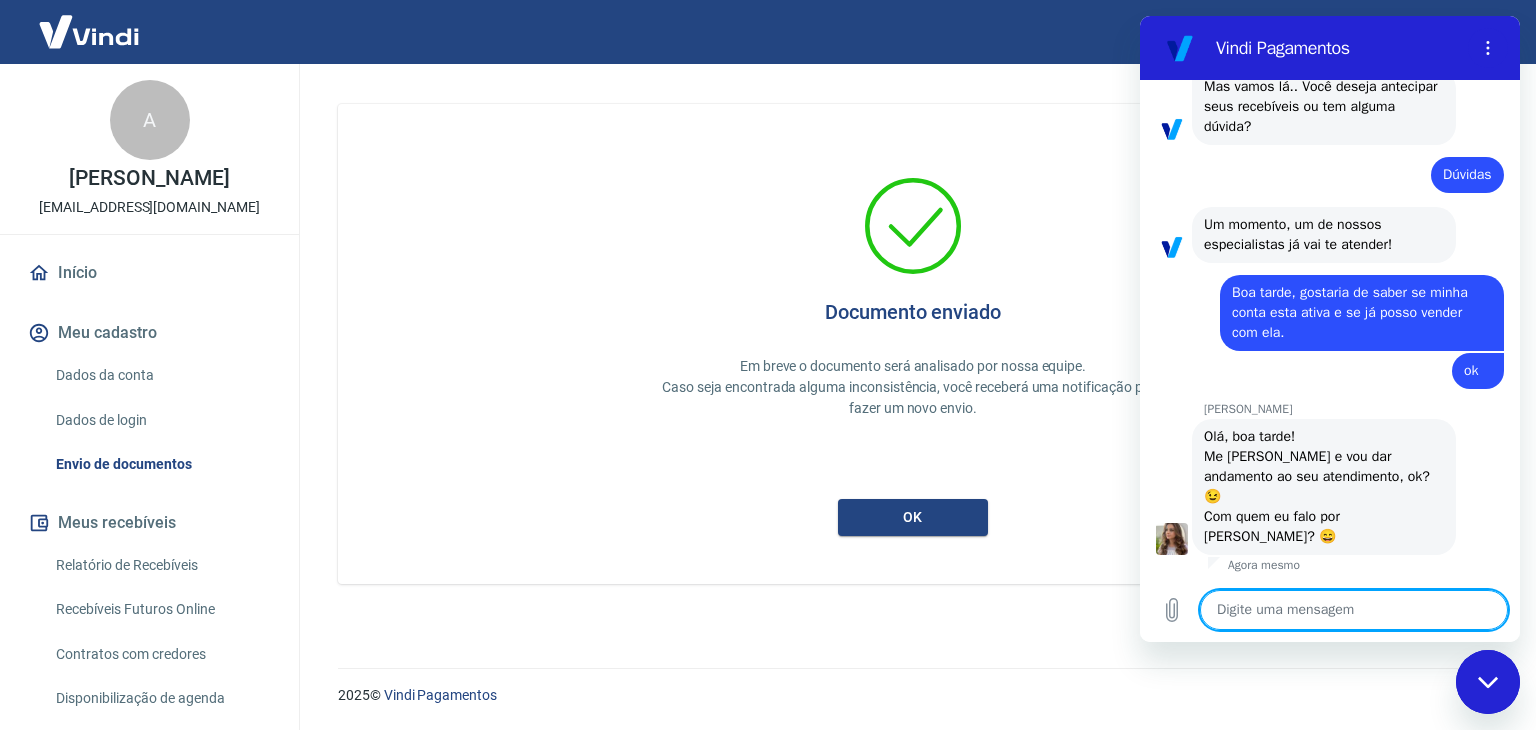 click at bounding box center [1354, 610] 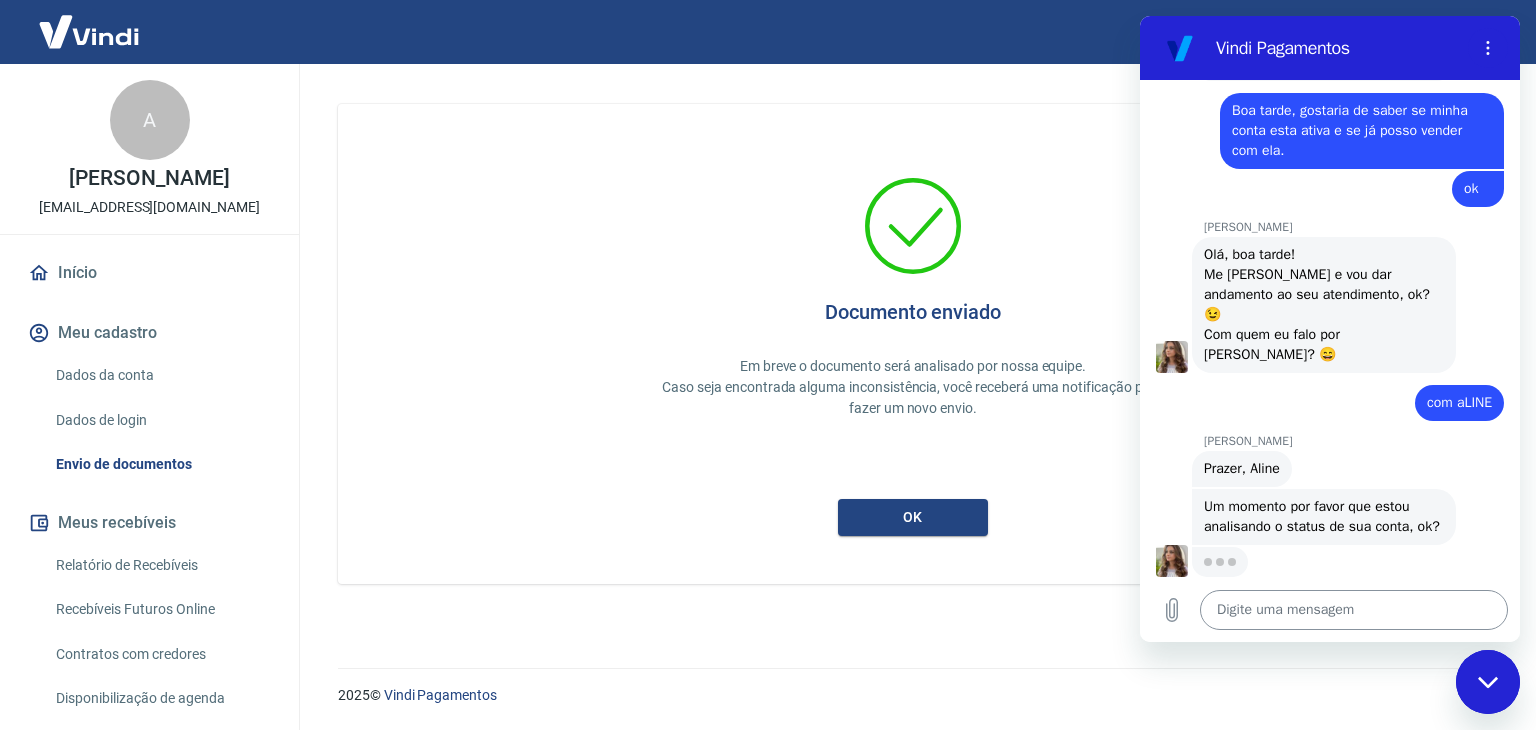 scroll, scrollTop: 591, scrollLeft: 0, axis: vertical 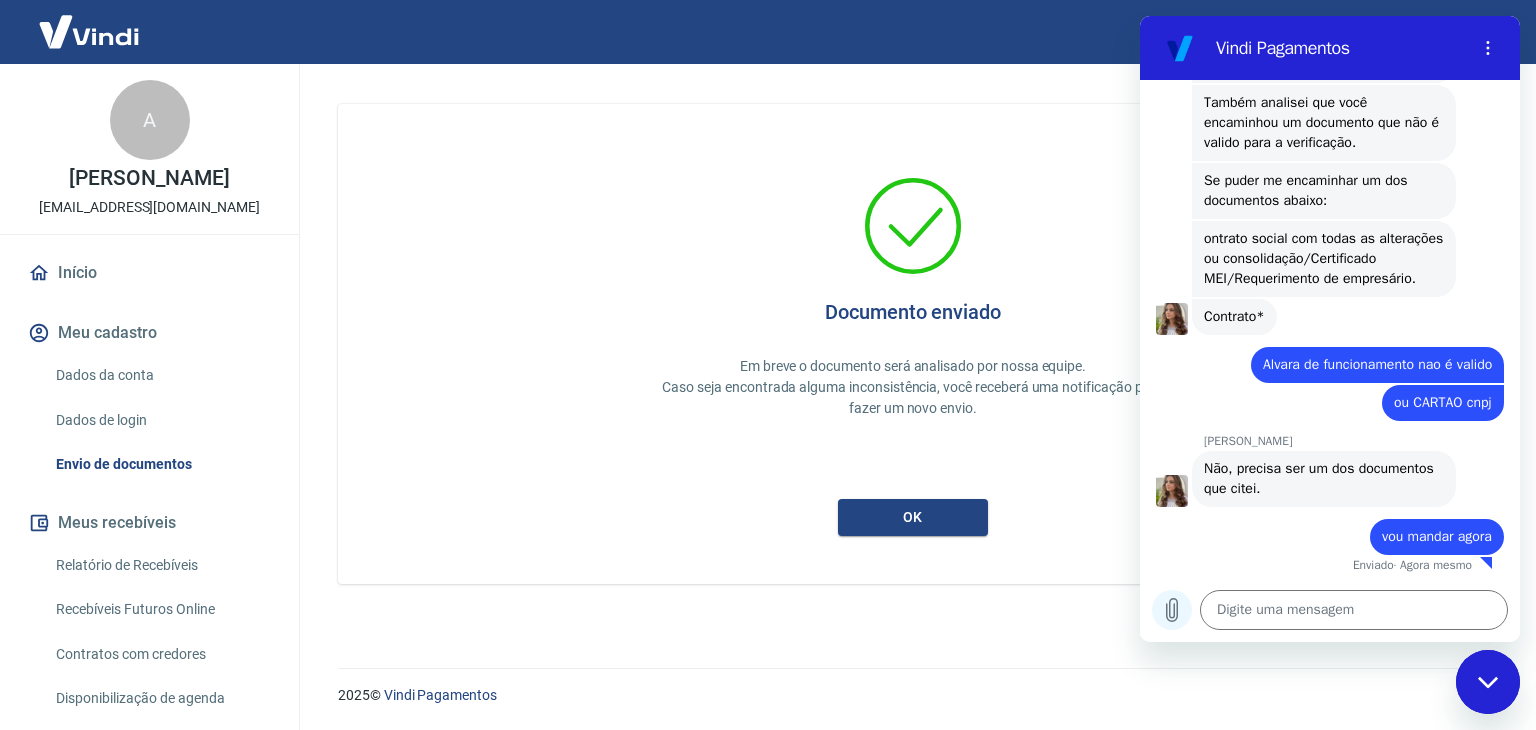 click 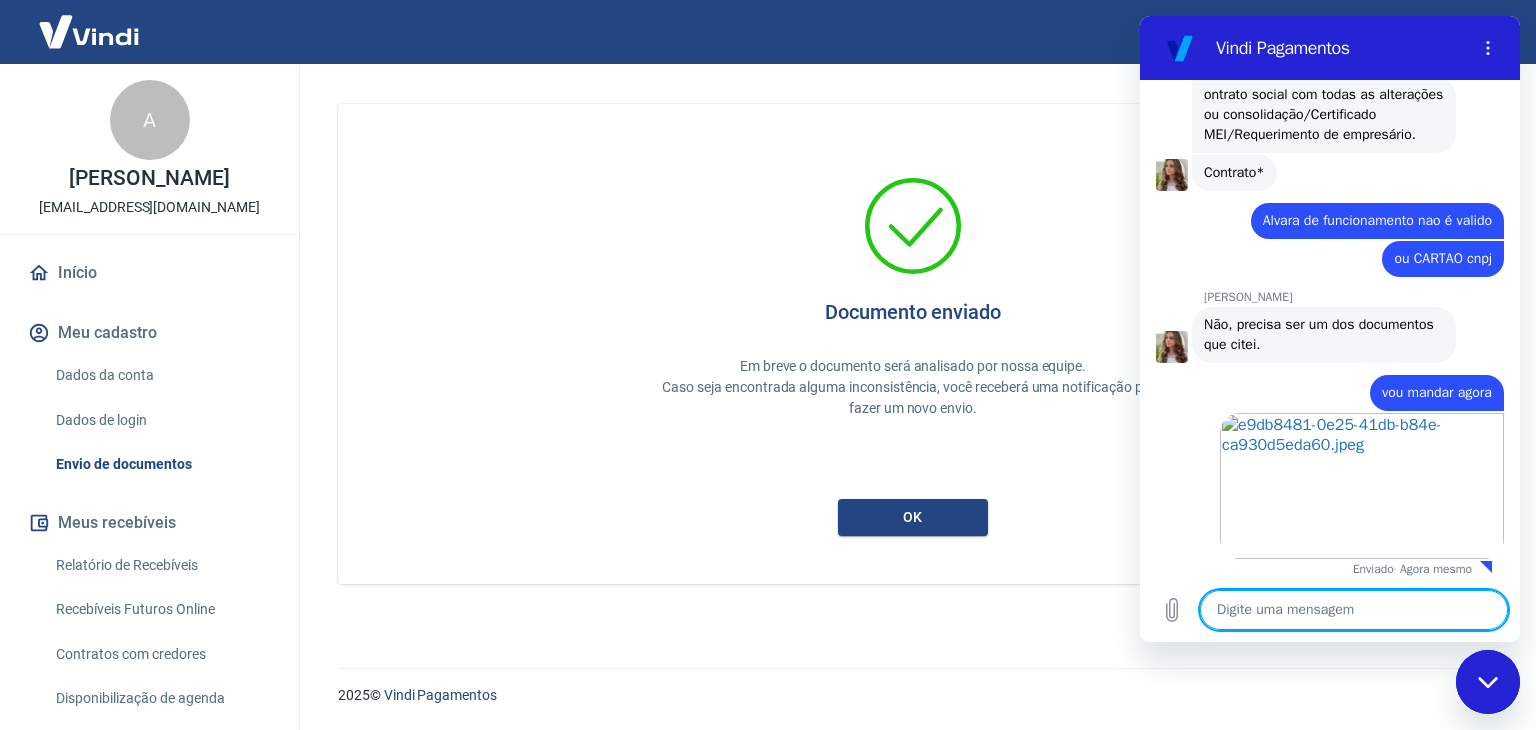 scroll, scrollTop: 1319, scrollLeft: 0, axis: vertical 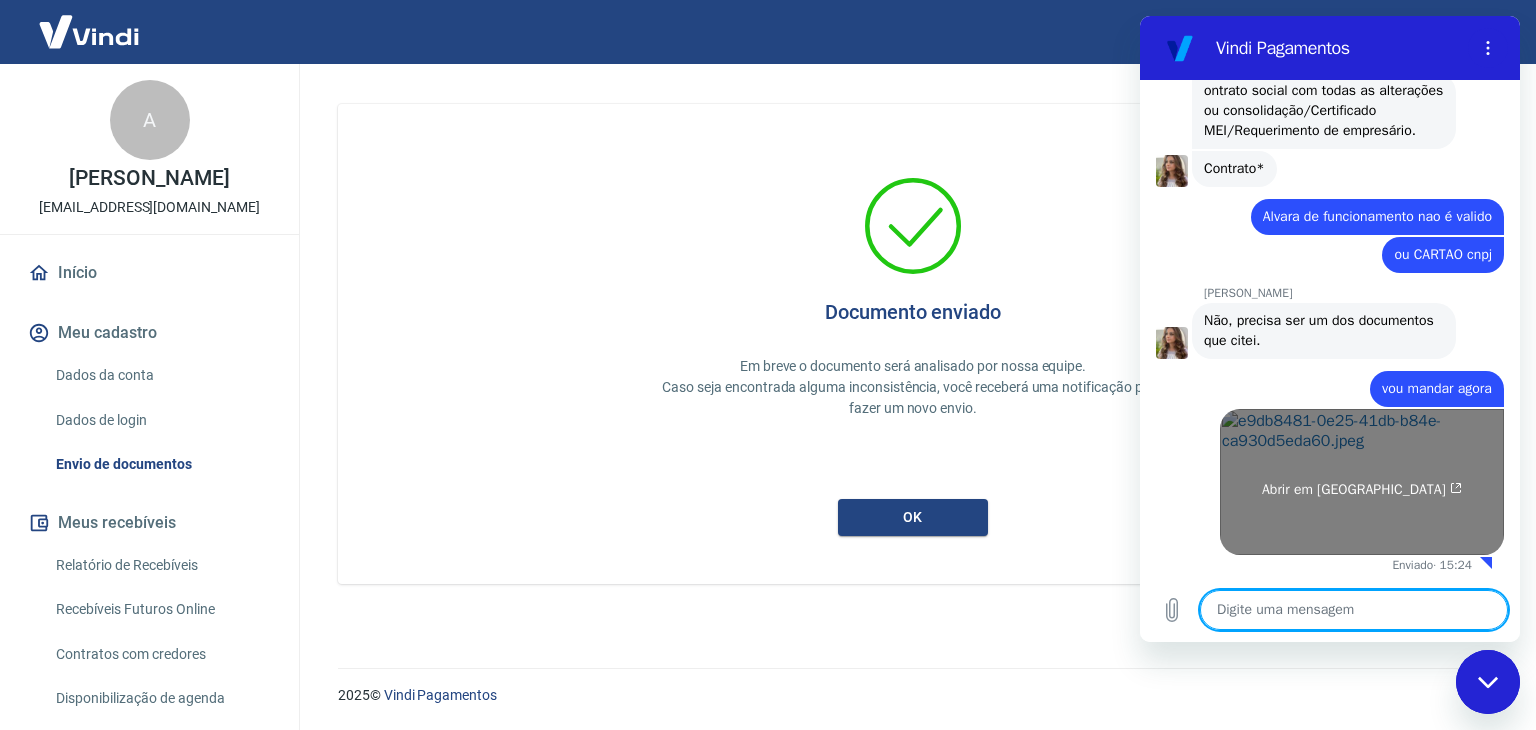 click on "Abrir em [GEOGRAPHIC_DATA]" at bounding box center [1362, 490] 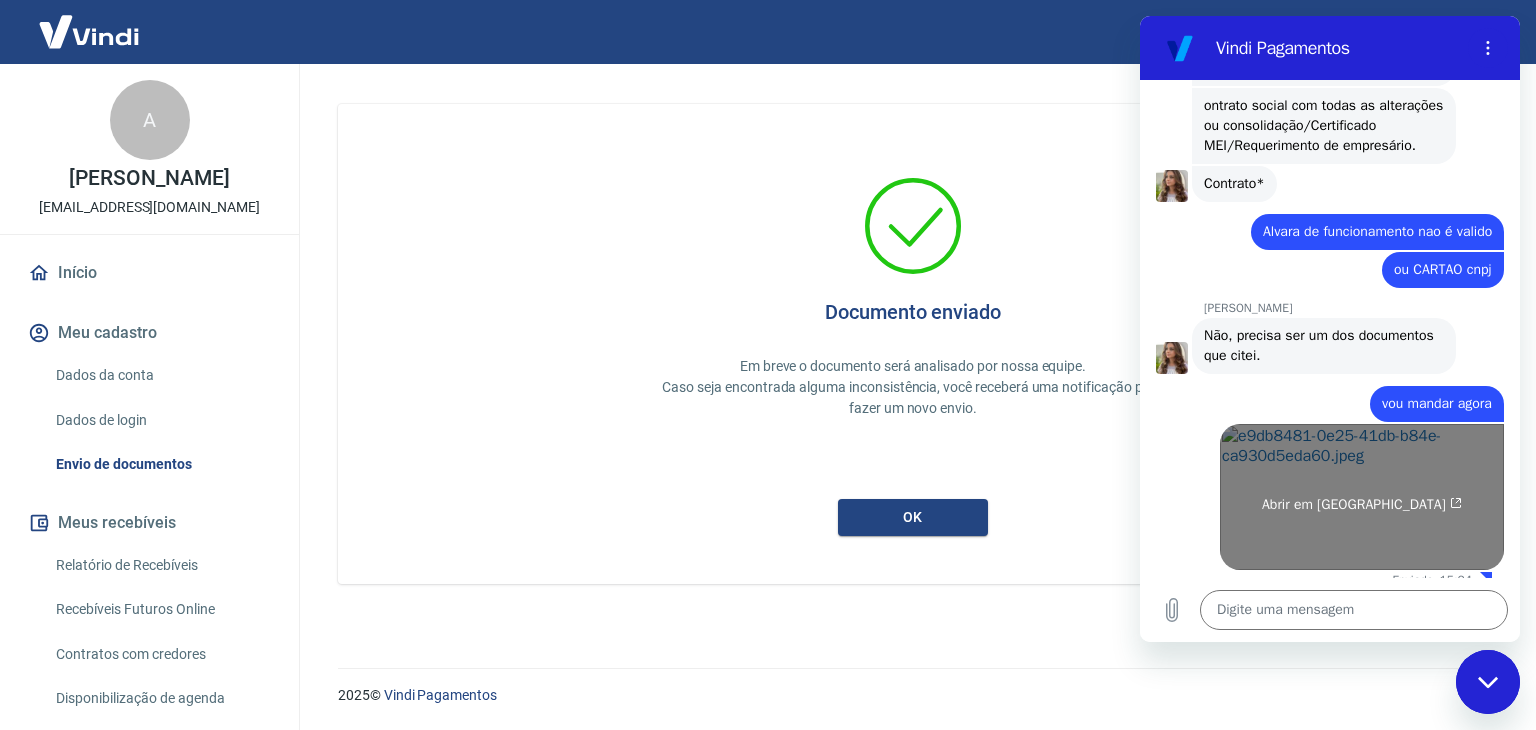 scroll, scrollTop: 1319, scrollLeft: 0, axis: vertical 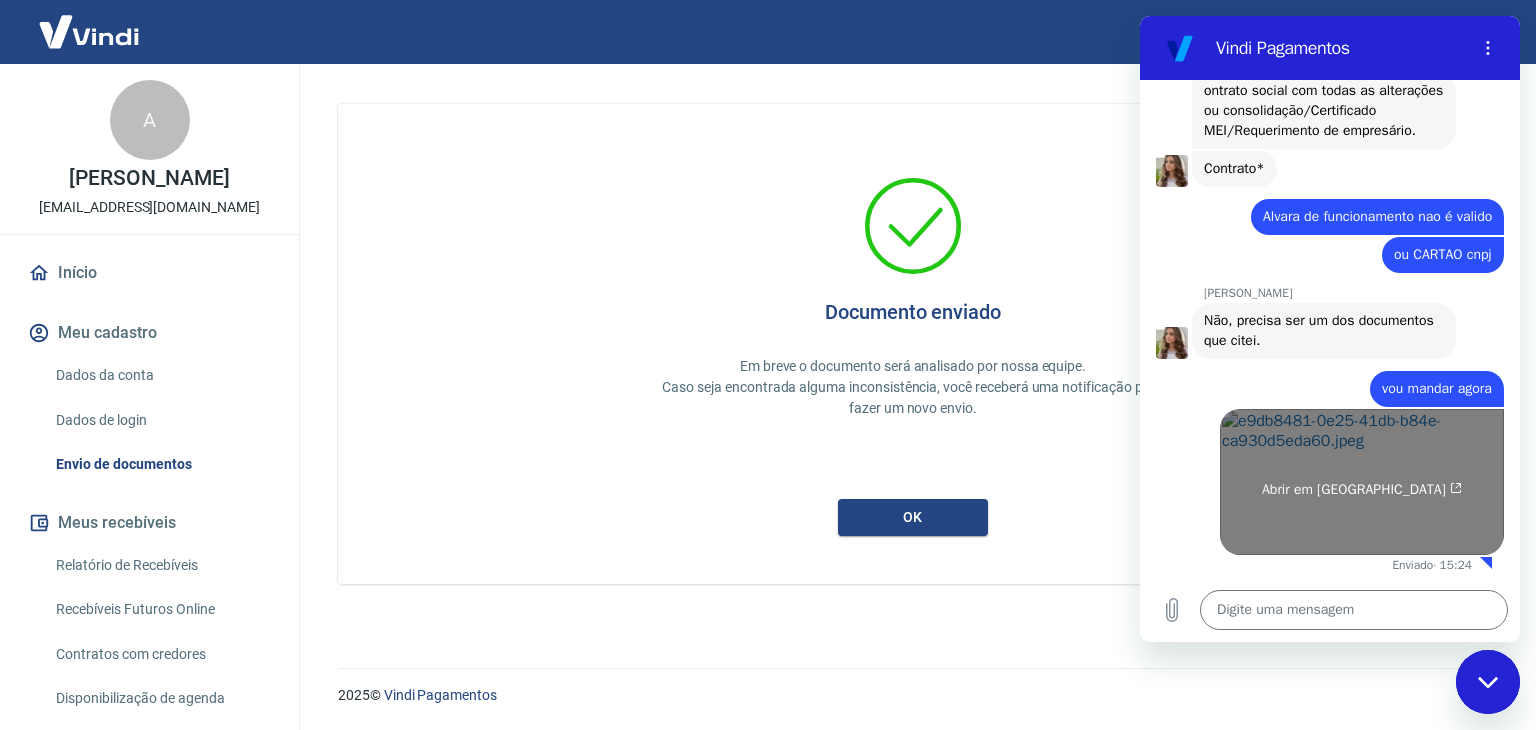 click on "Abrir em [GEOGRAPHIC_DATA]" at bounding box center (1362, 482) 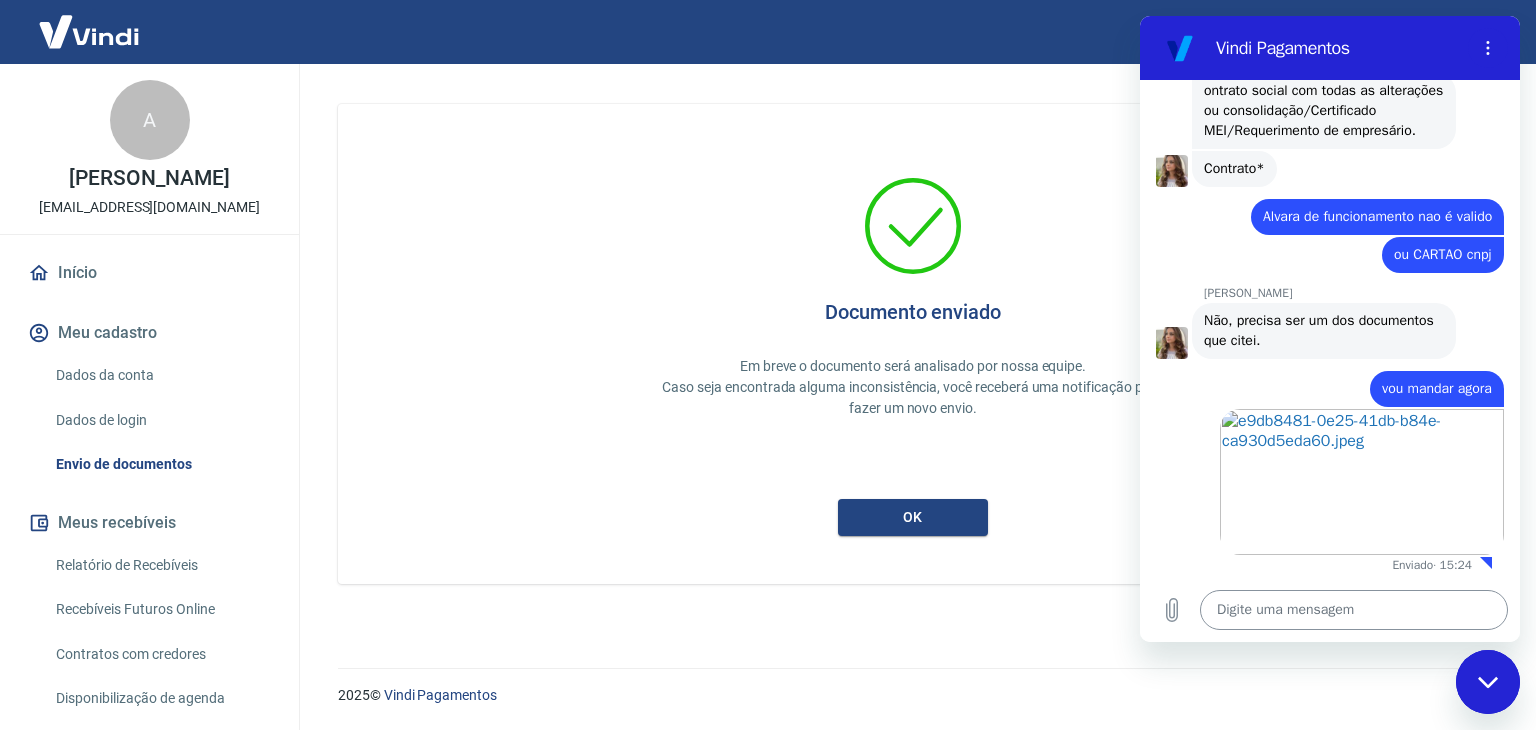 click at bounding box center [1354, 610] 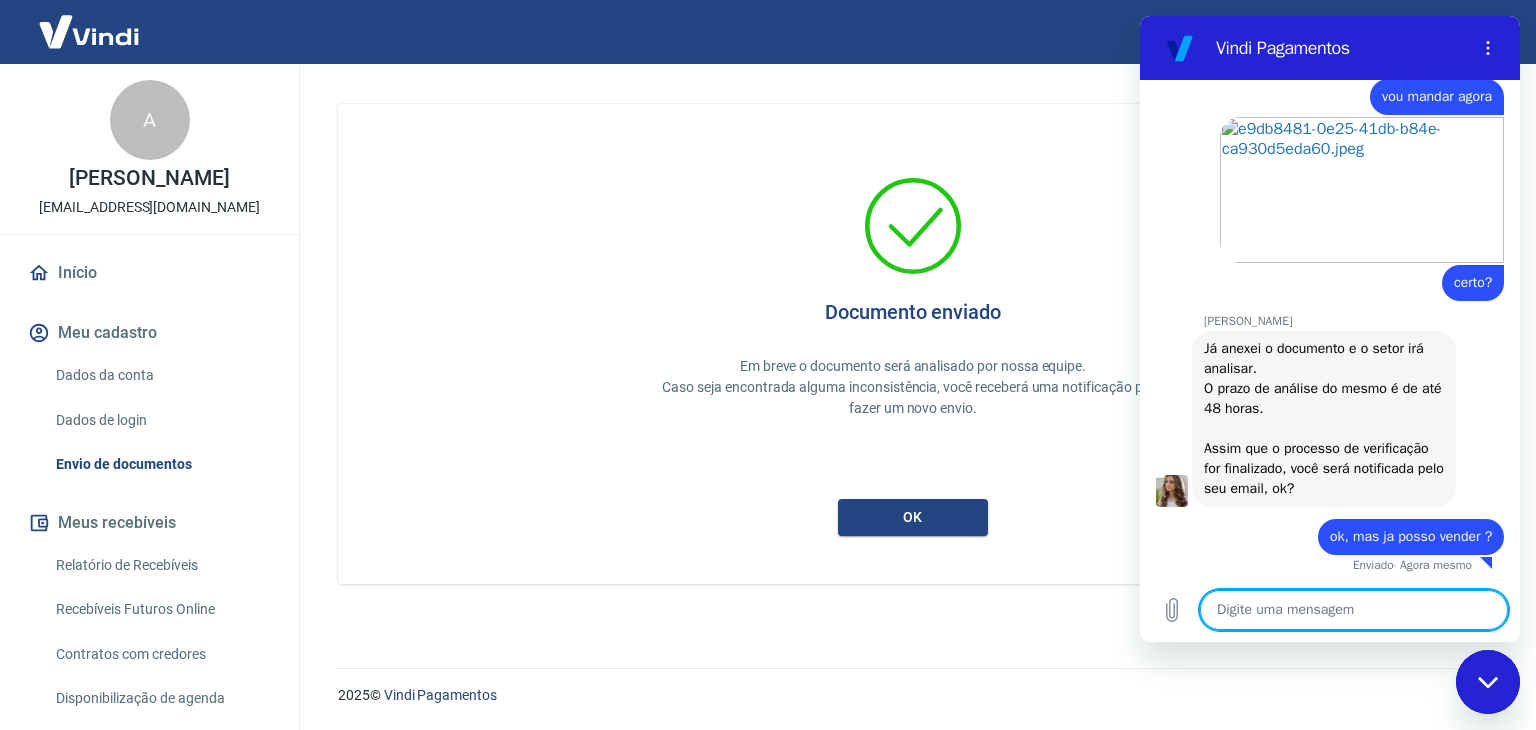 scroll, scrollTop: 1611, scrollLeft: 0, axis: vertical 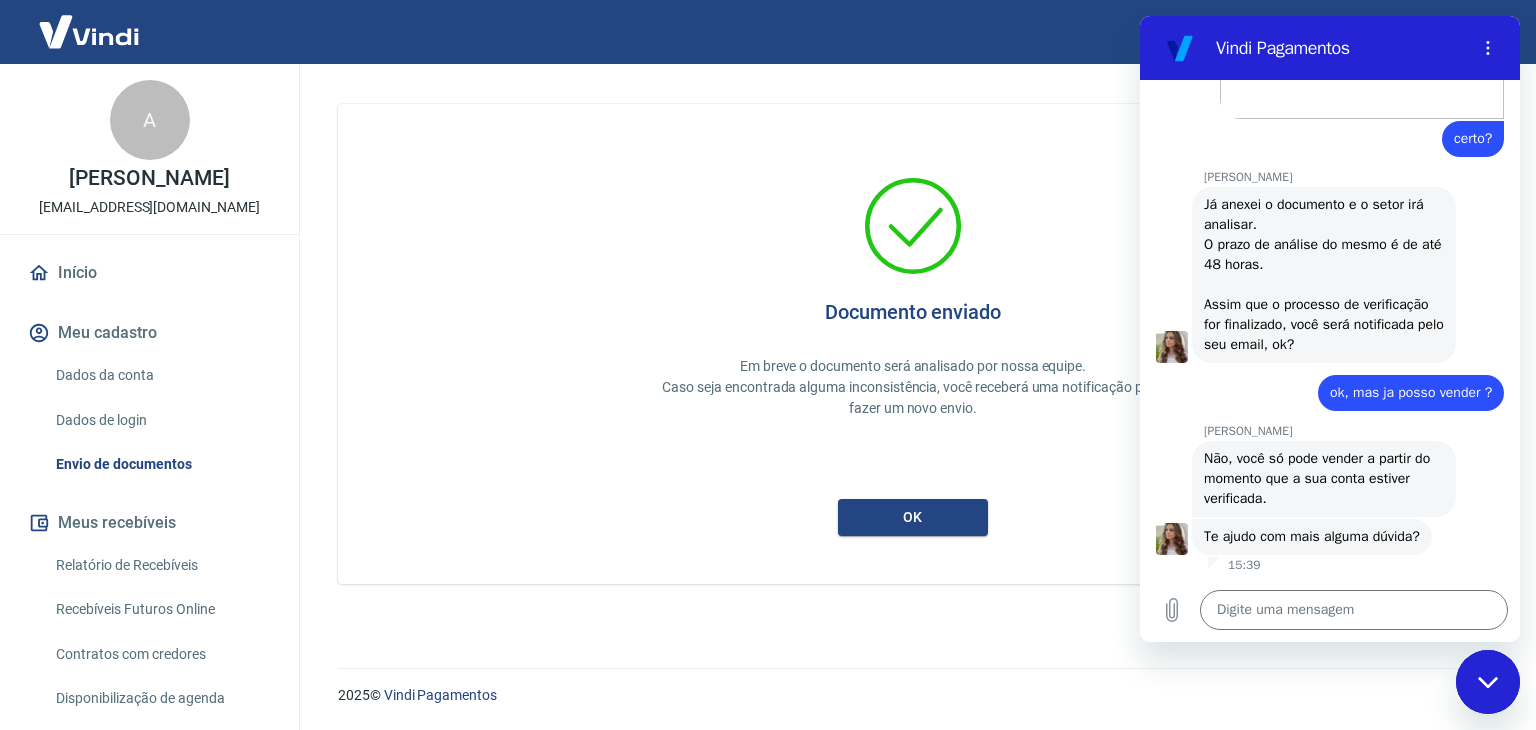 drag, startPoint x: 1486, startPoint y: 687, endPoint x: 1476, endPoint y: 682, distance: 11.18034 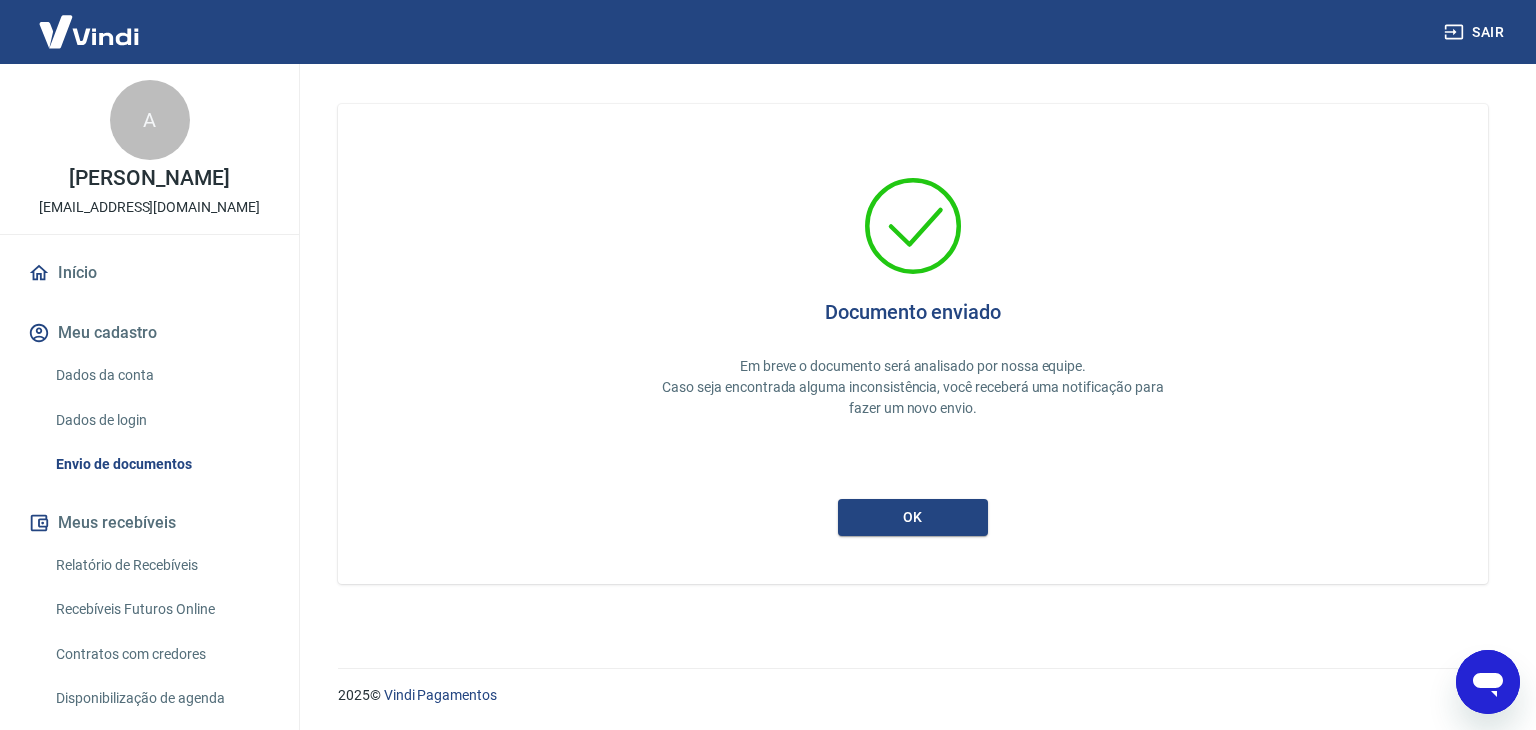 click on "Início" at bounding box center (149, 273) 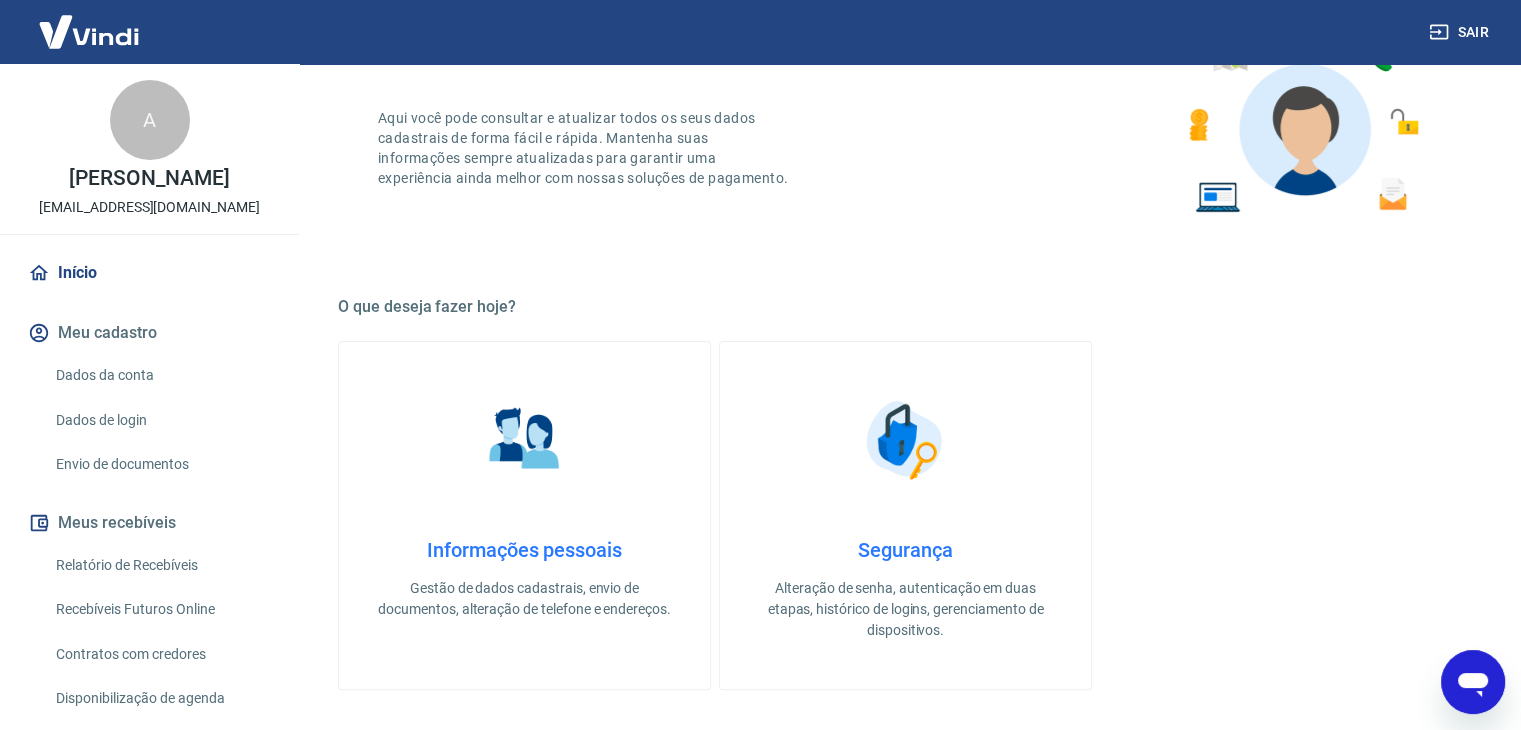scroll, scrollTop: 0, scrollLeft: 0, axis: both 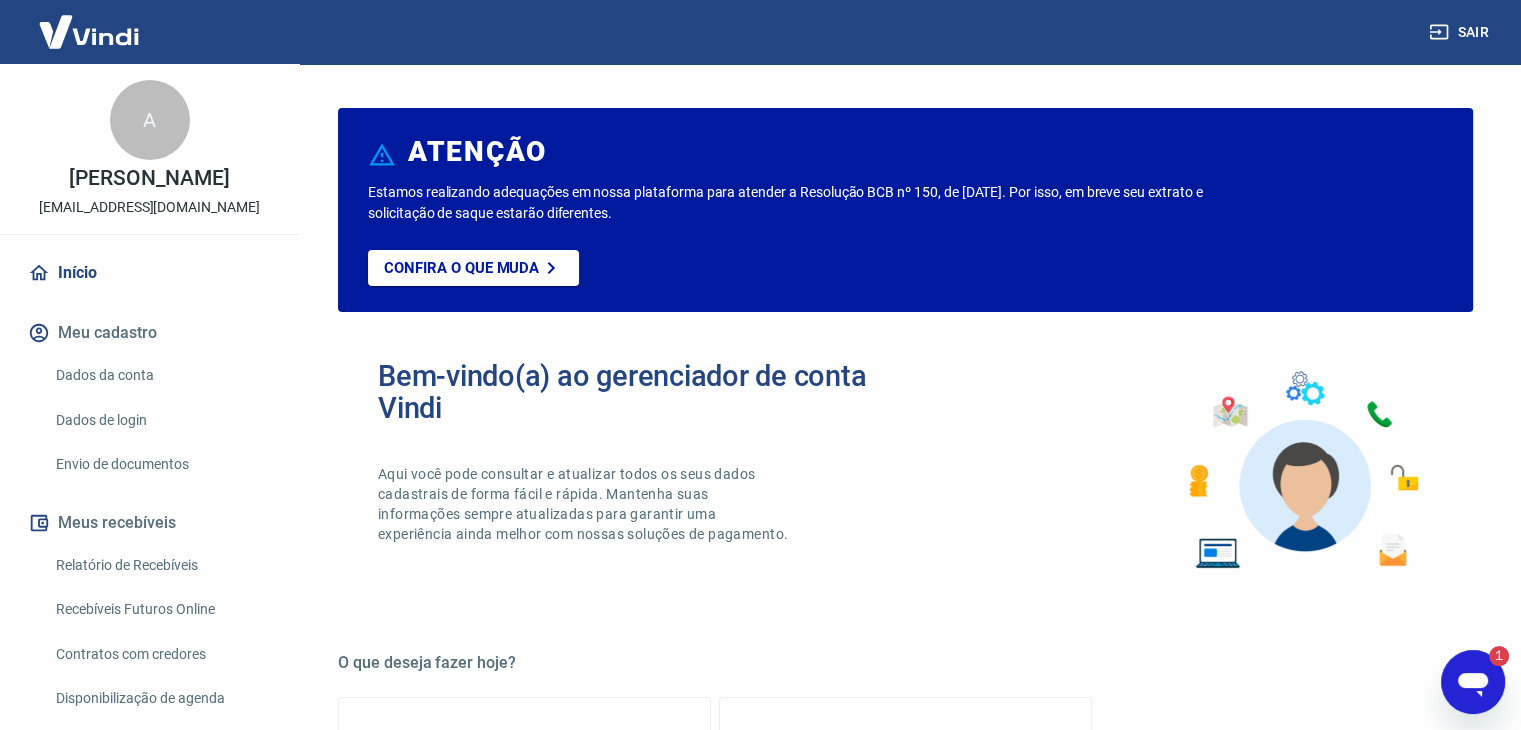 click 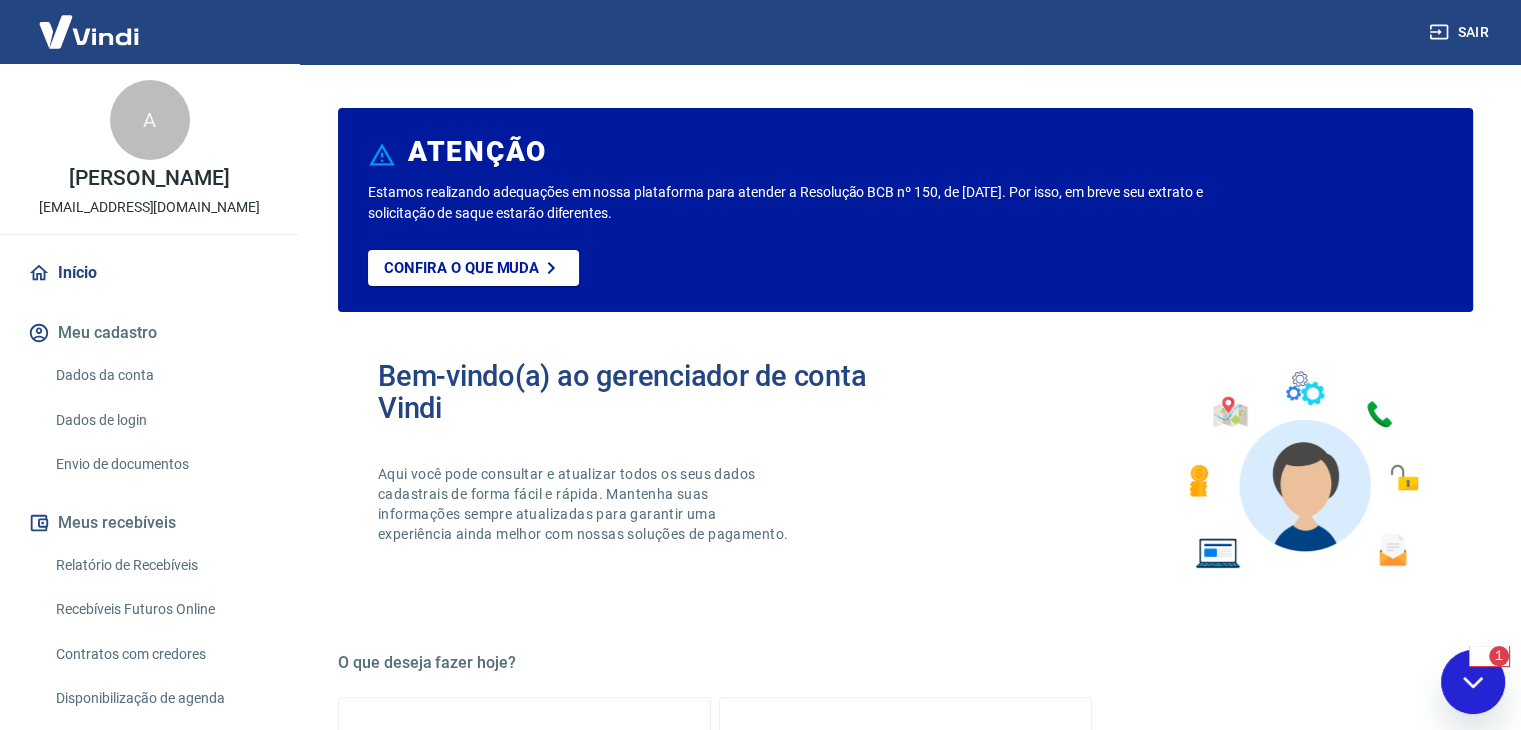 scroll, scrollTop: 0, scrollLeft: 0, axis: both 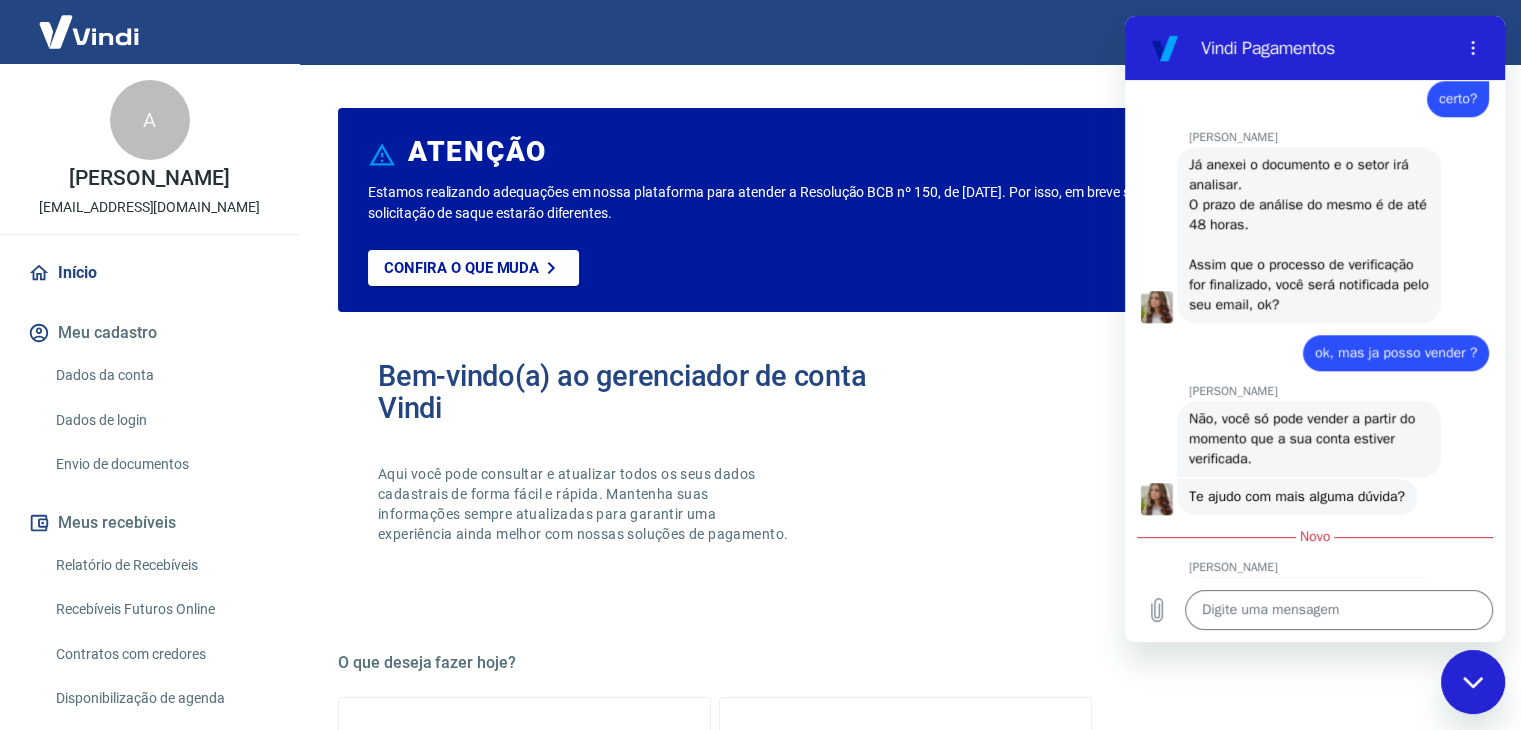 click 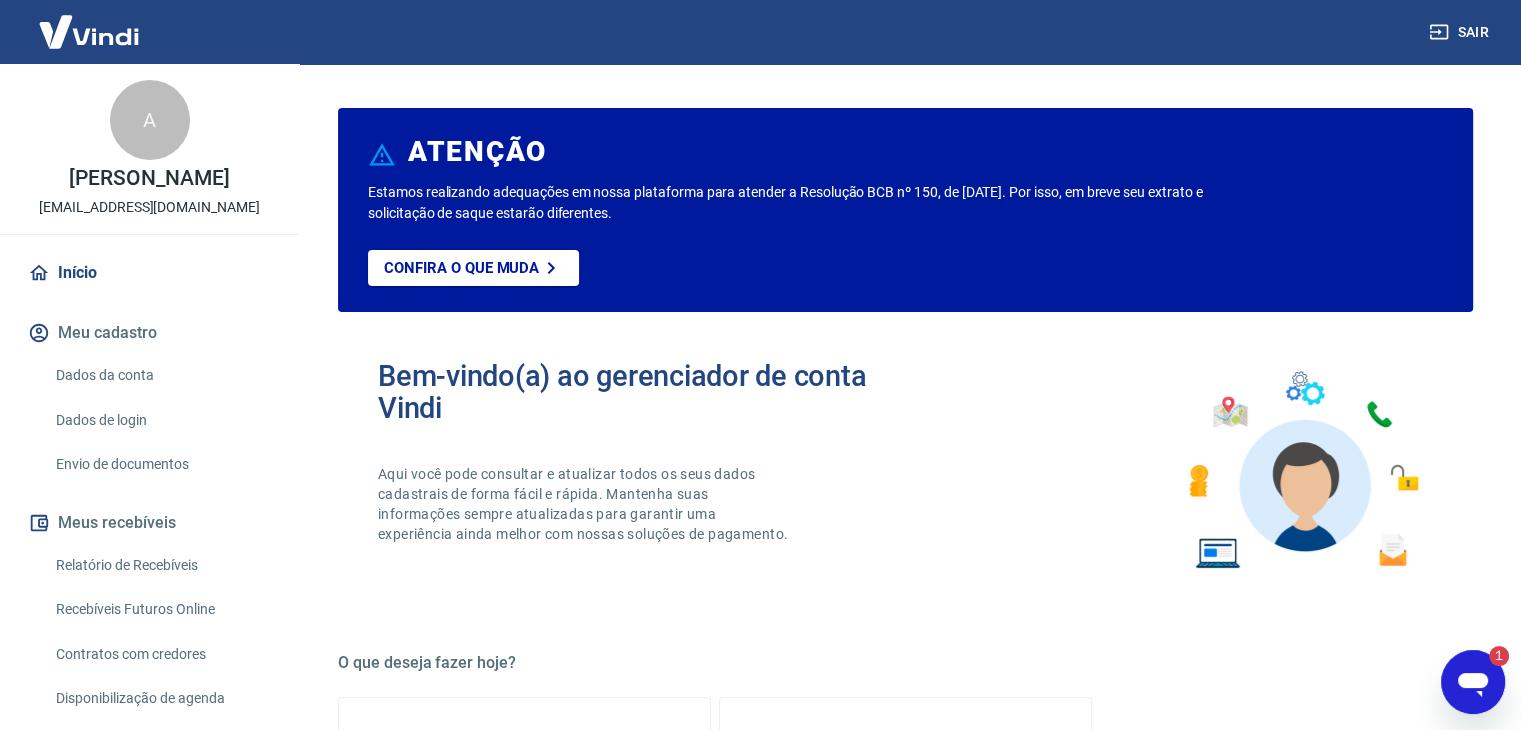 scroll, scrollTop: 0, scrollLeft: 0, axis: both 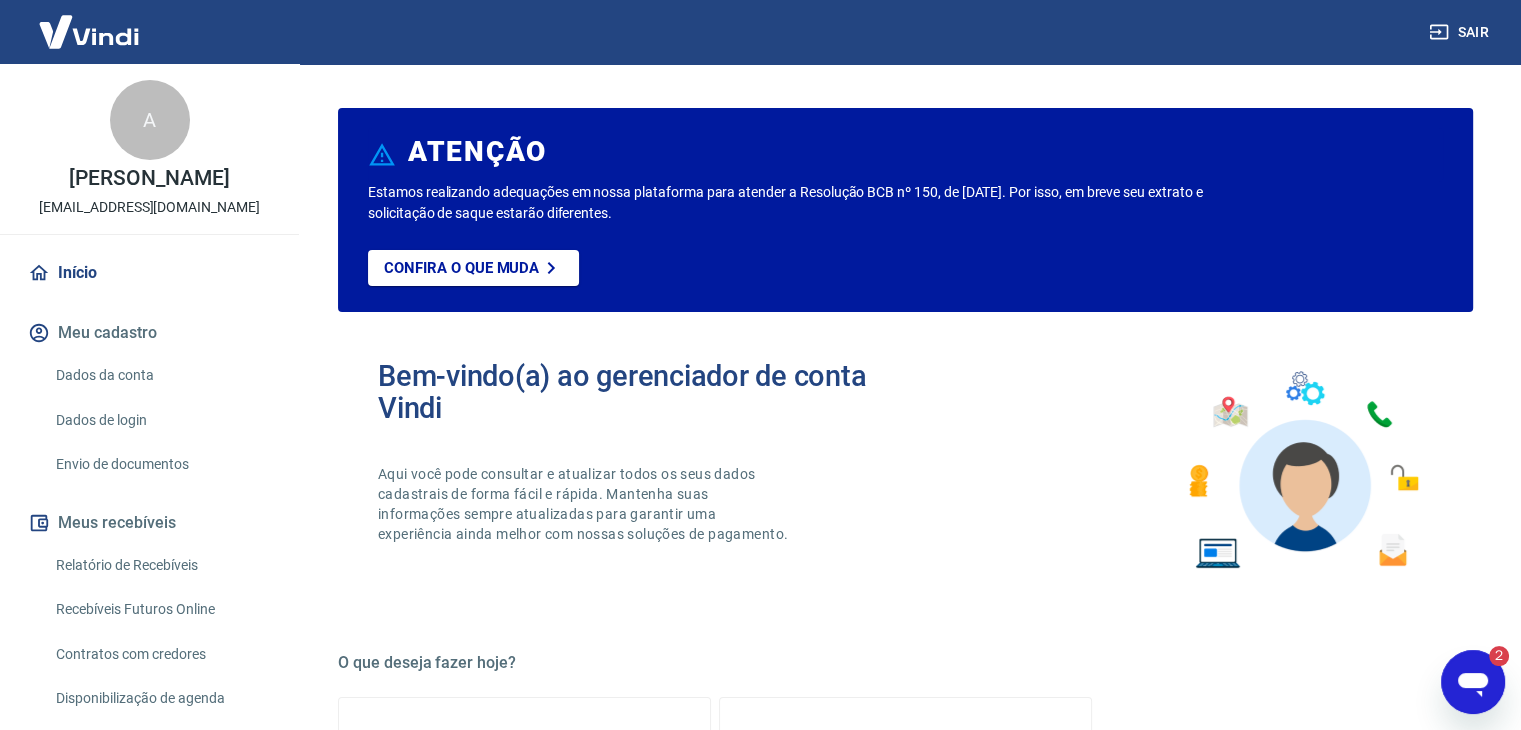 click 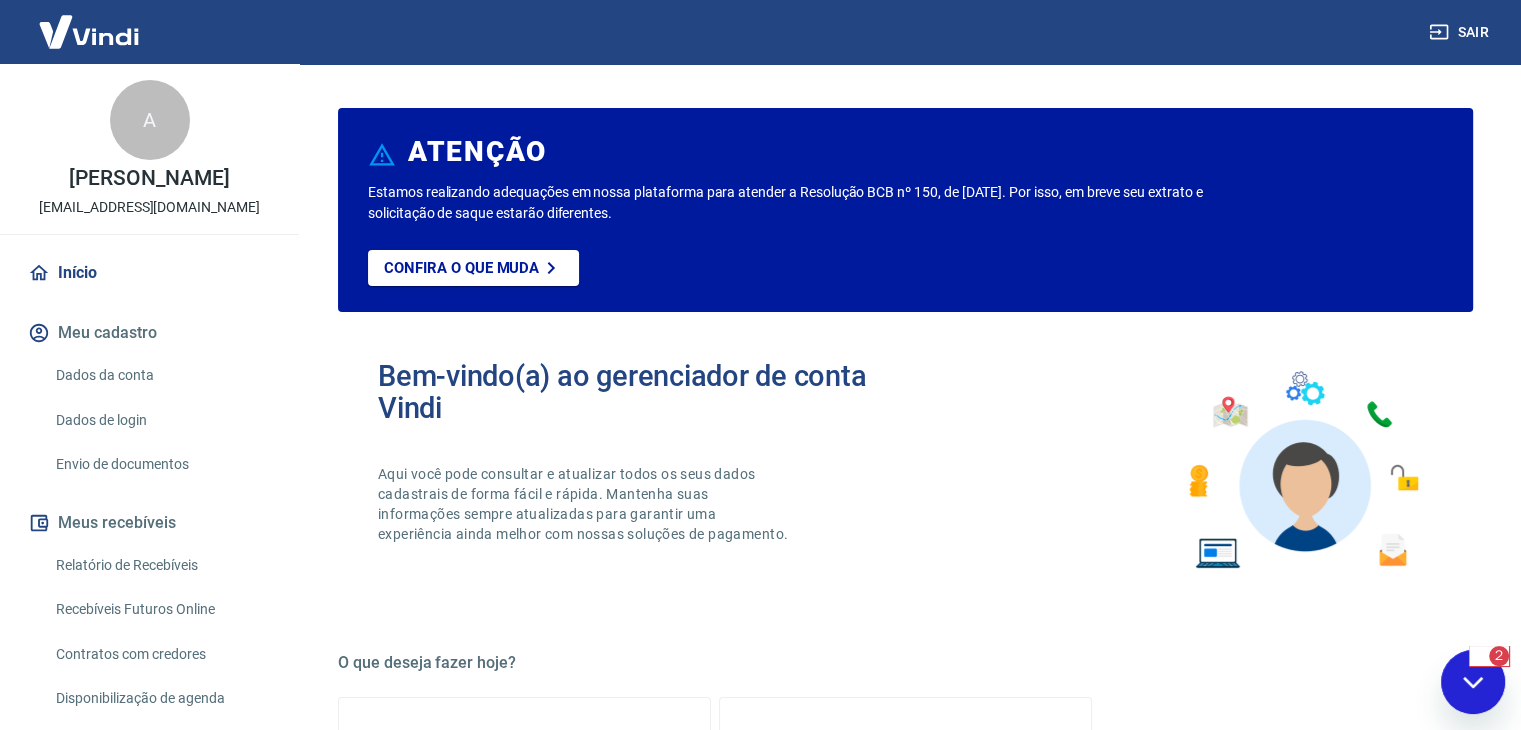 scroll, scrollTop: 0, scrollLeft: 0, axis: both 